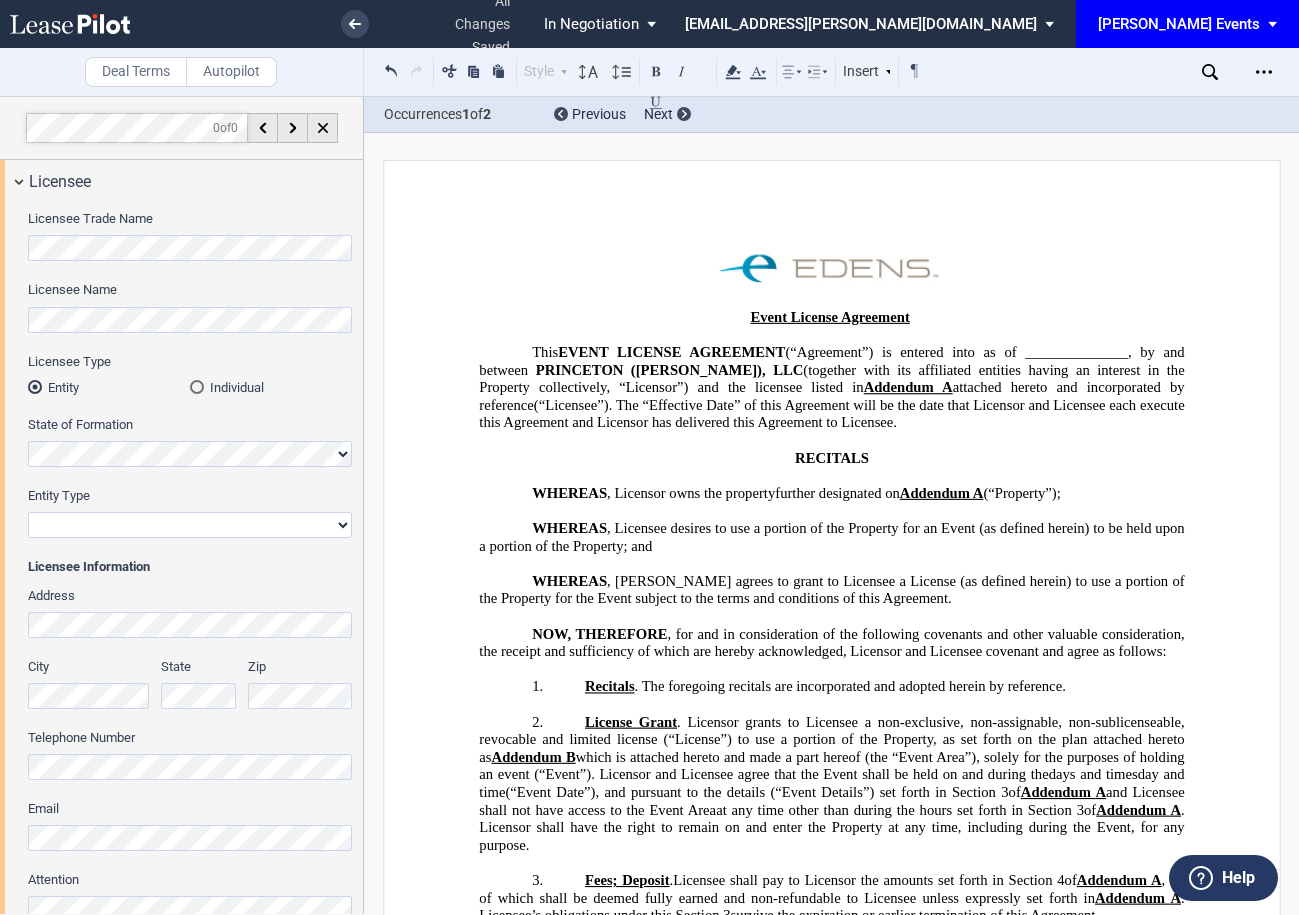 select on "pm" 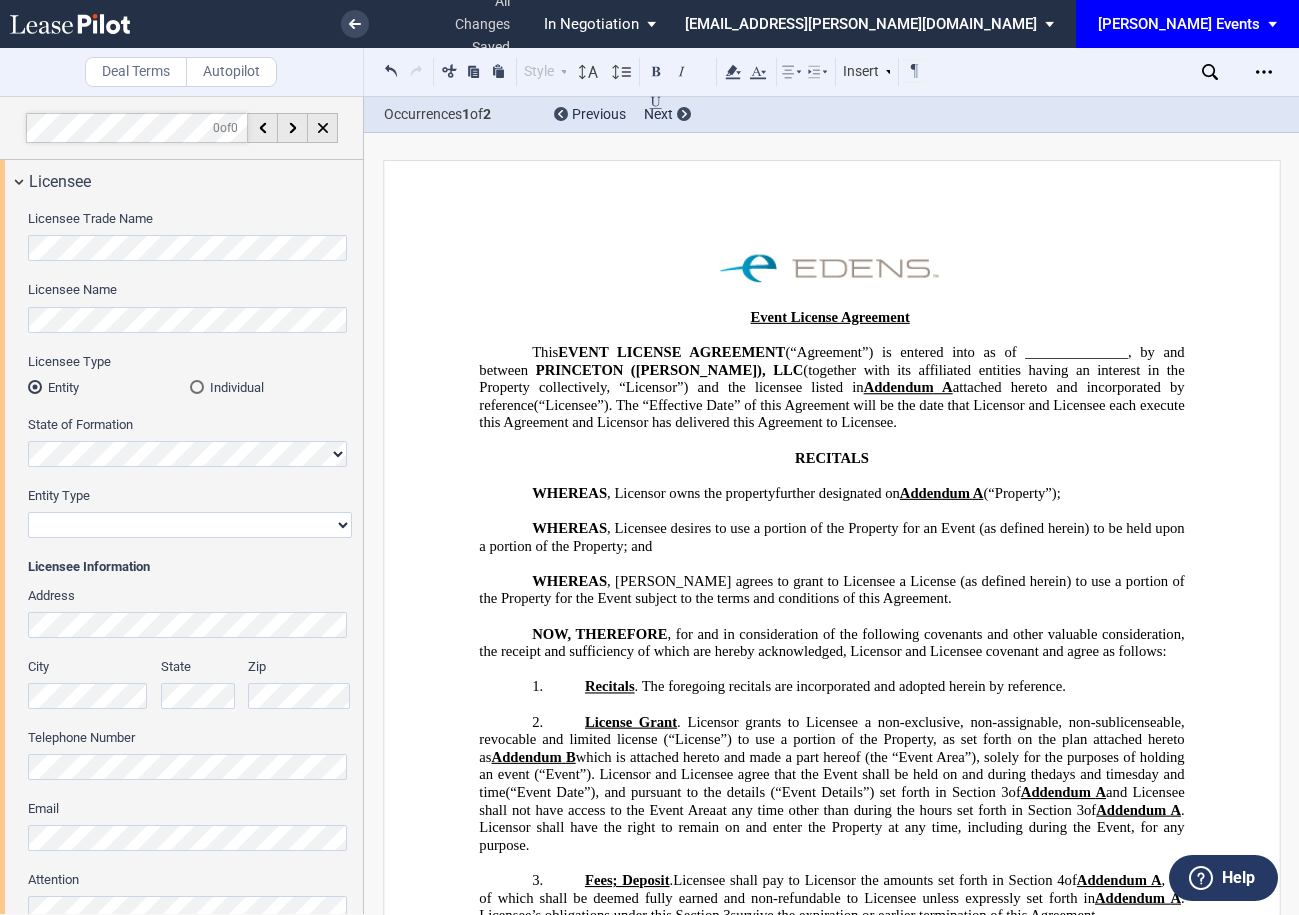 scroll, scrollTop: 0, scrollLeft: 0, axis: both 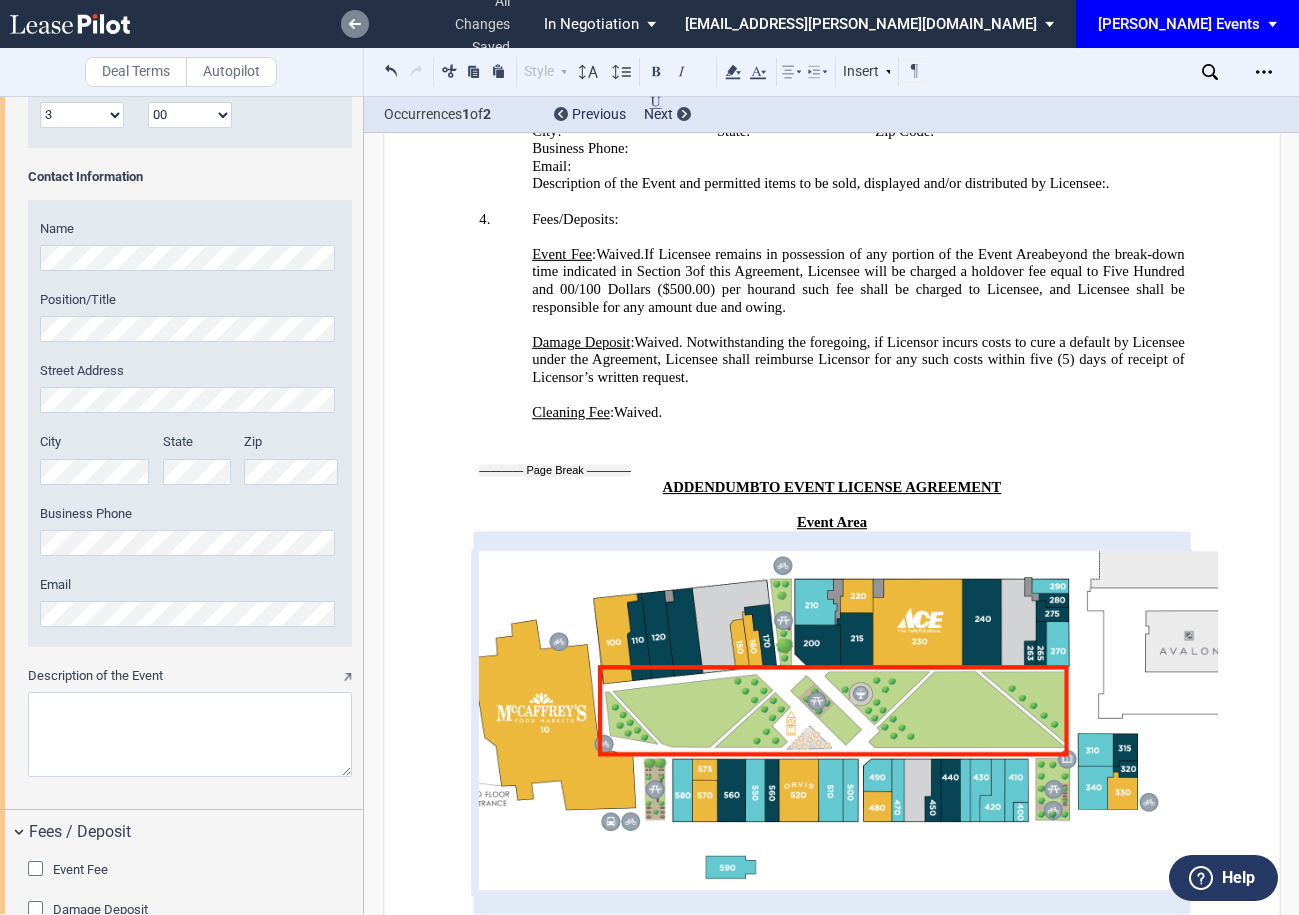 click 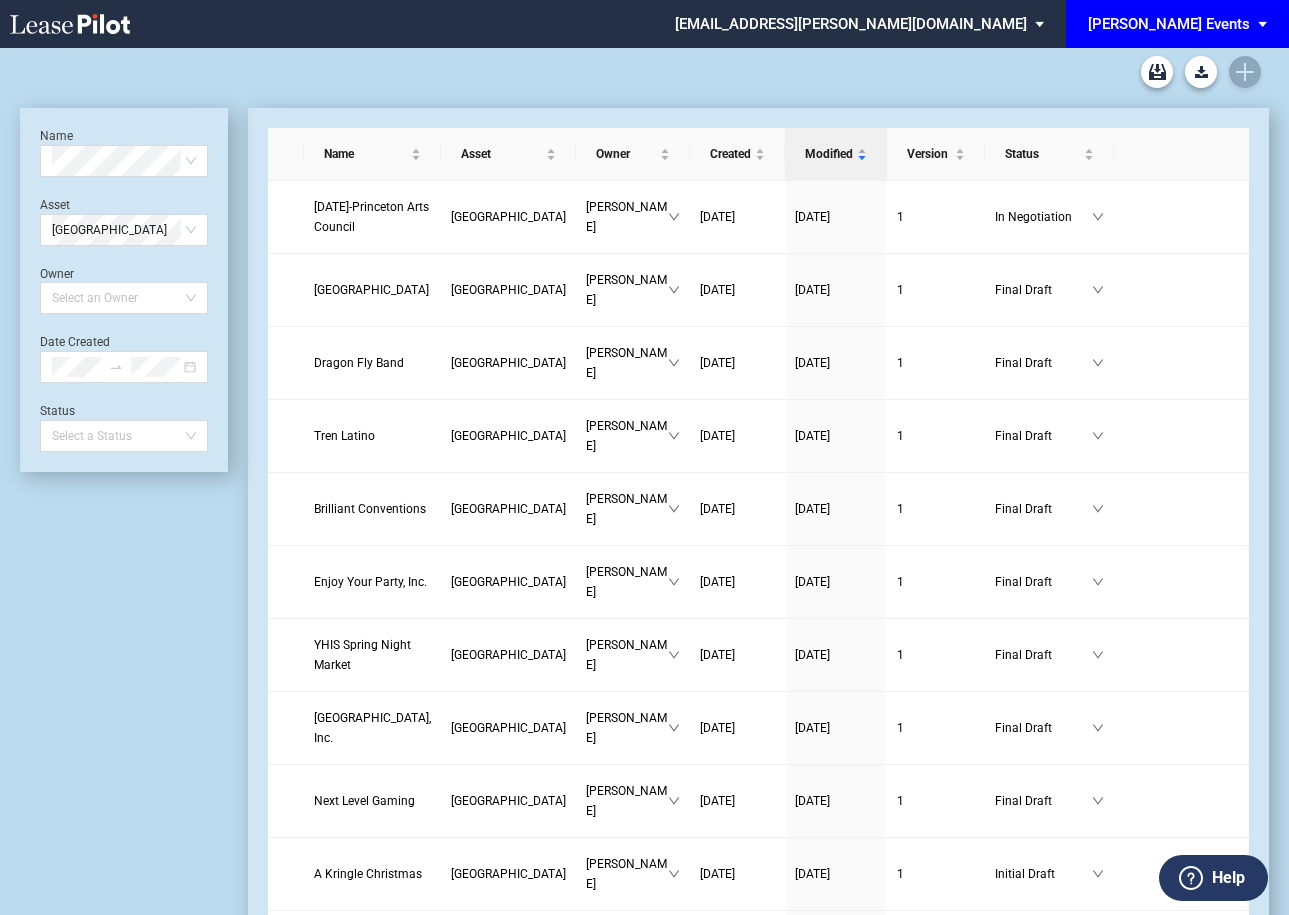 scroll, scrollTop: 0, scrollLeft: 0, axis: both 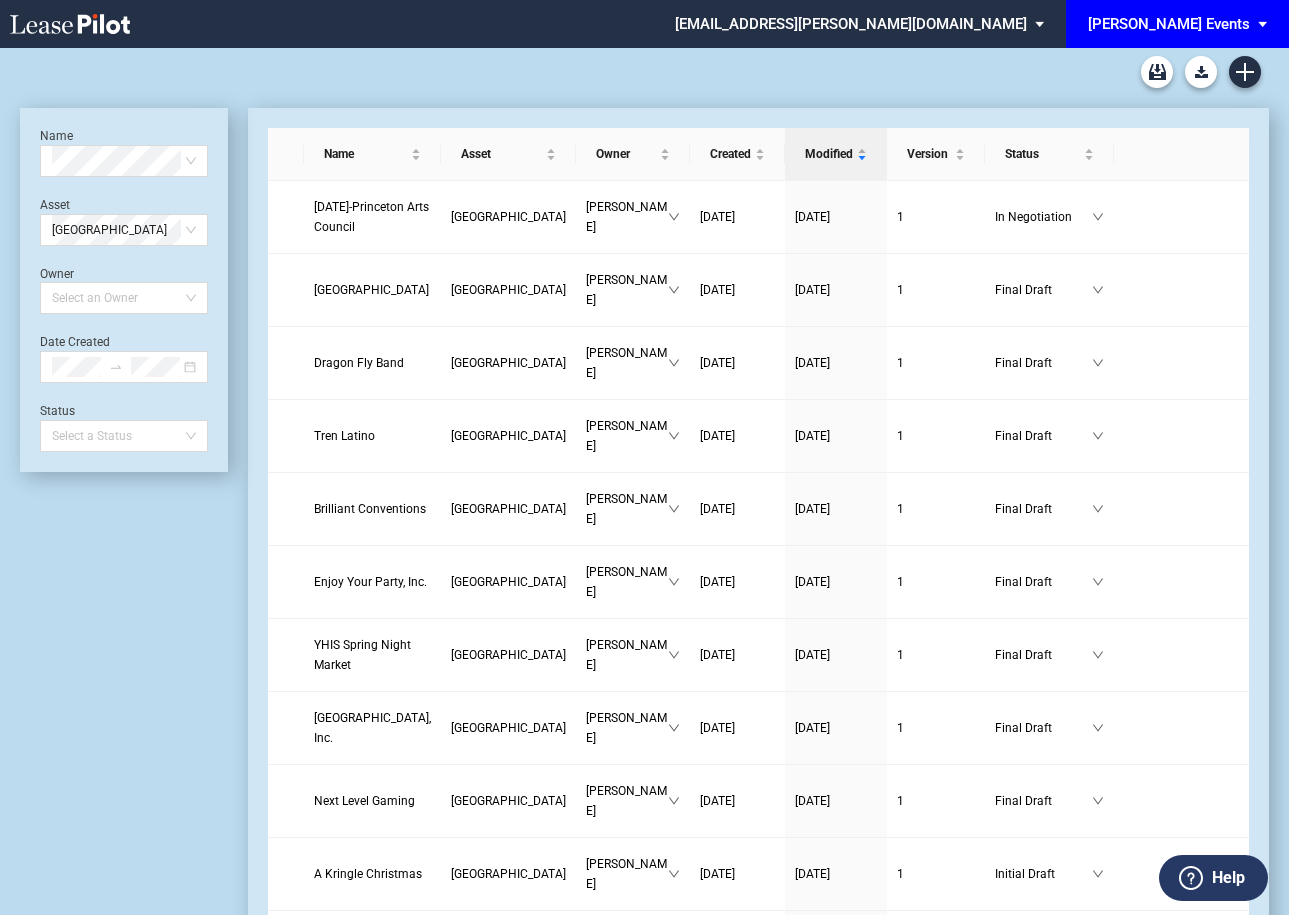 click on "[PERSON_NAME] Events" at bounding box center [1169, 24] 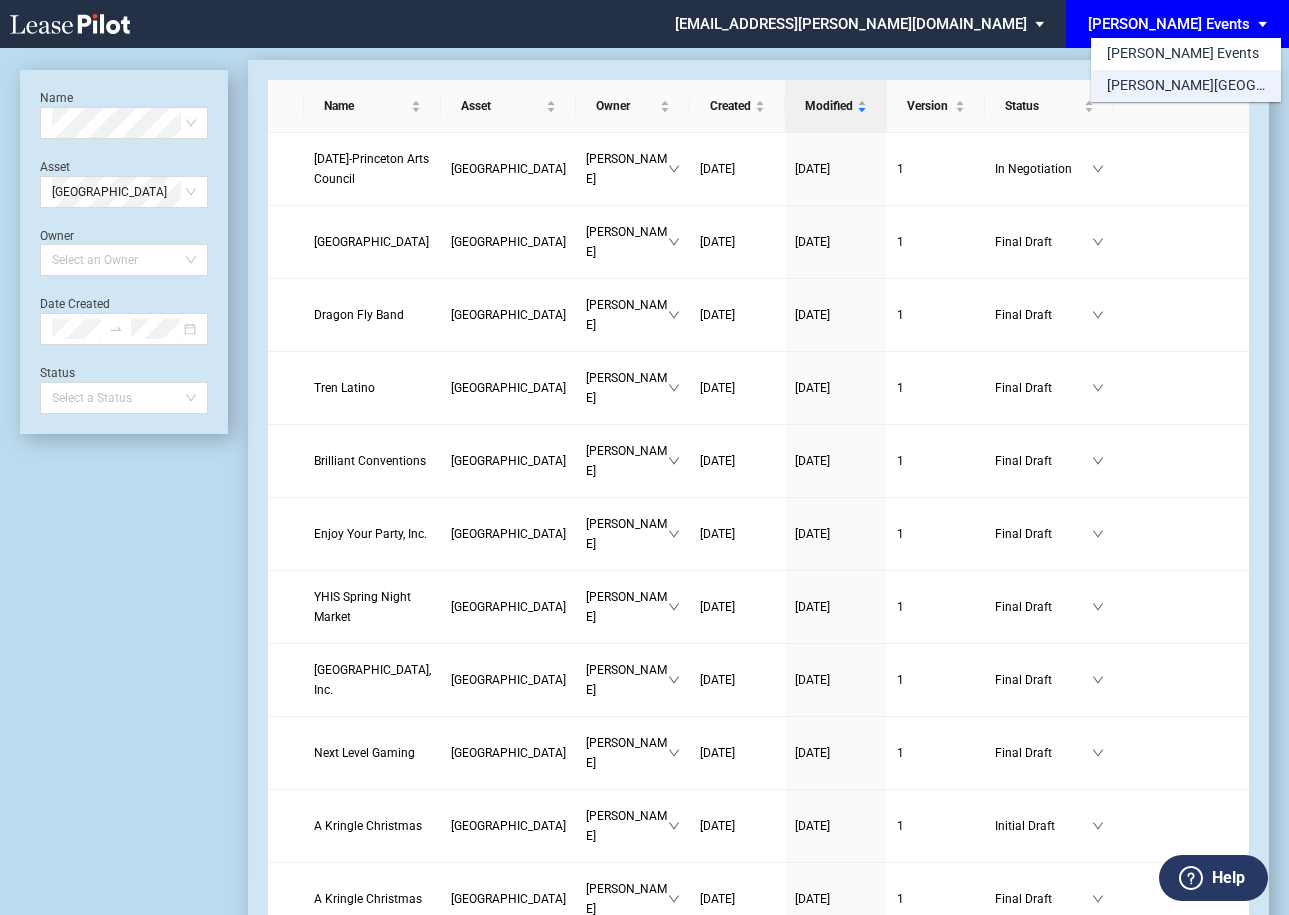 click on "[PERSON_NAME][GEOGRAPHIC_DATA] Consents" at bounding box center (1186, 86) 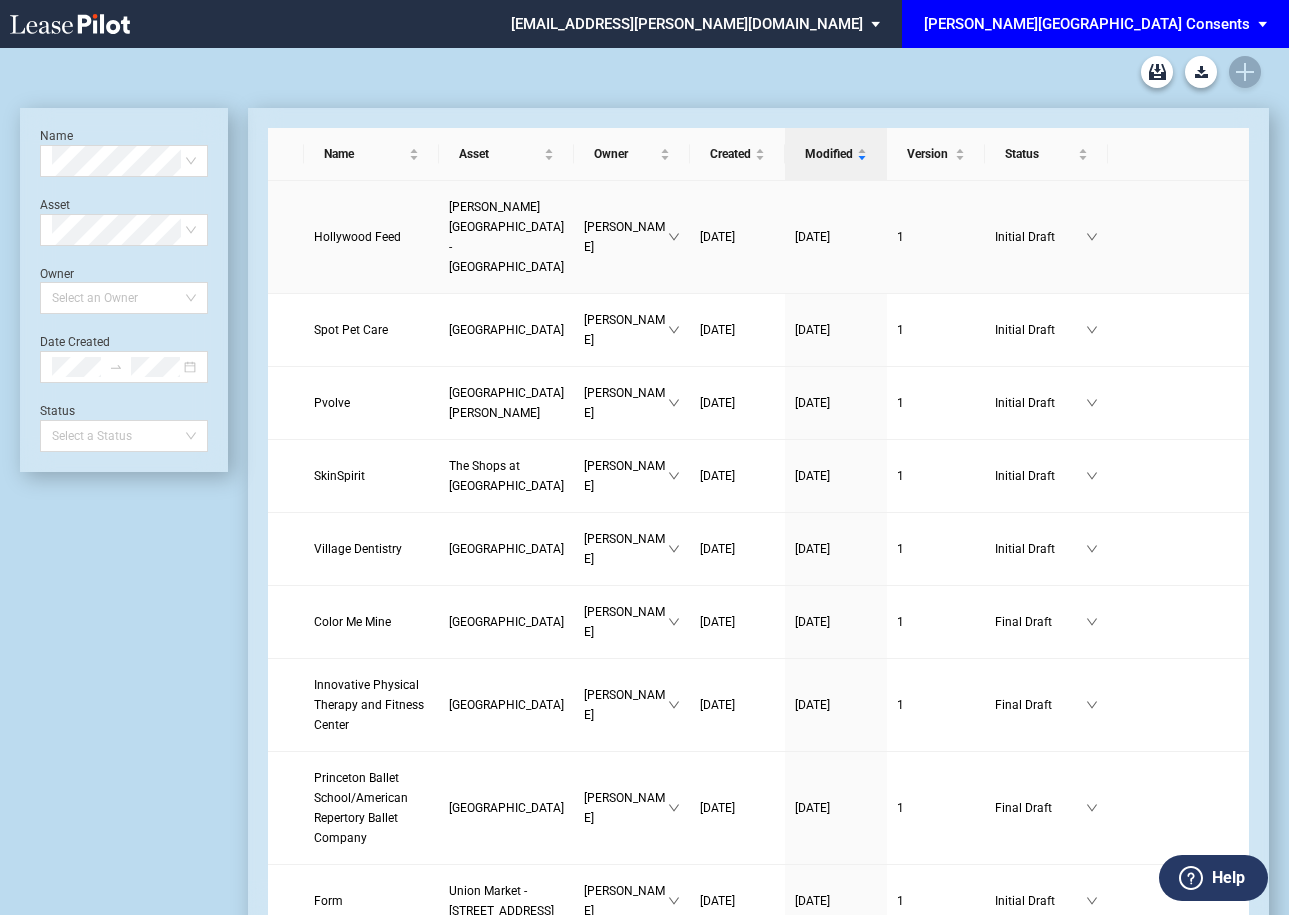 scroll, scrollTop: 0, scrollLeft: 0, axis: both 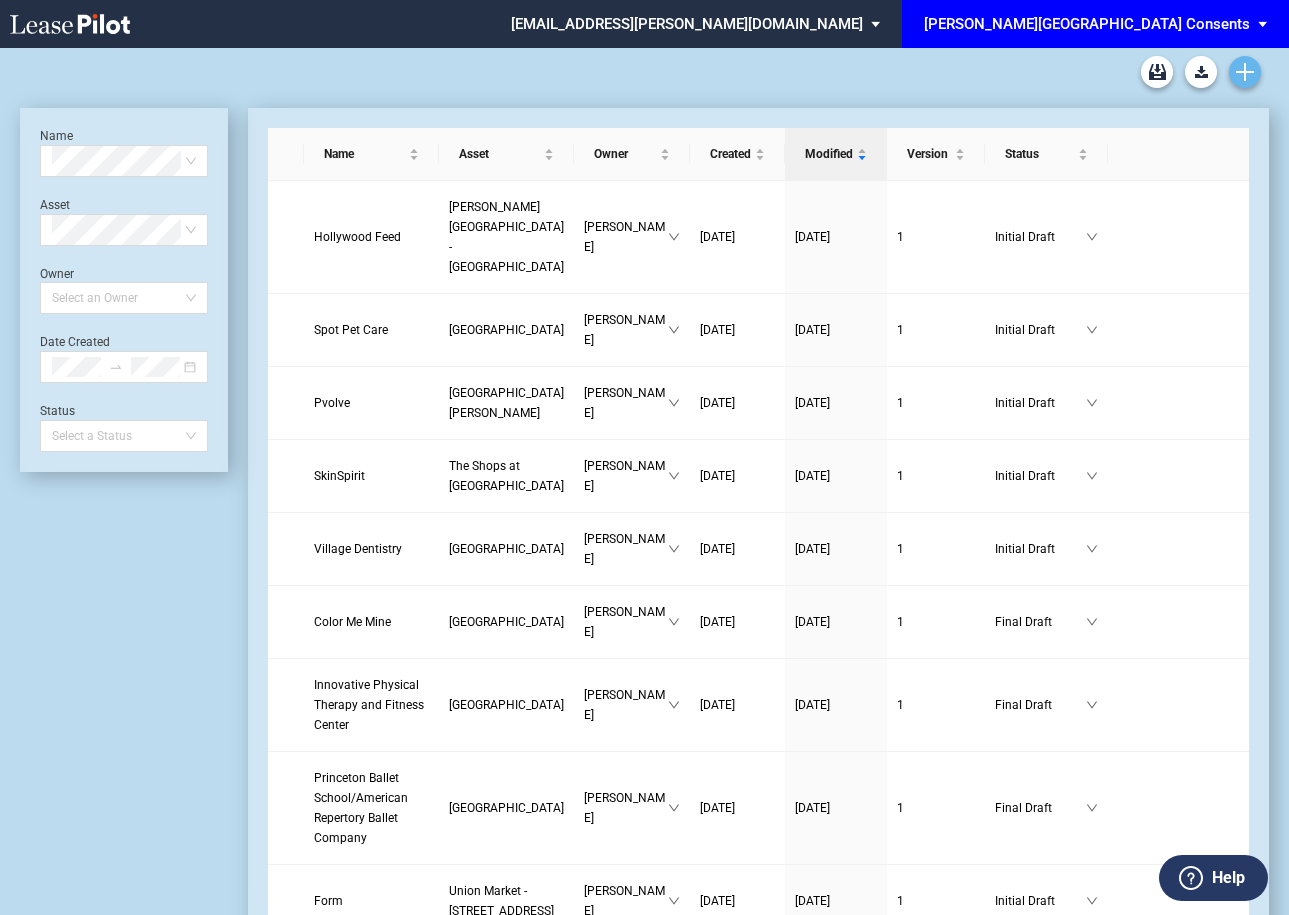 click 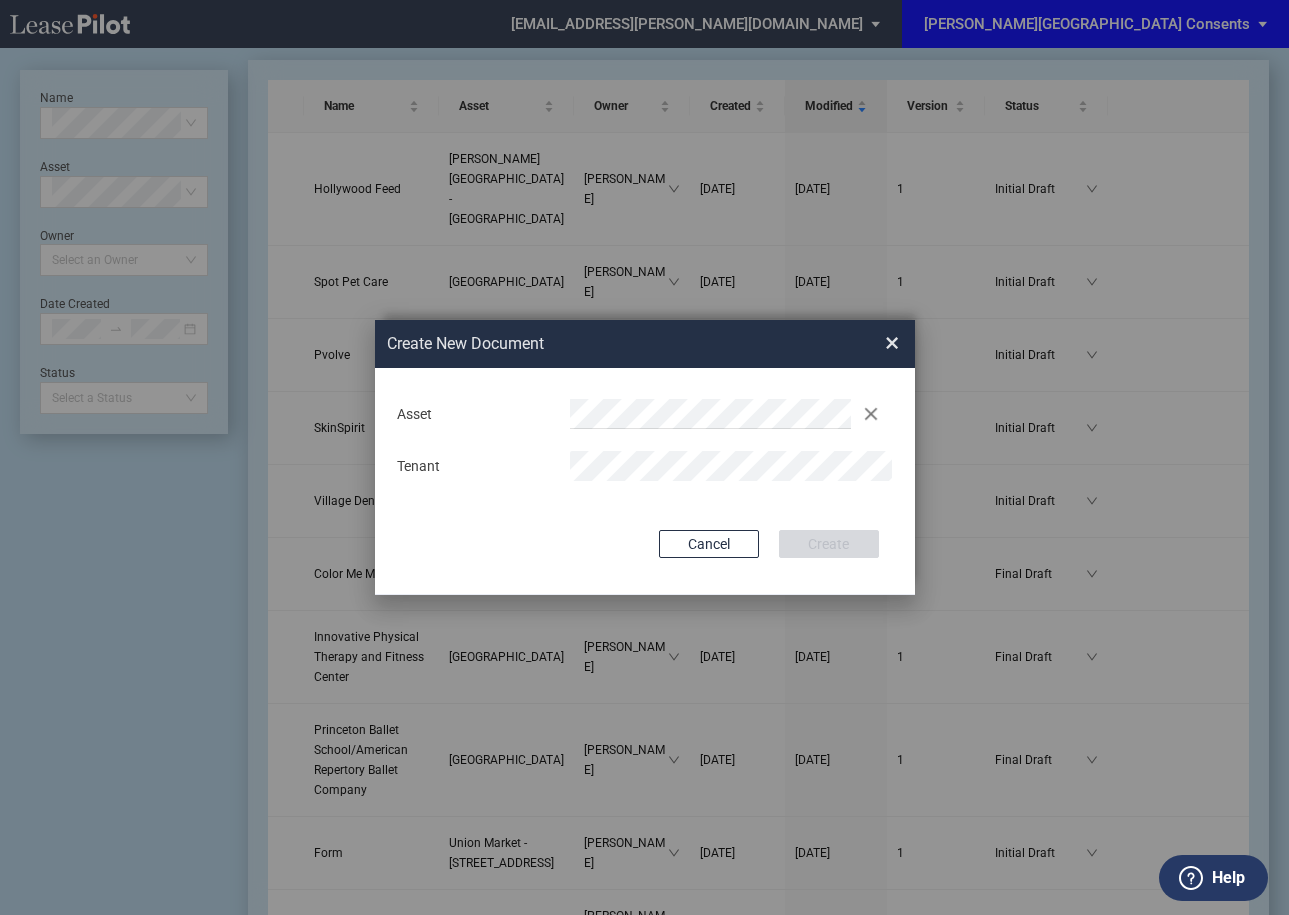 click on "Deal Type
Retail
Deal Type
Retail
Form
Consent To Temporary License
Consent To Temporary License
Asset
Clear
Tenant
Use Conformed Deal
The selected building was not in your LeasePilot platform when this conformed deal was created. Please recreate the conformed deal if you want to use it for this building.
Copy Deal Terms from
Cancel
Create
Creating..." at bounding box center [645, 481] 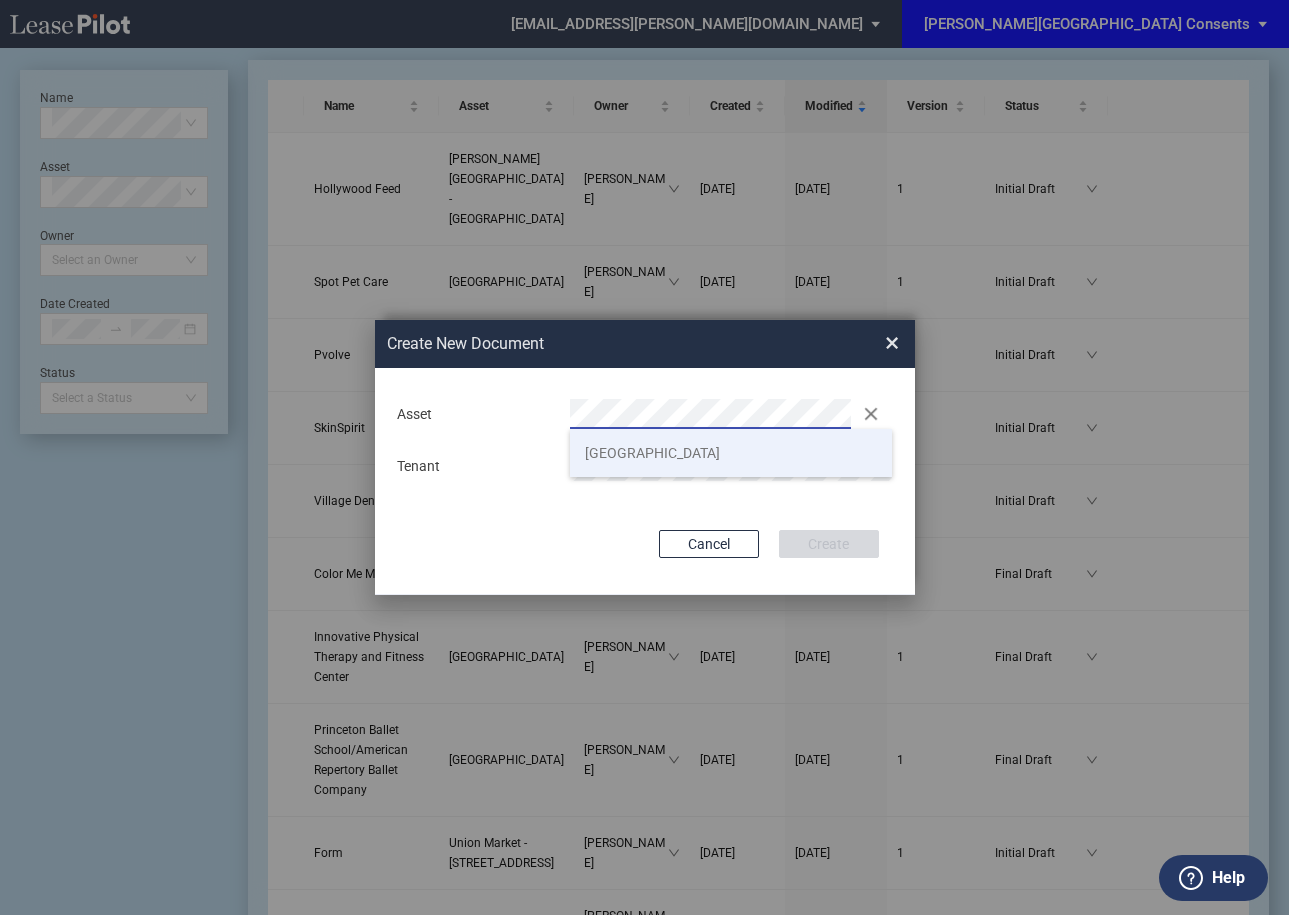 click on "Woburn Village" at bounding box center (731, 453) 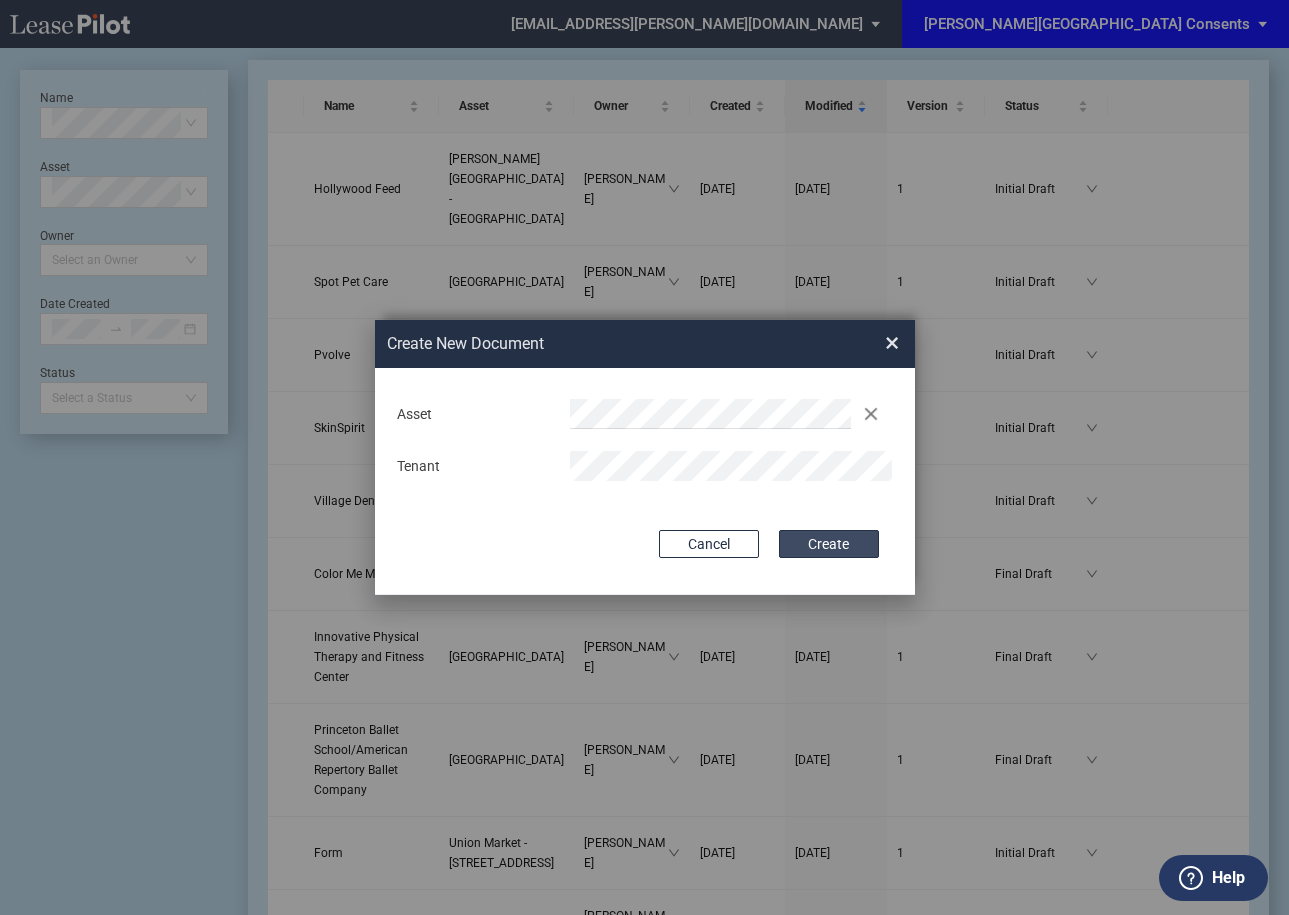 click on "Create" at bounding box center (829, 544) 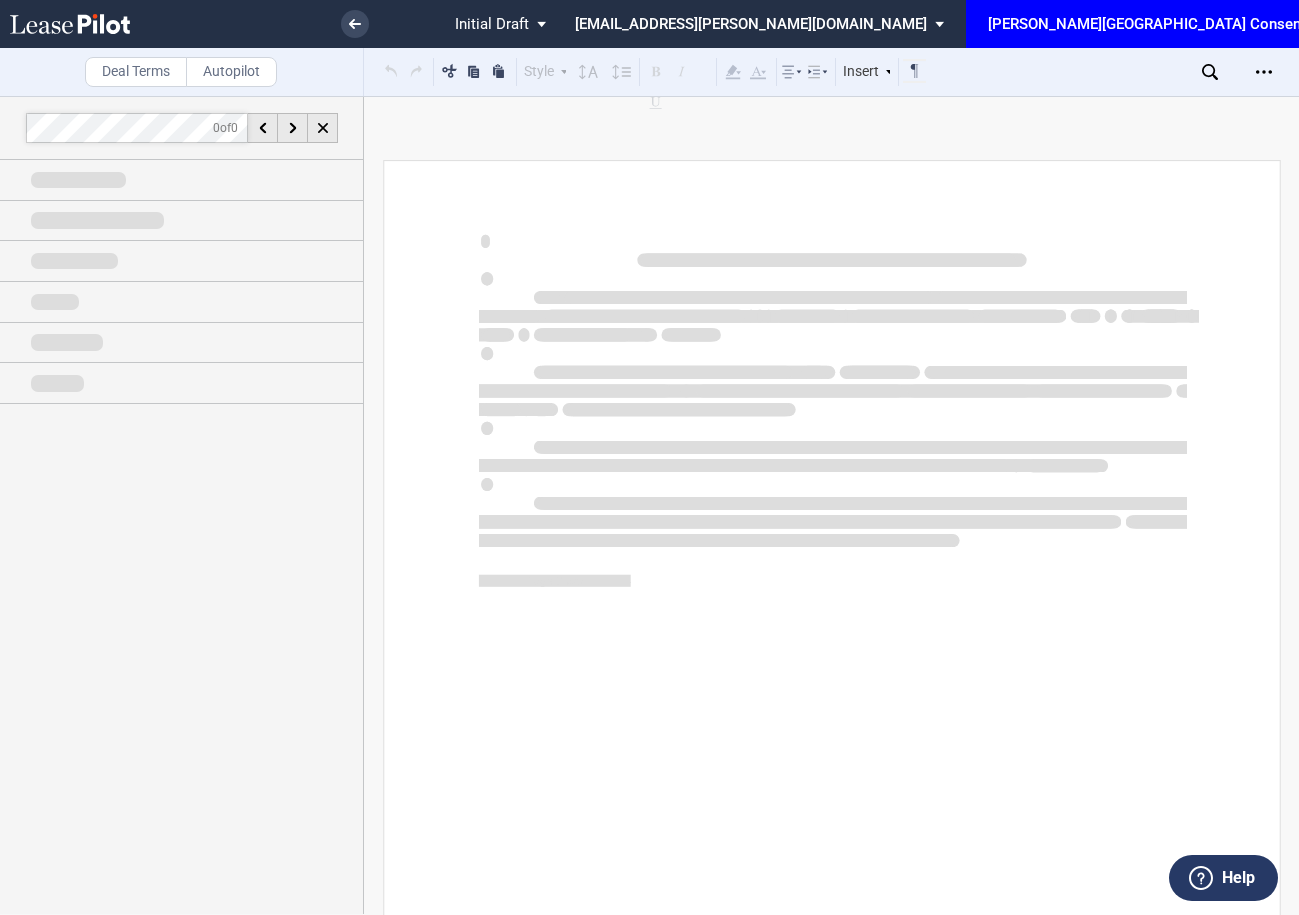 scroll, scrollTop: 0, scrollLeft: 0, axis: both 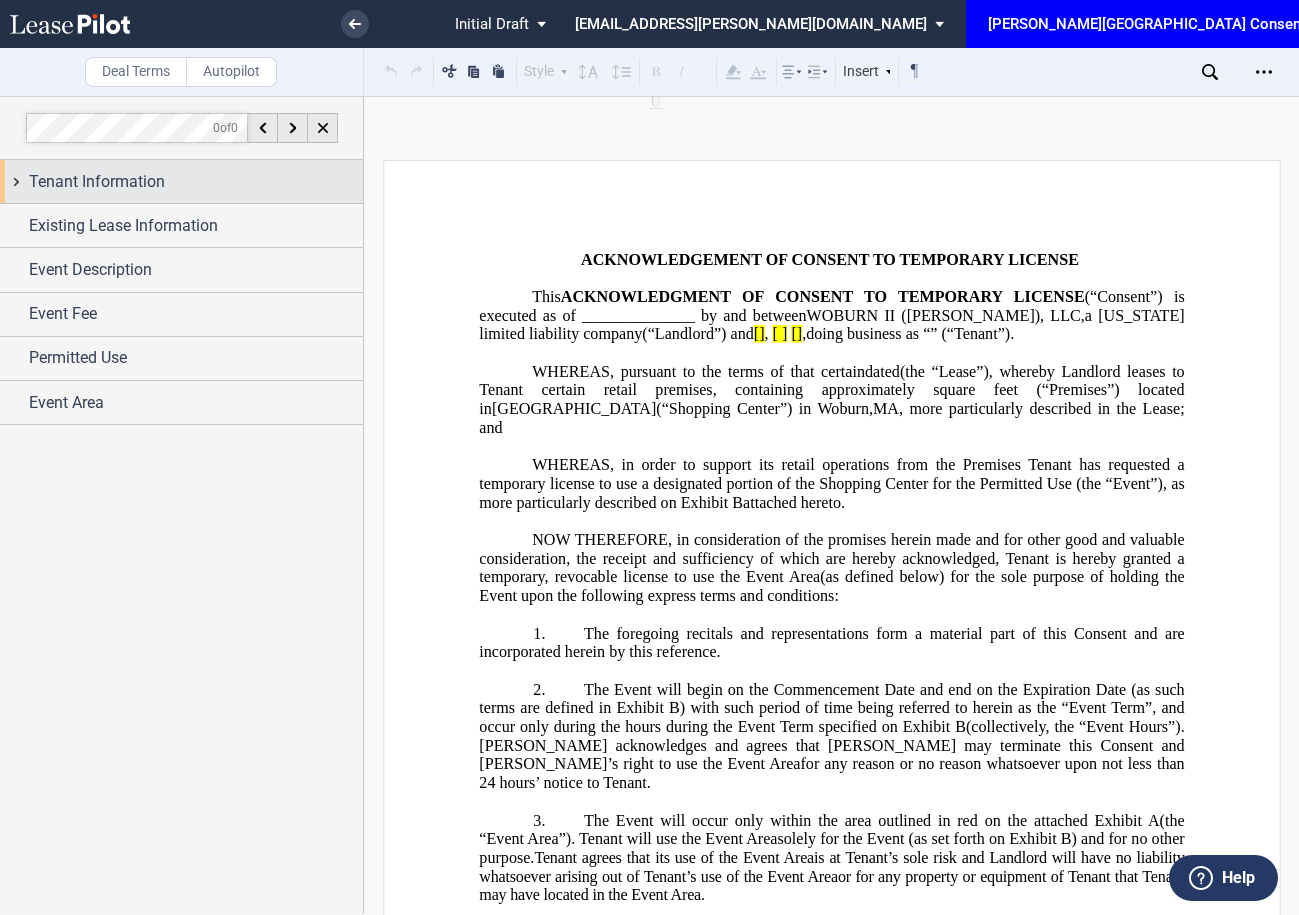click on "Tenant Information" at bounding box center (196, 182) 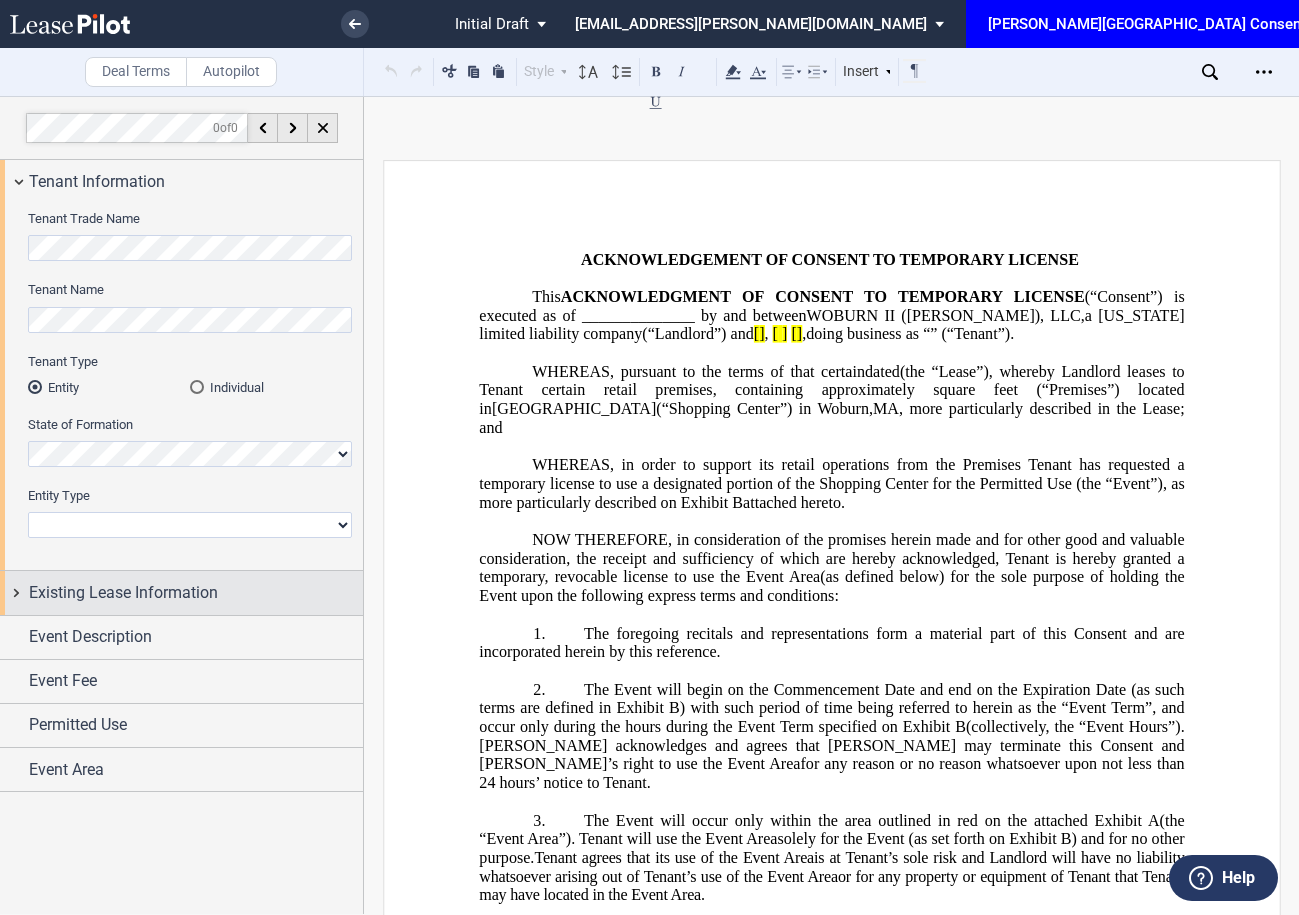 click on "Existing Lease Information" at bounding box center [181, 592] 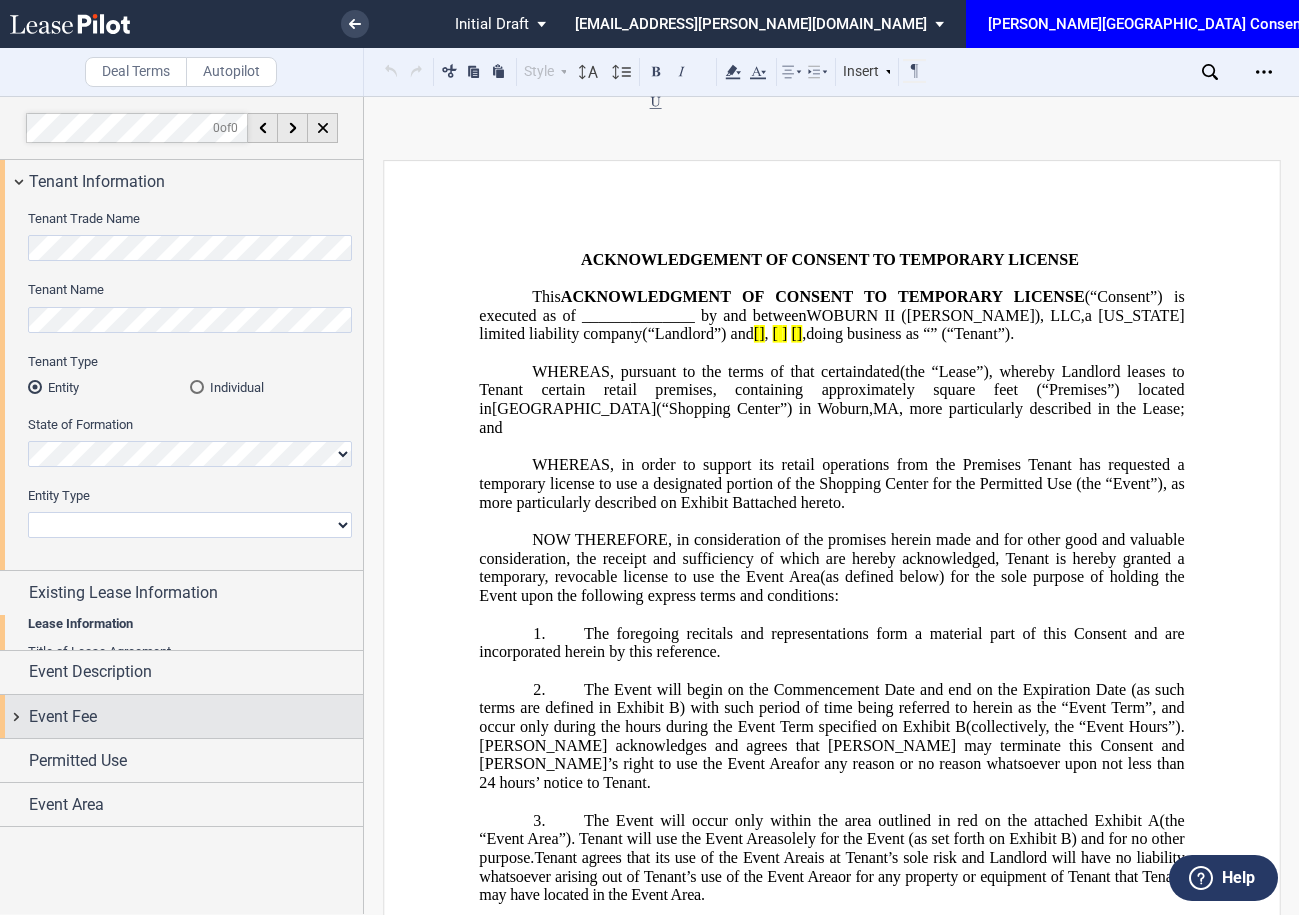 click on "Event Fee" at bounding box center [181, 716] 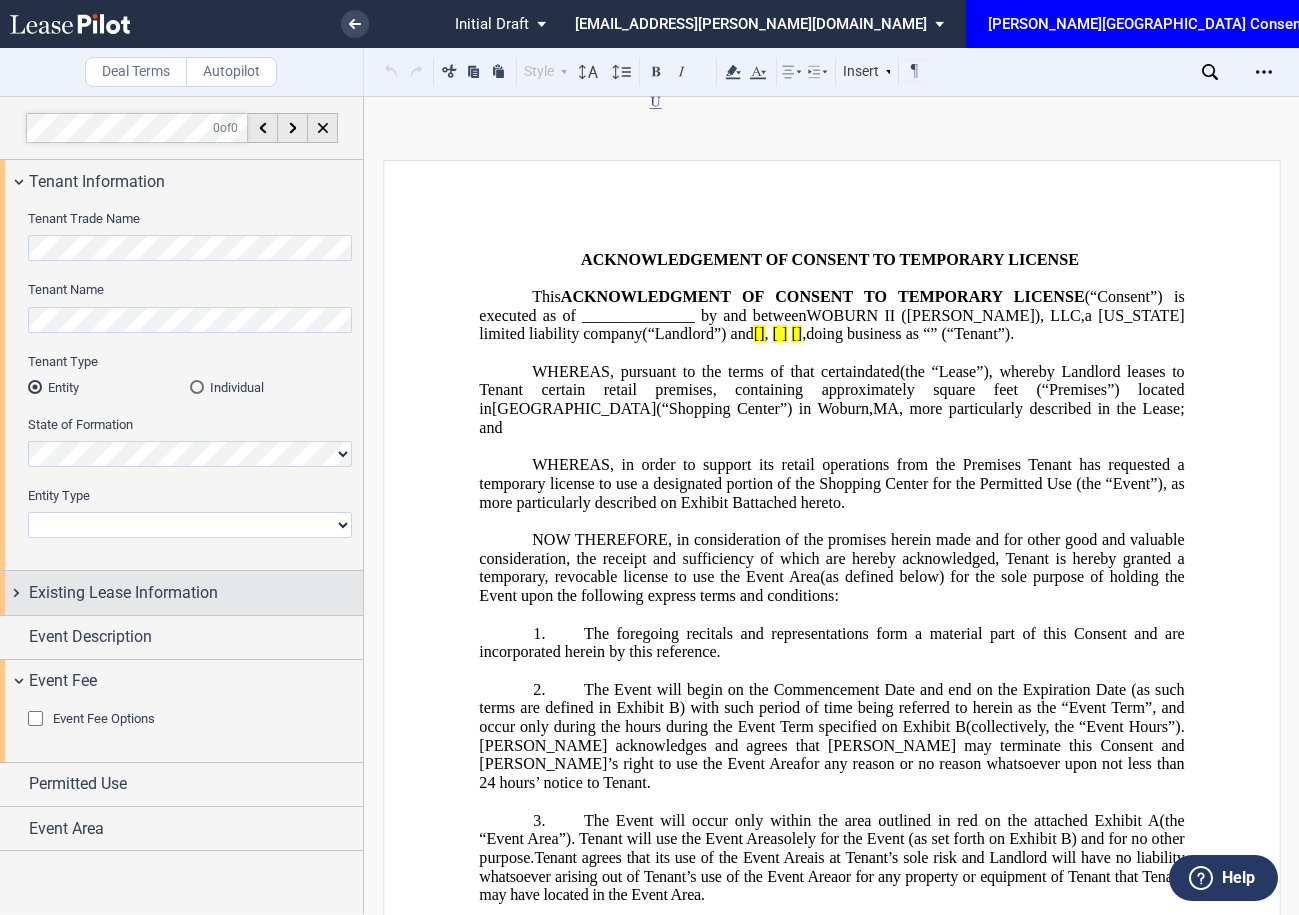 click on "Existing Lease Information" at bounding box center [181, 592] 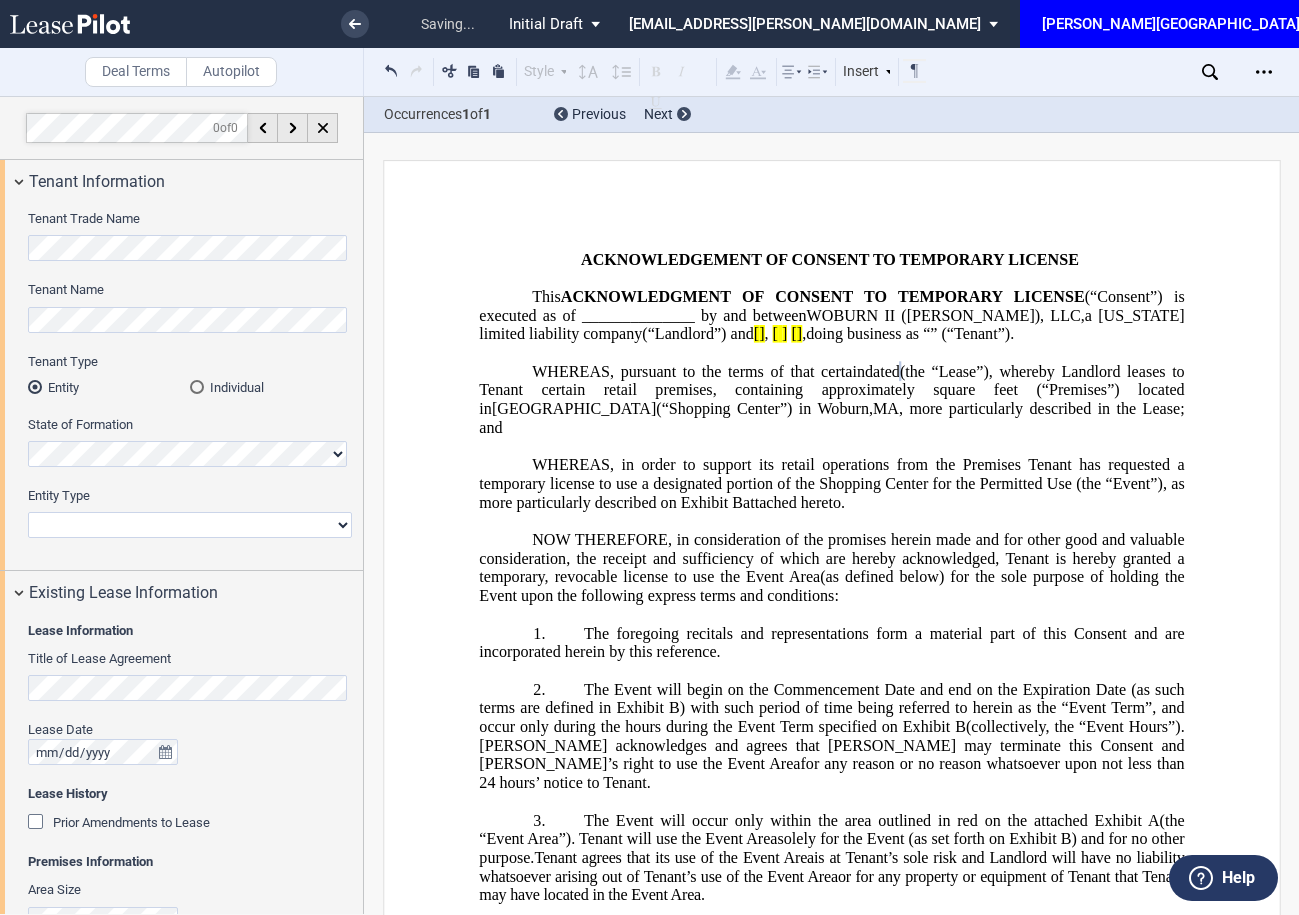 click on "Lease History" at bounding box center (190, 794) 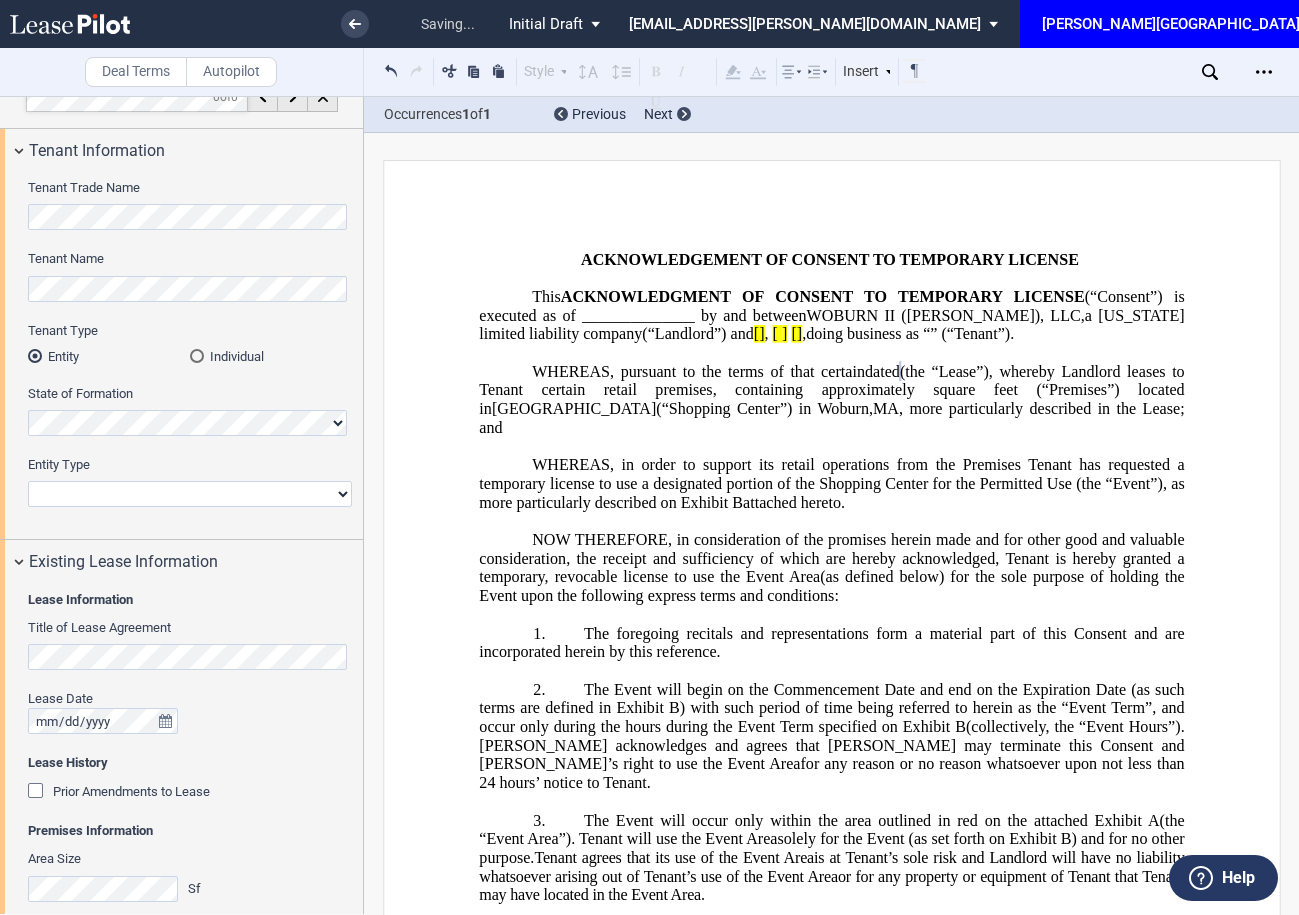 scroll, scrollTop: 41, scrollLeft: 0, axis: vertical 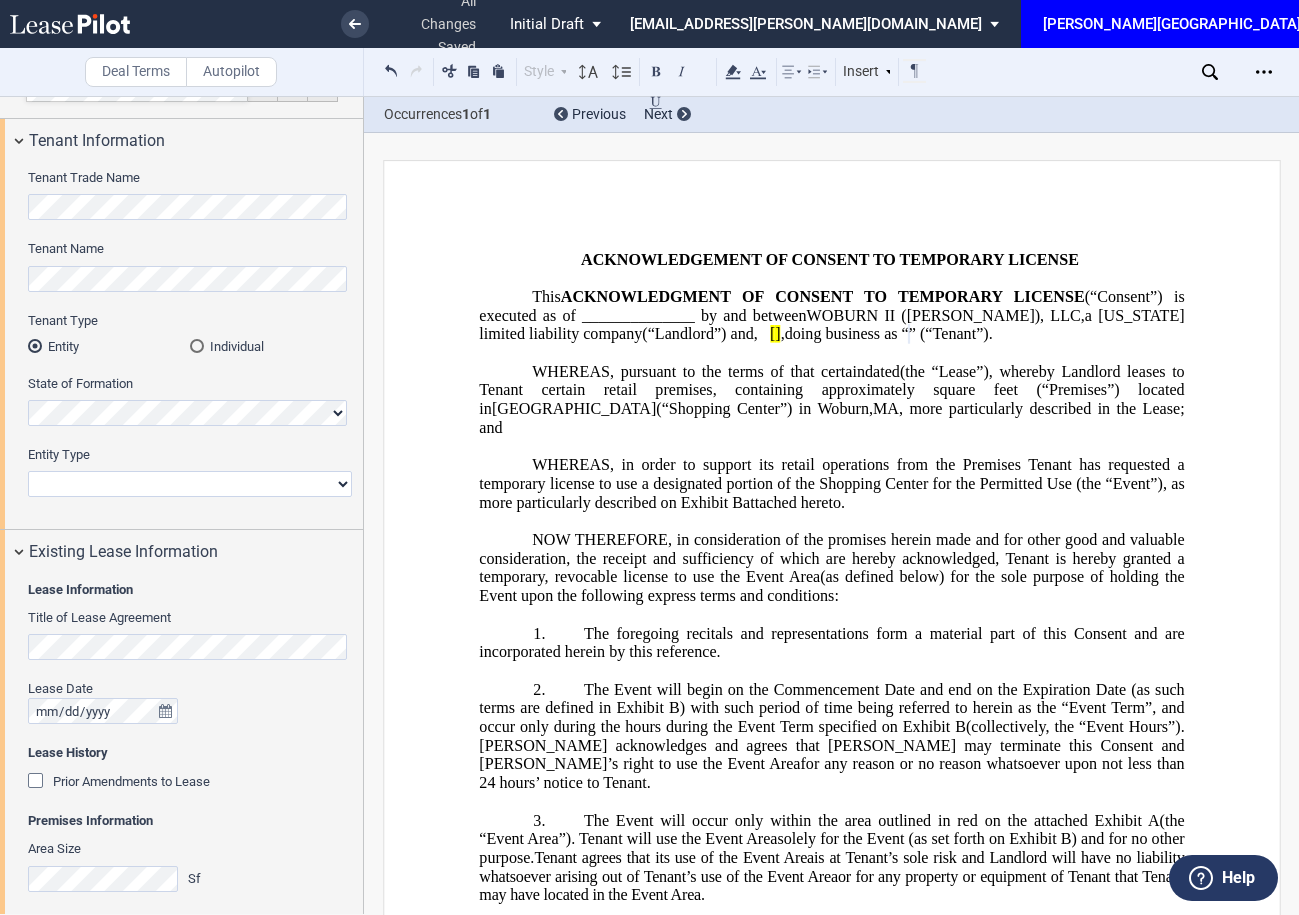 click on "Corporation
Limited Liability Company
General Partnership
Limited Partnership
Non-Profit Corporation
Other" at bounding box center (190, 484) 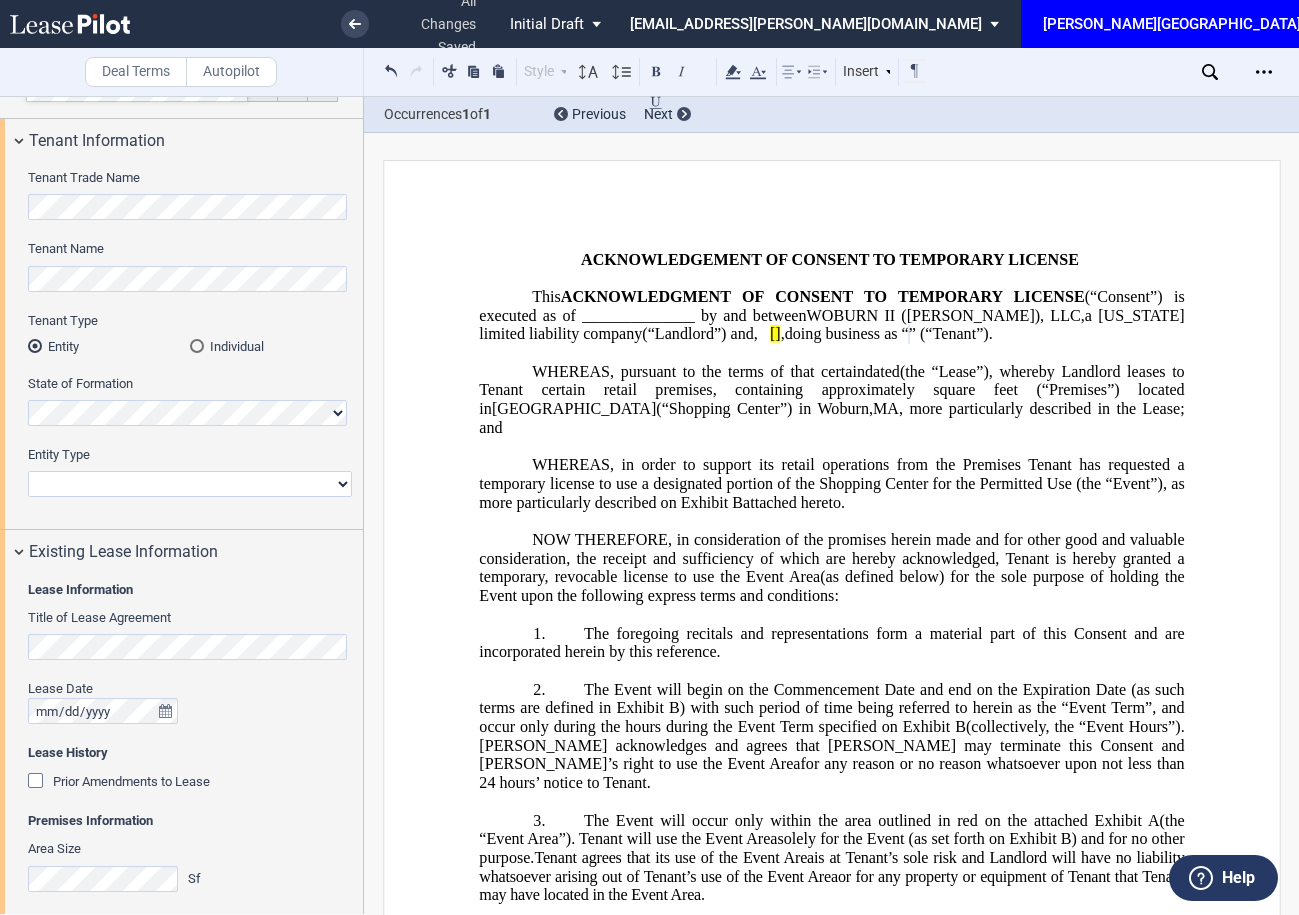 select on "limited liability company" 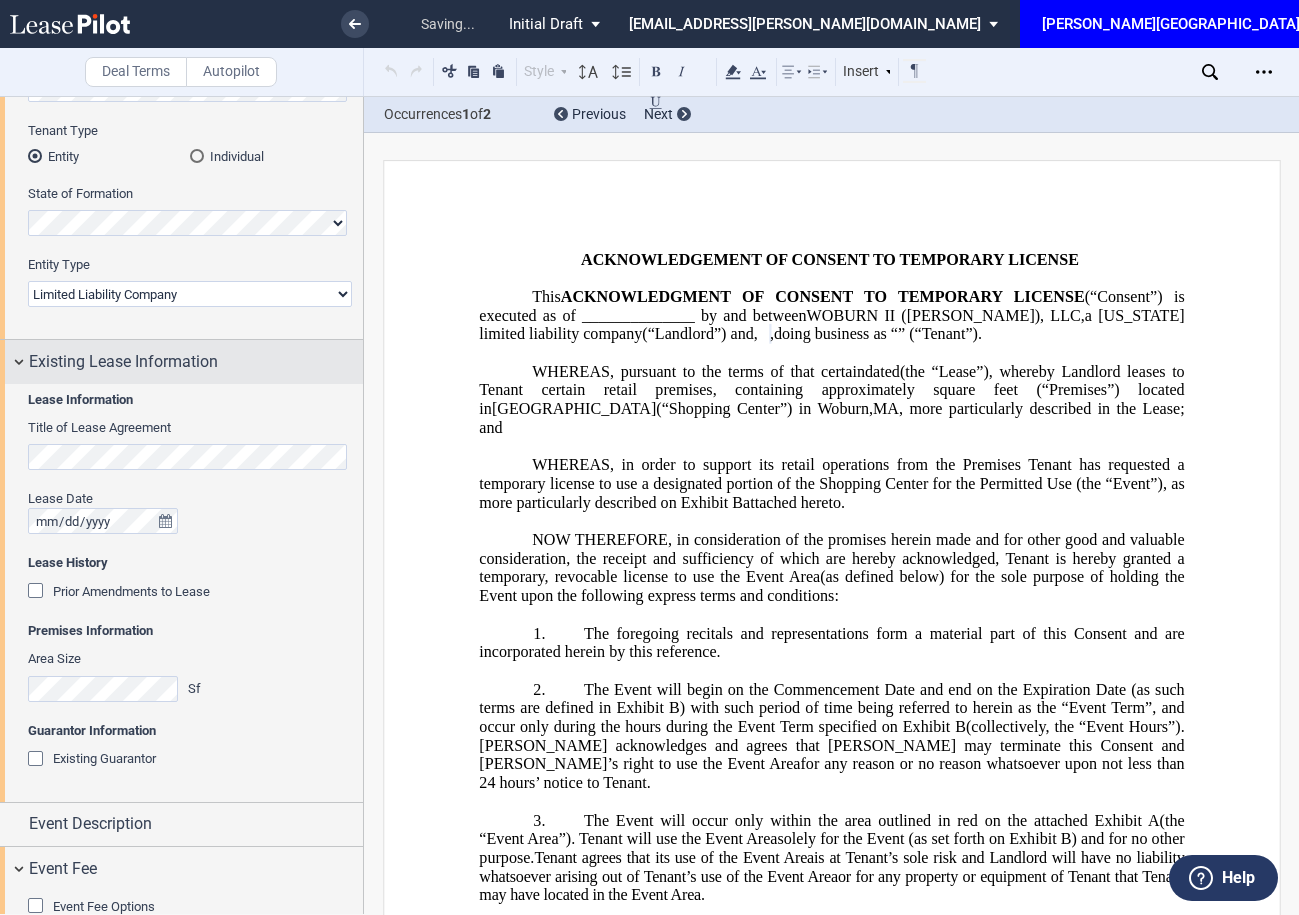 scroll, scrollTop: 235, scrollLeft: 0, axis: vertical 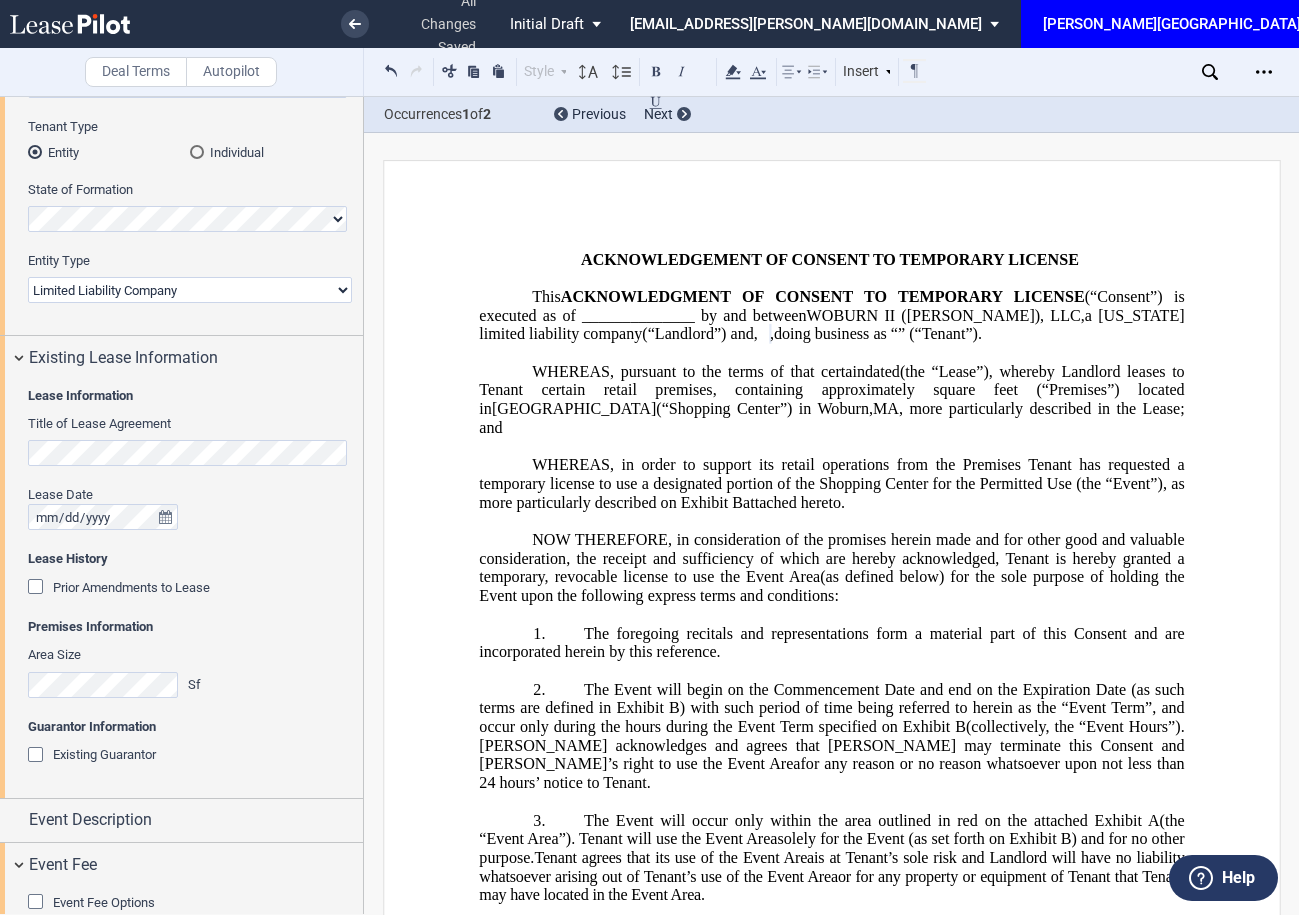 click on "Lease History" at bounding box center (190, 559) 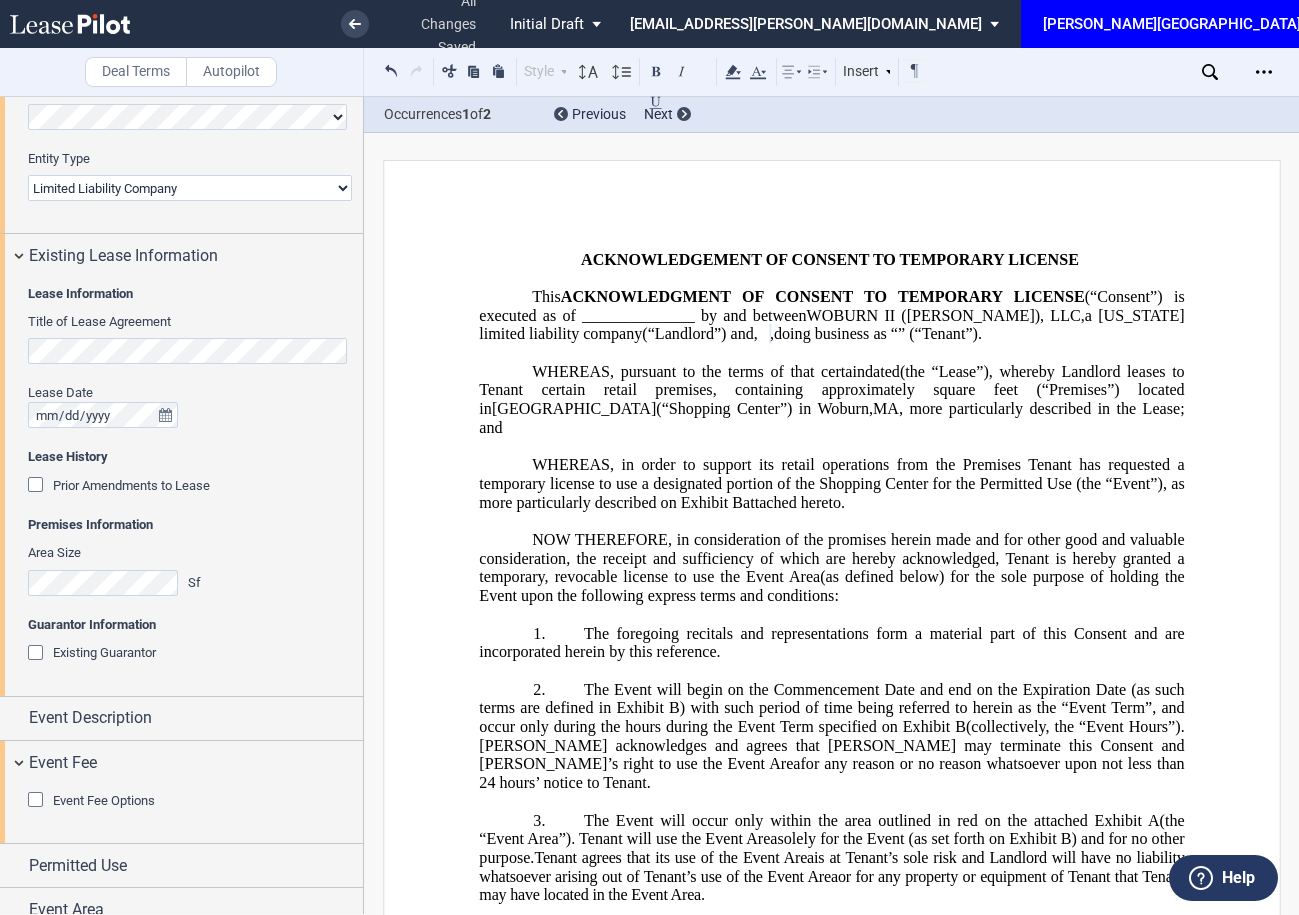 scroll, scrollTop: 343, scrollLeft: 0, axis: vertical 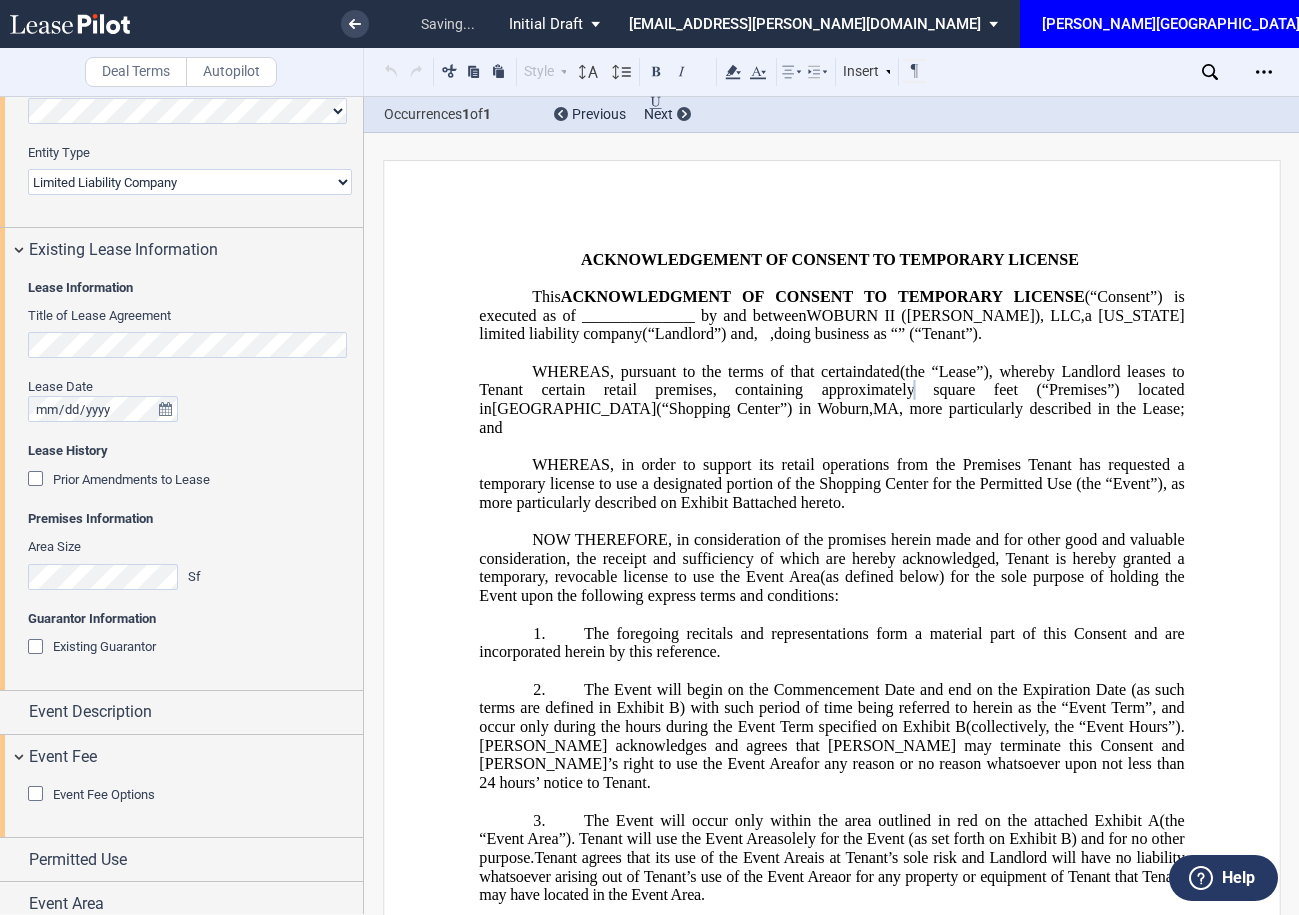click on "Existing Guarantor" 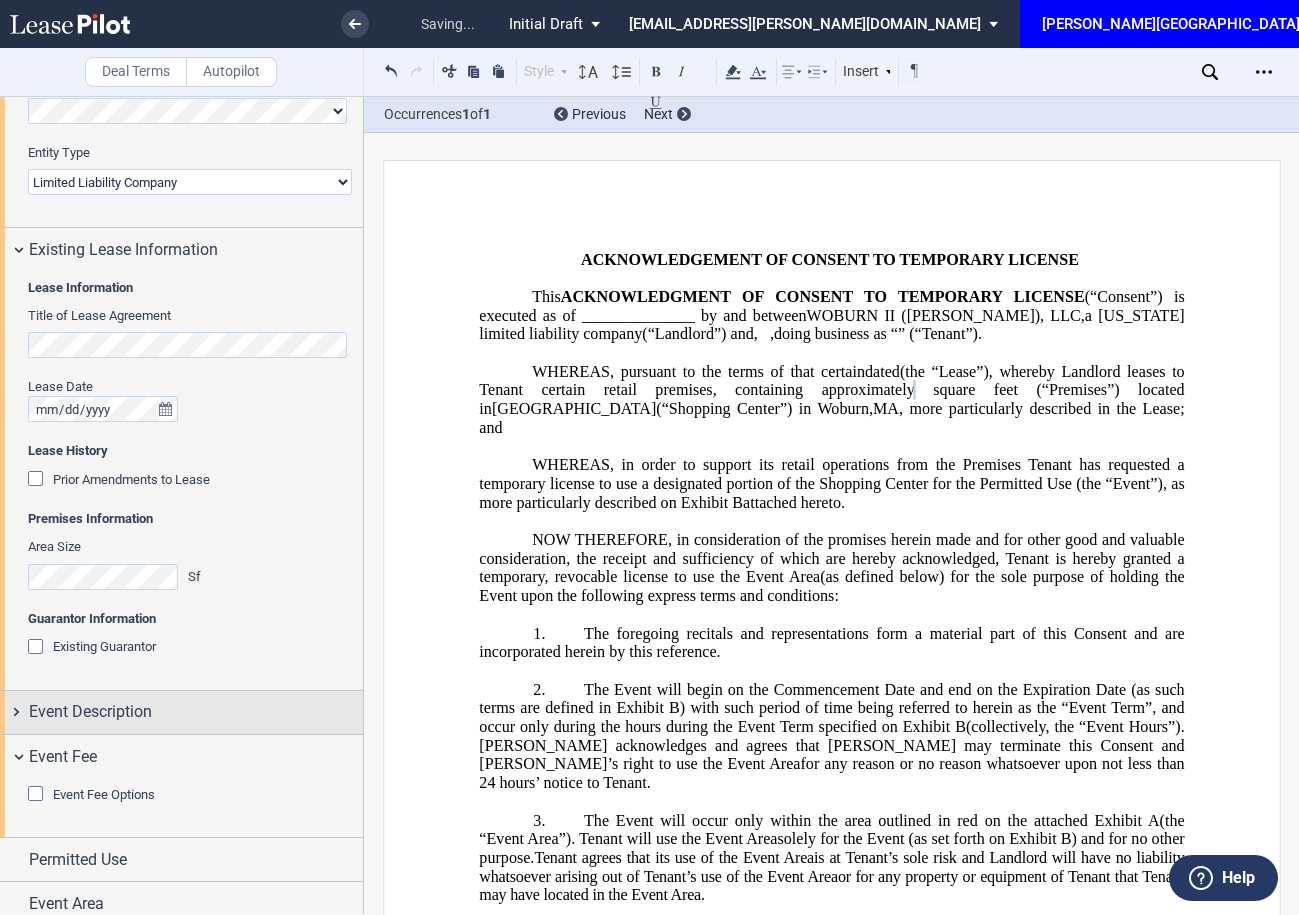 click on "Event Description" at bounding box center [196, 712] 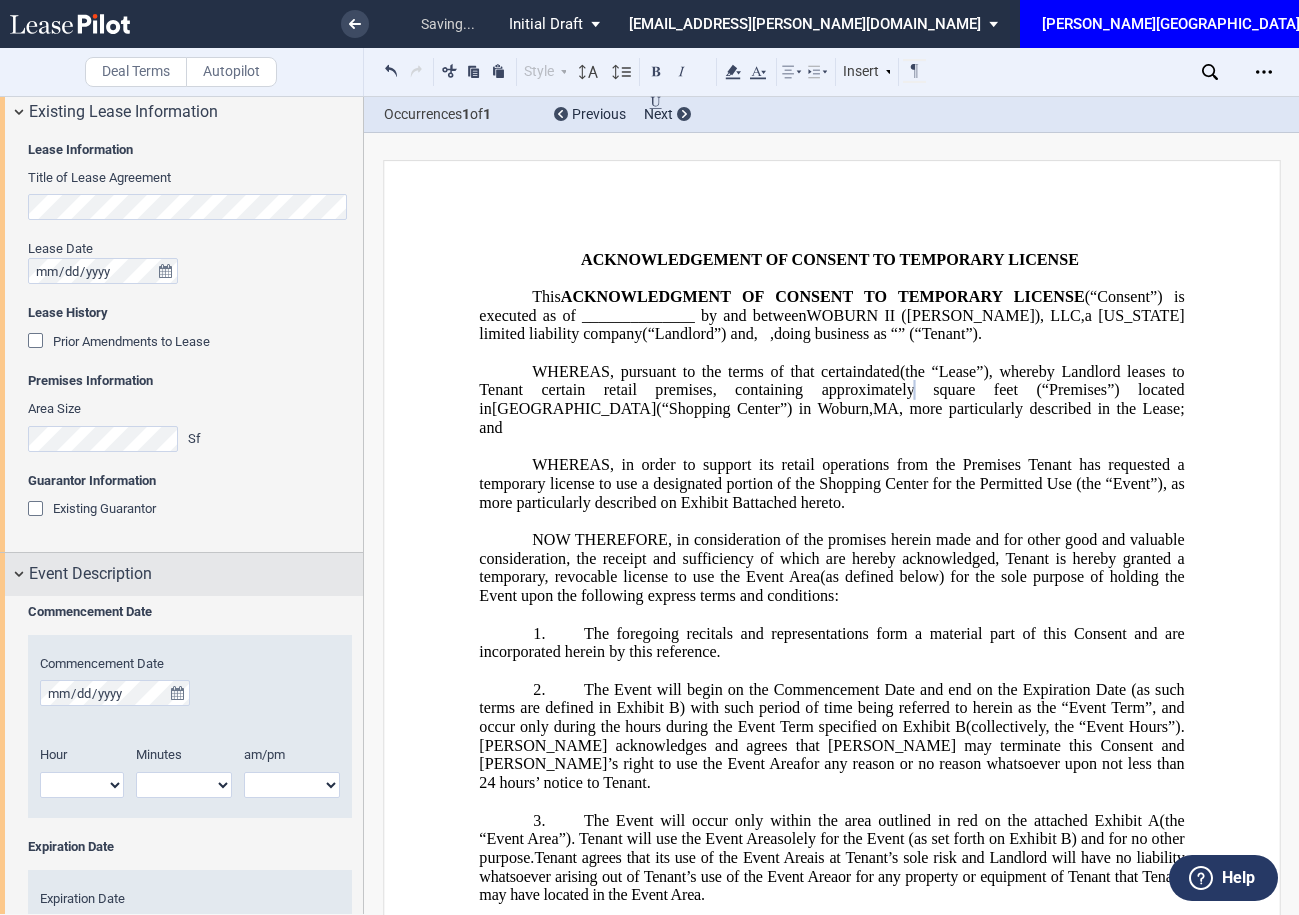scroll, scrollTop: 495, scrollLeft: 0, axis: vertical 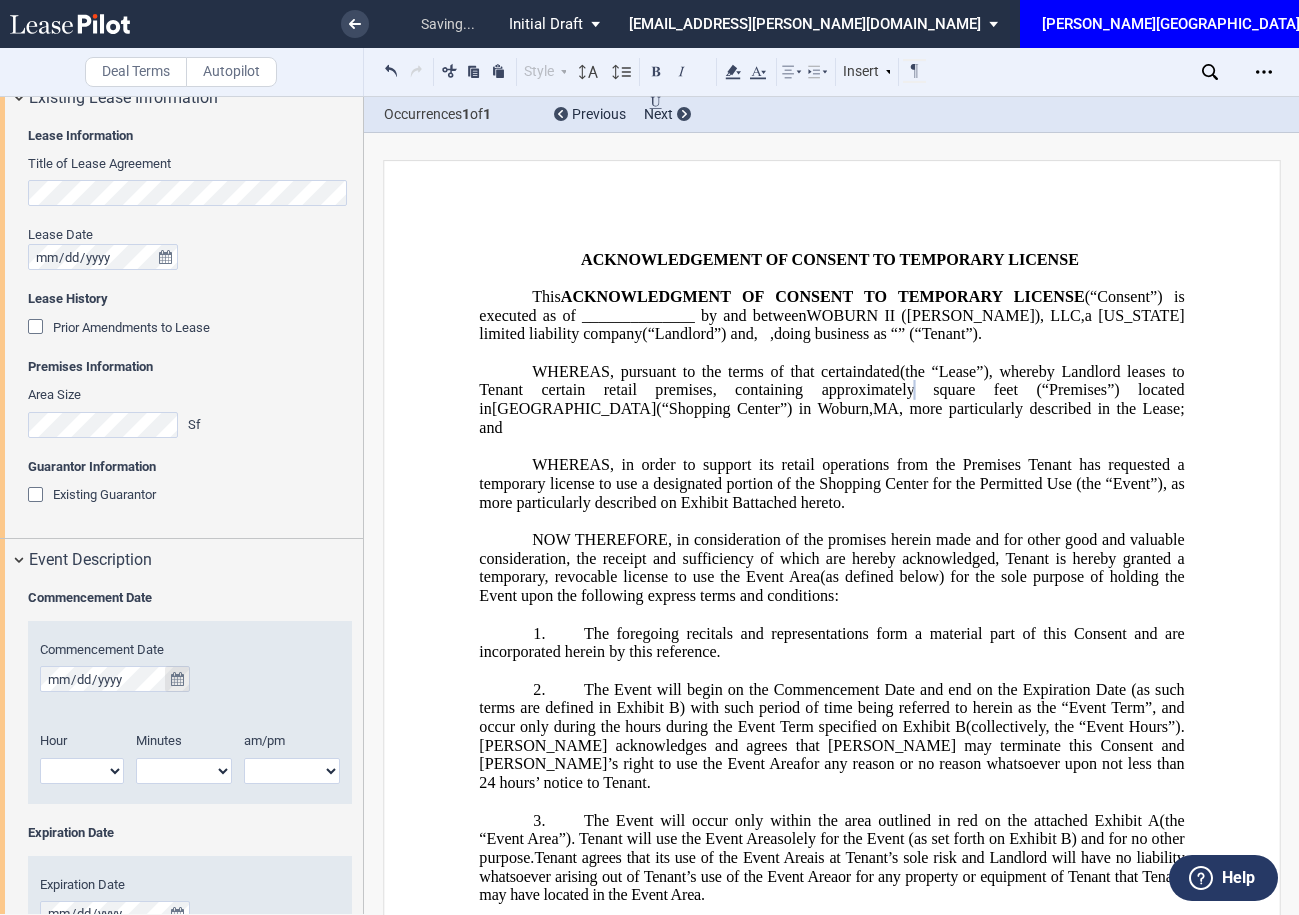 click 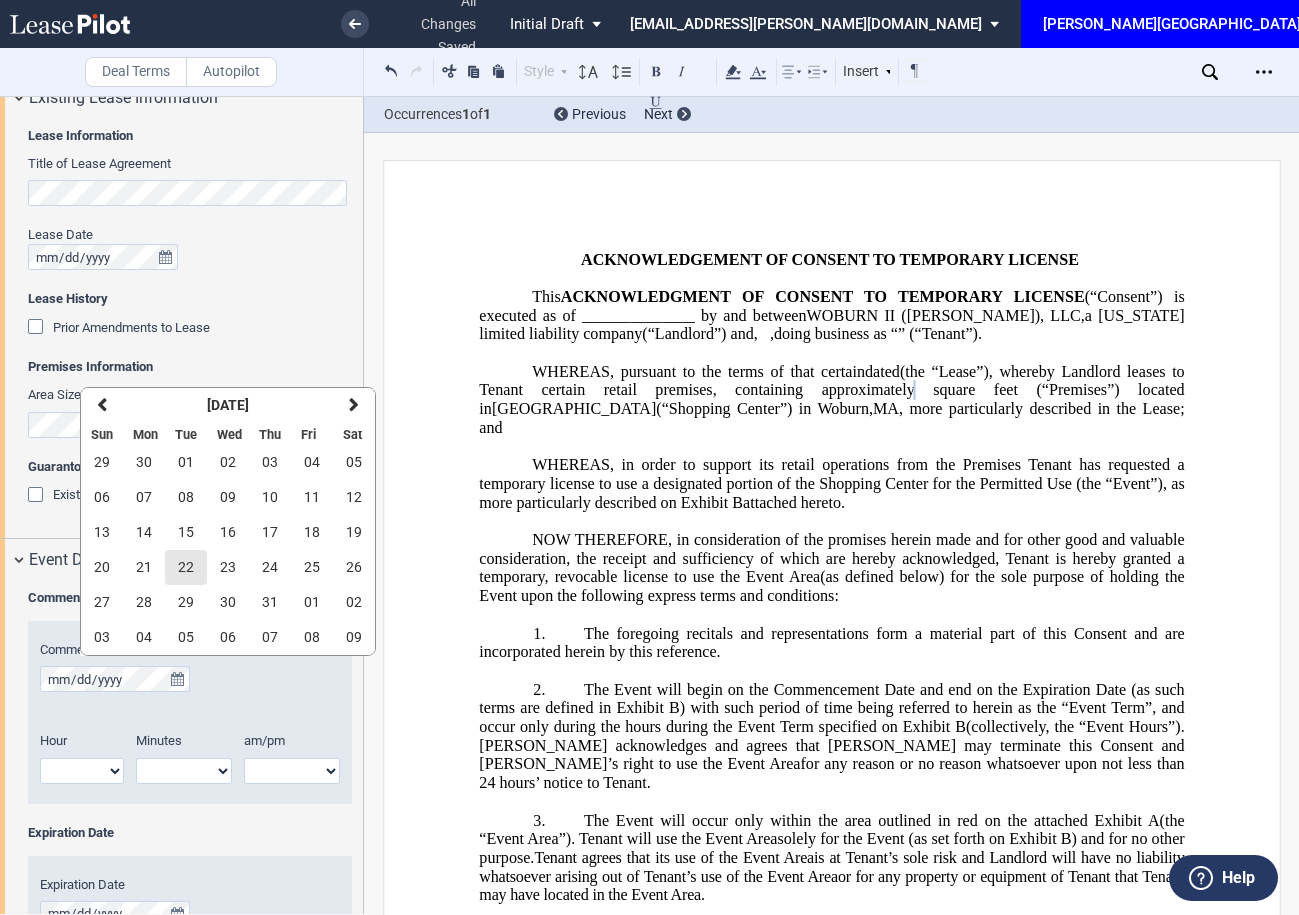 click on "22" at bounding box center (186, 567) 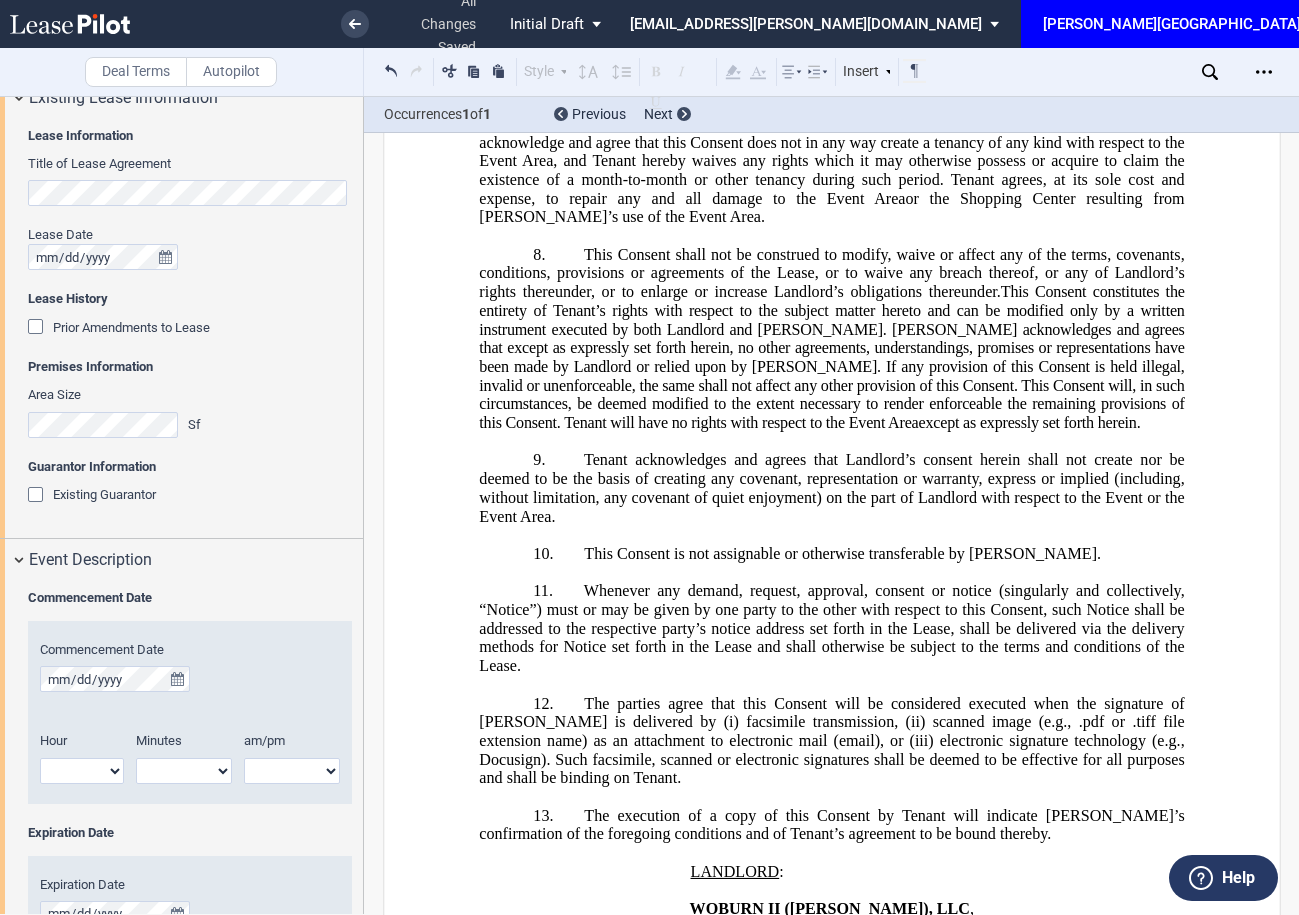 scroll, scrollTop: 2366, scrollLeft: 0, axis: vertical 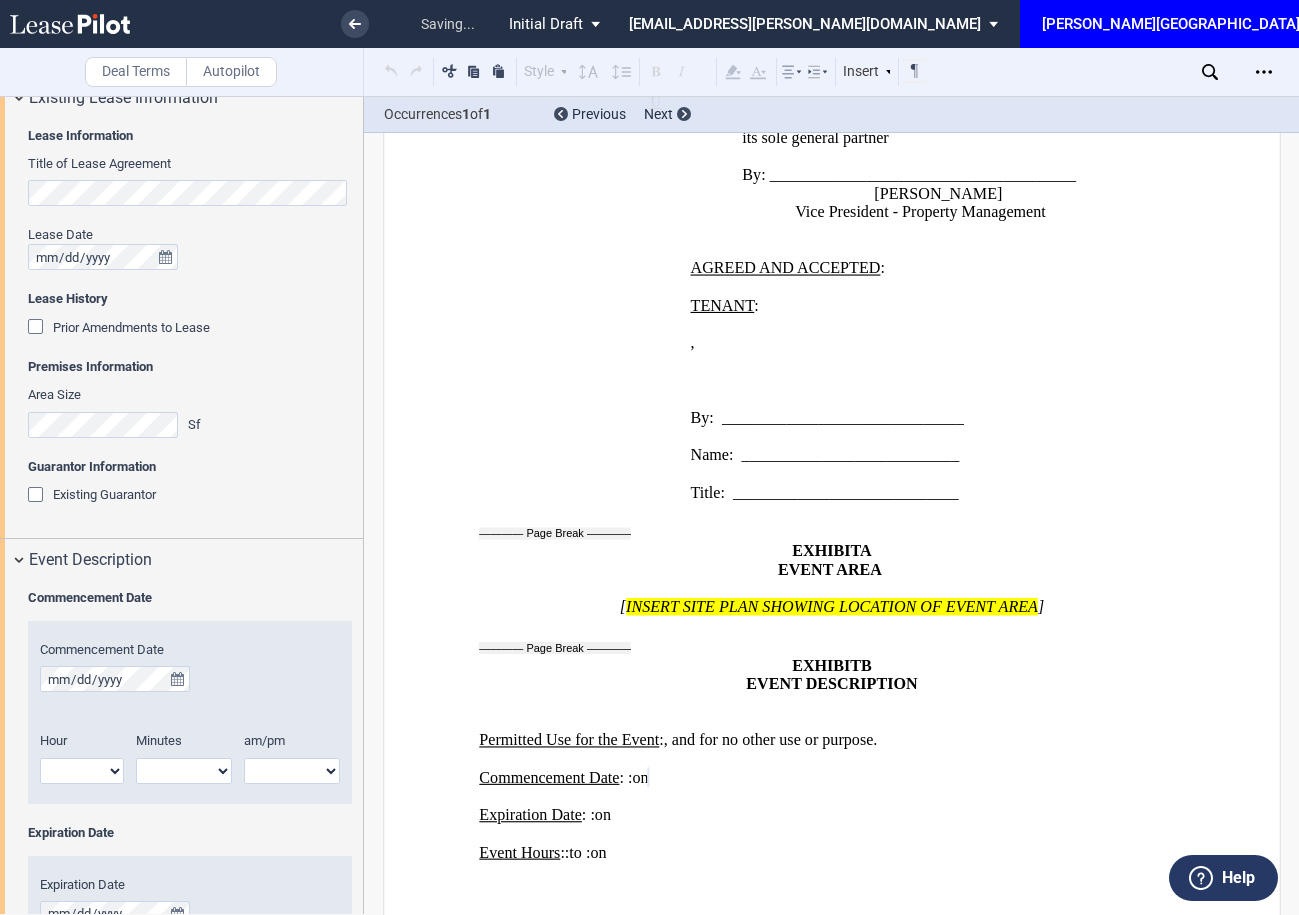 click on "1
2
3
4
5
6
7
8
9
10
11
12" at bounding box center (82, 771) 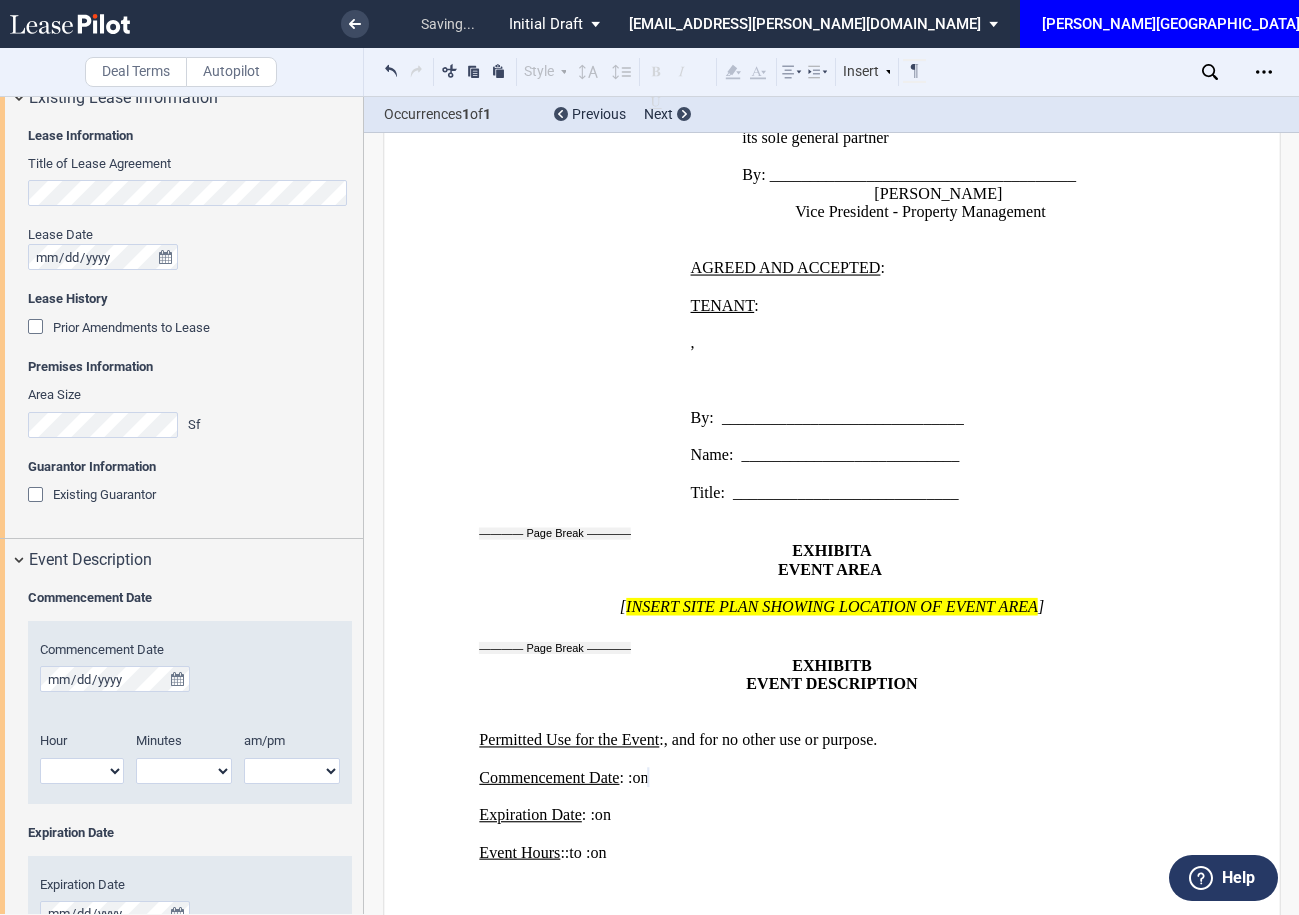select on "12" 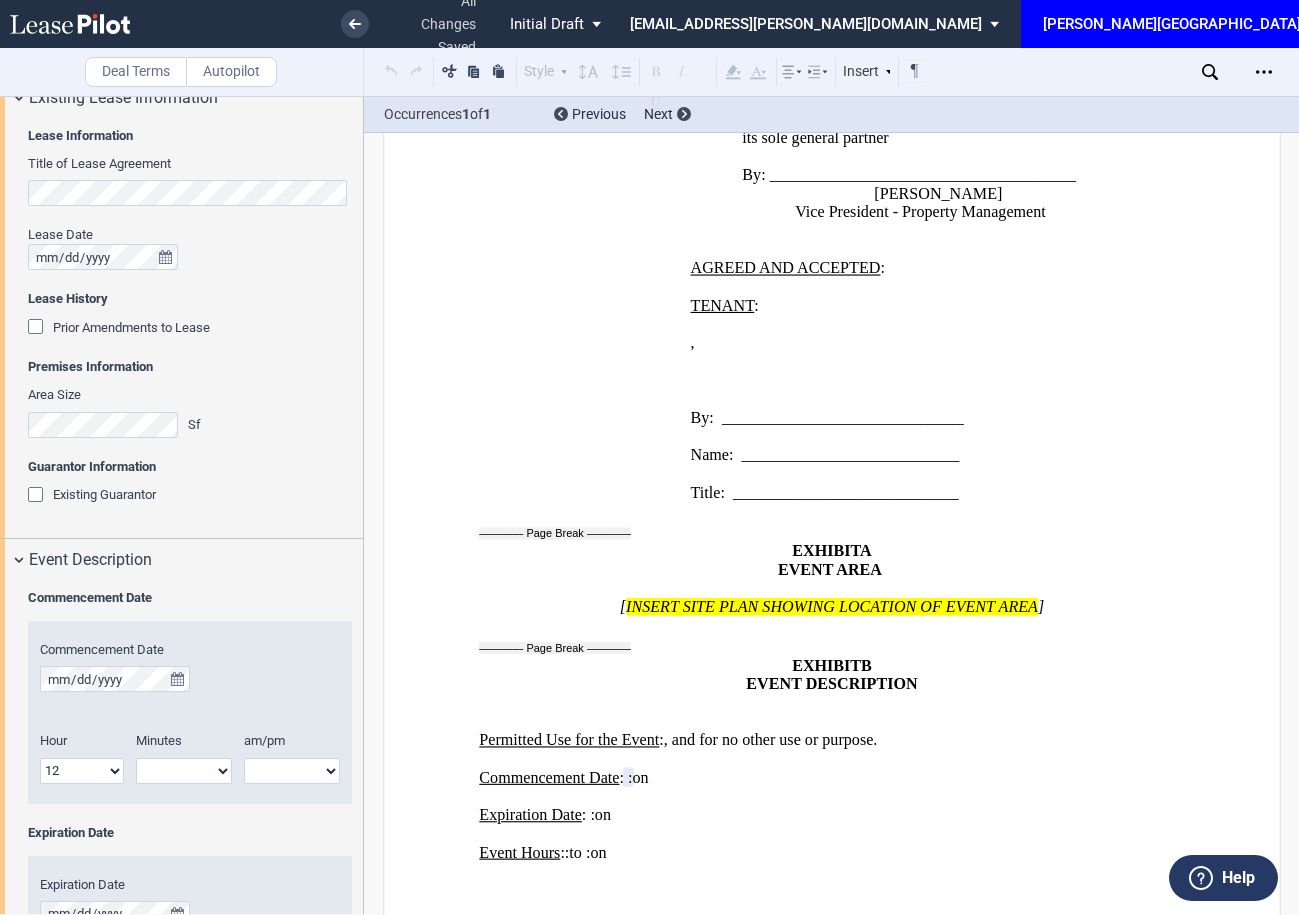 click on "00
05
10
15
20
25
30
35
40
45
50
55" at bounding box center (184, 771) 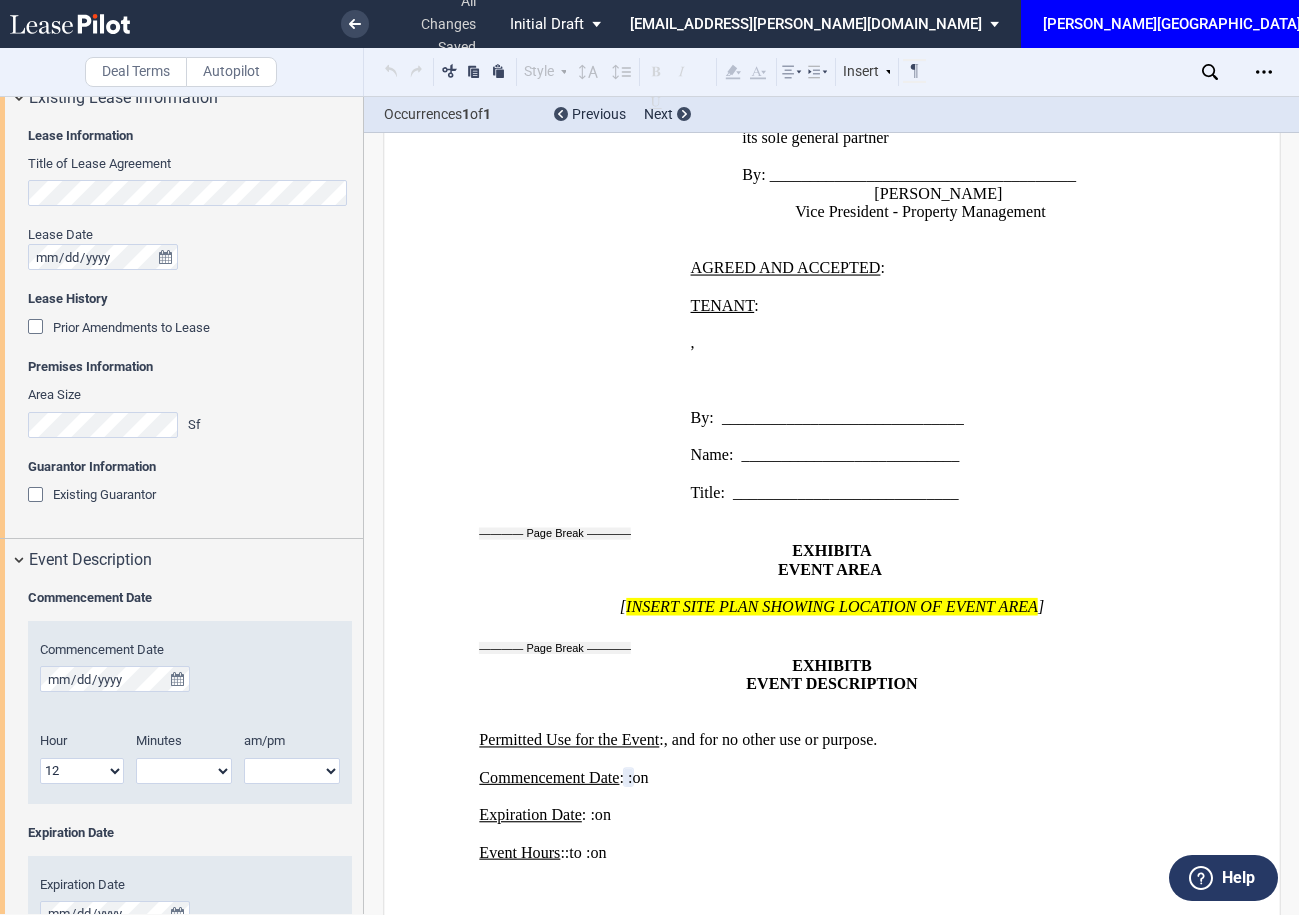 select on "00" 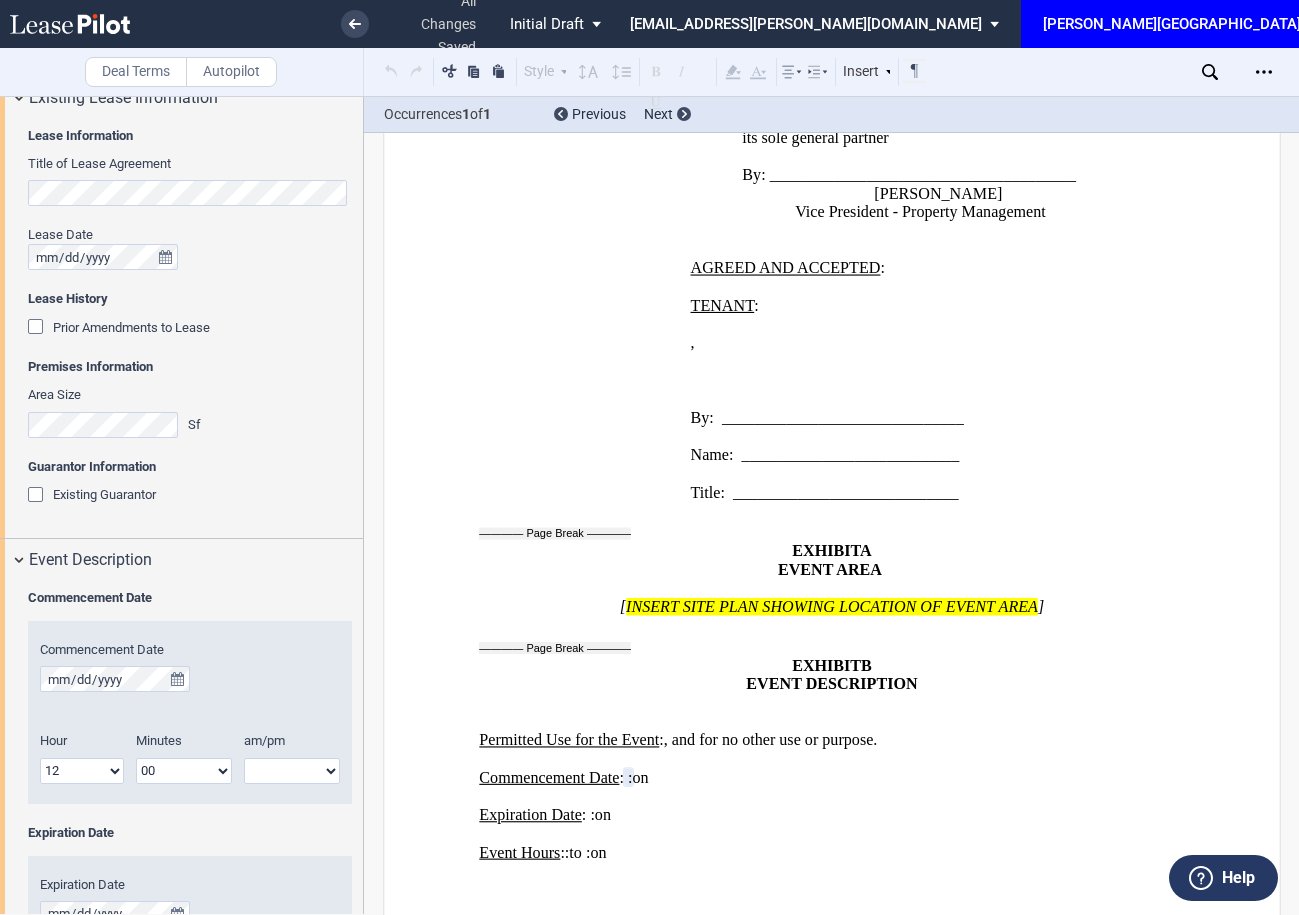 click on "am
pm" at bounding box center (292, 771) 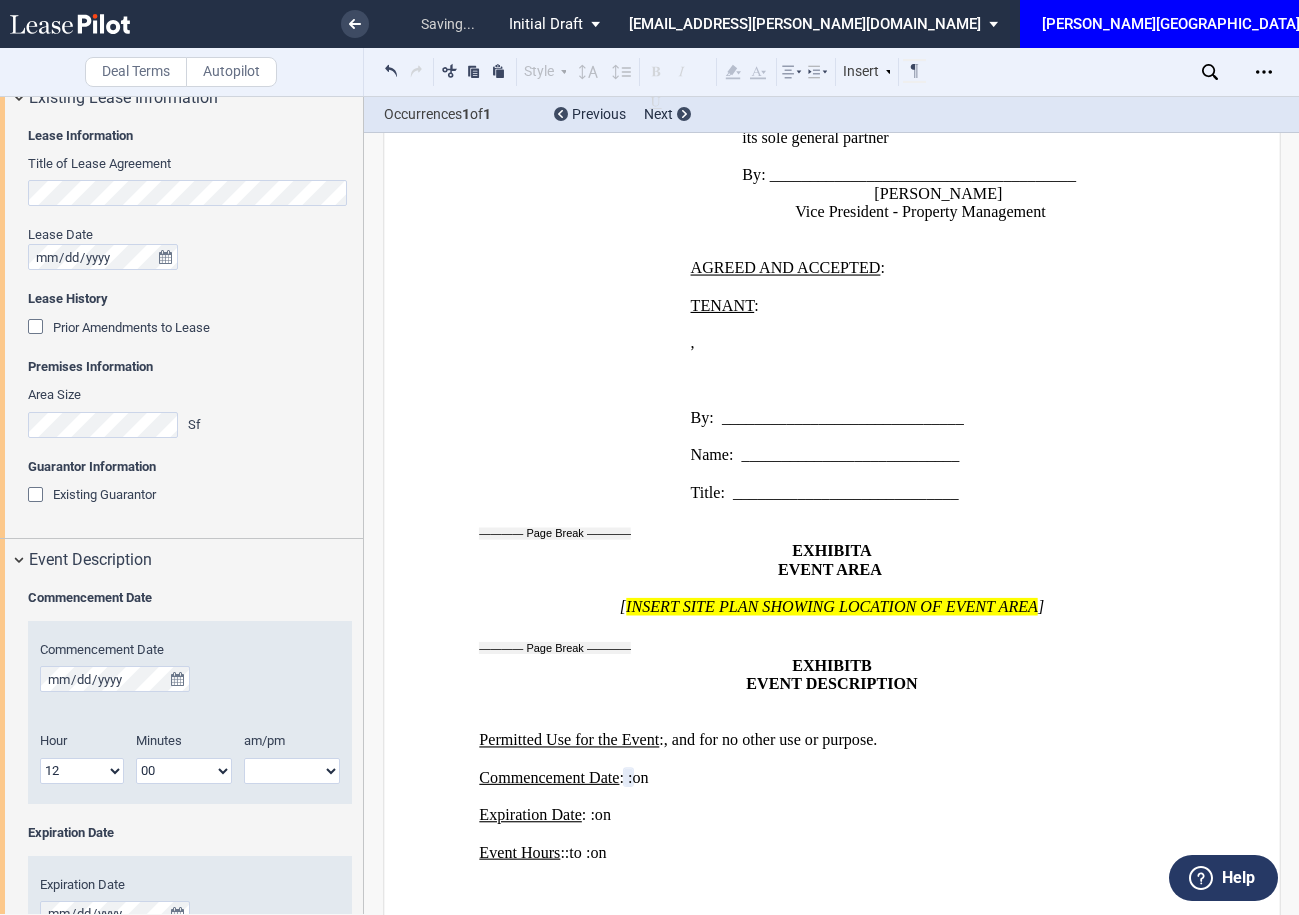select on "pm" 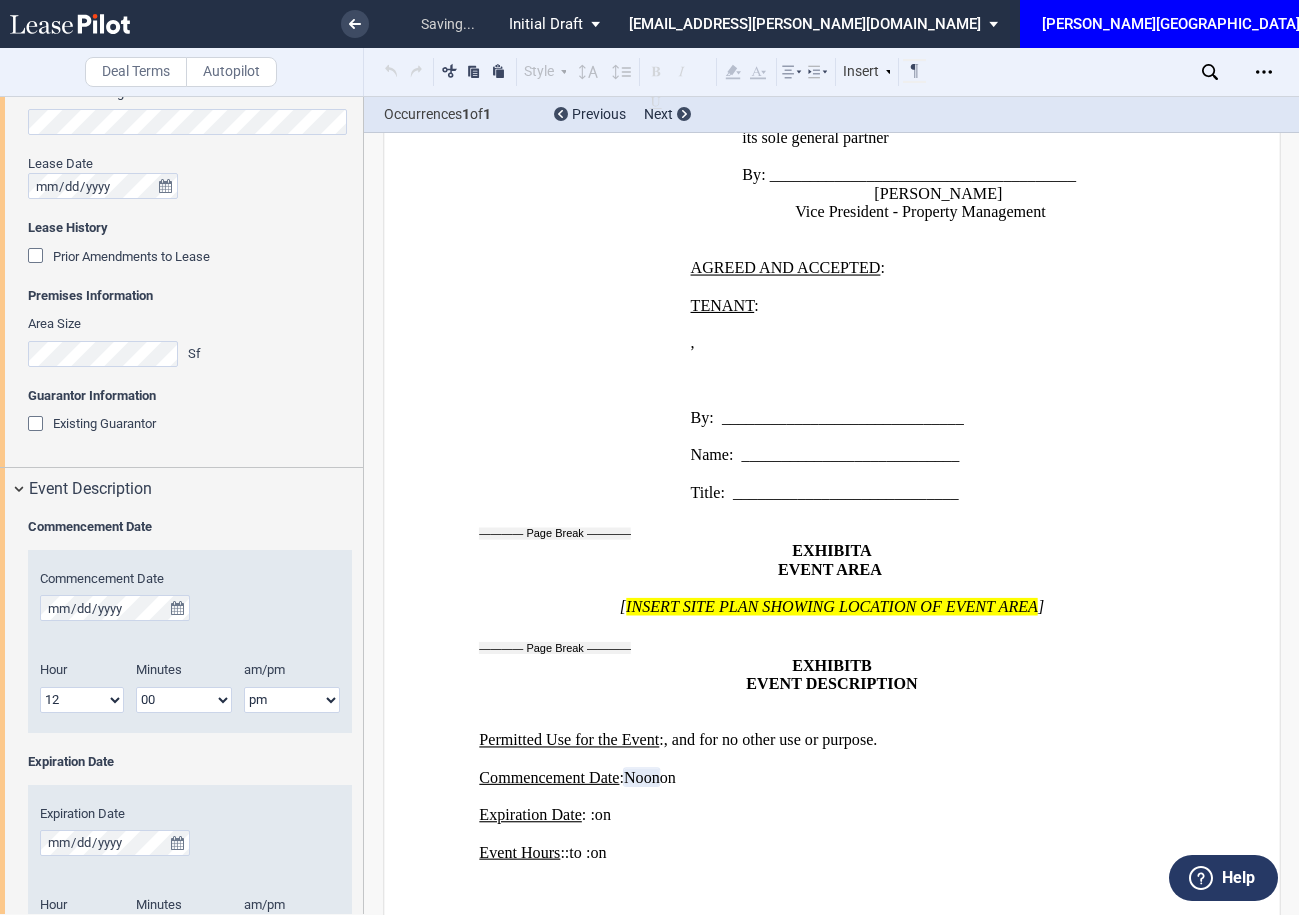 scroll, scrollTop: 573, scrollLeft: 0, axis: vertical 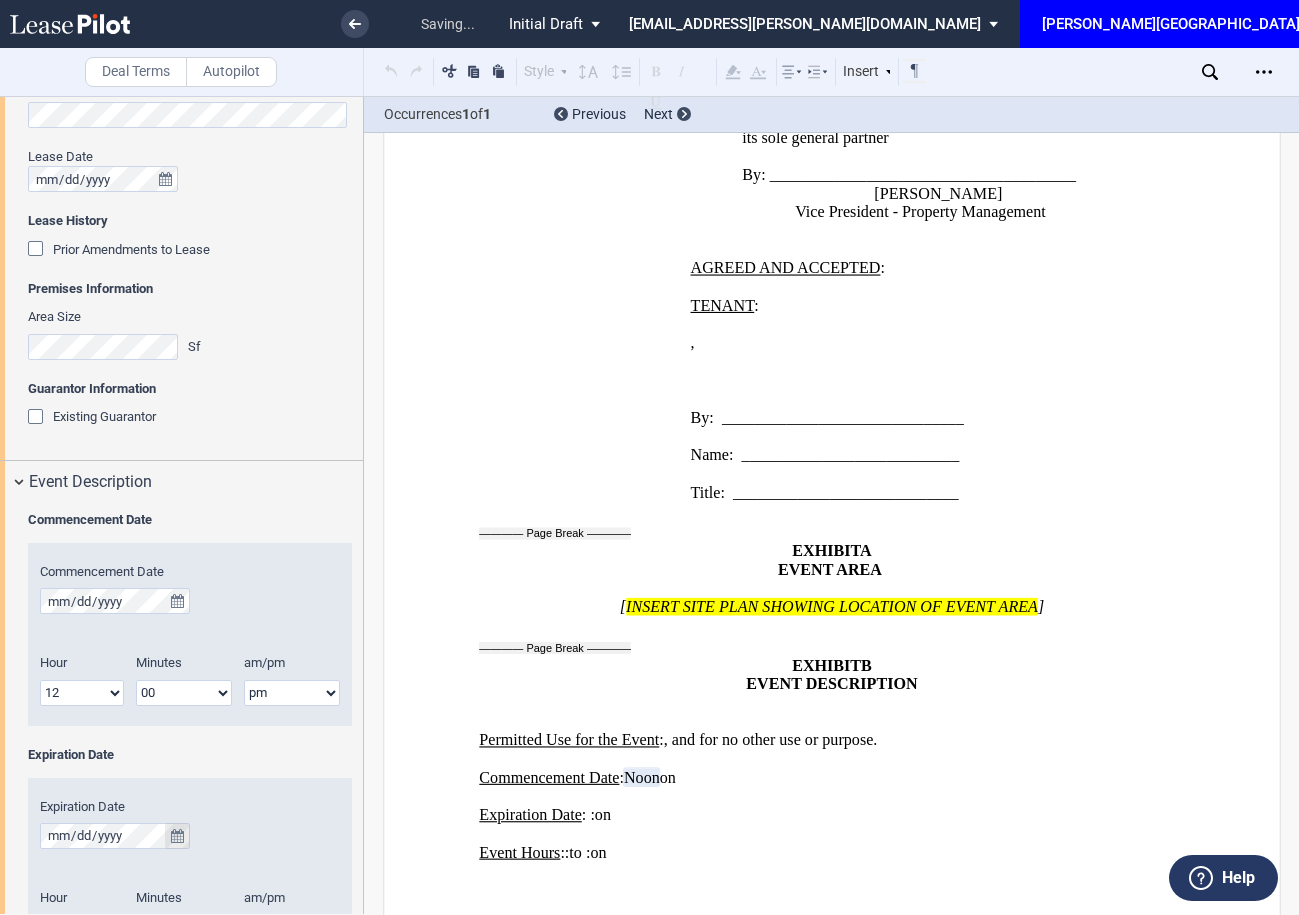 click 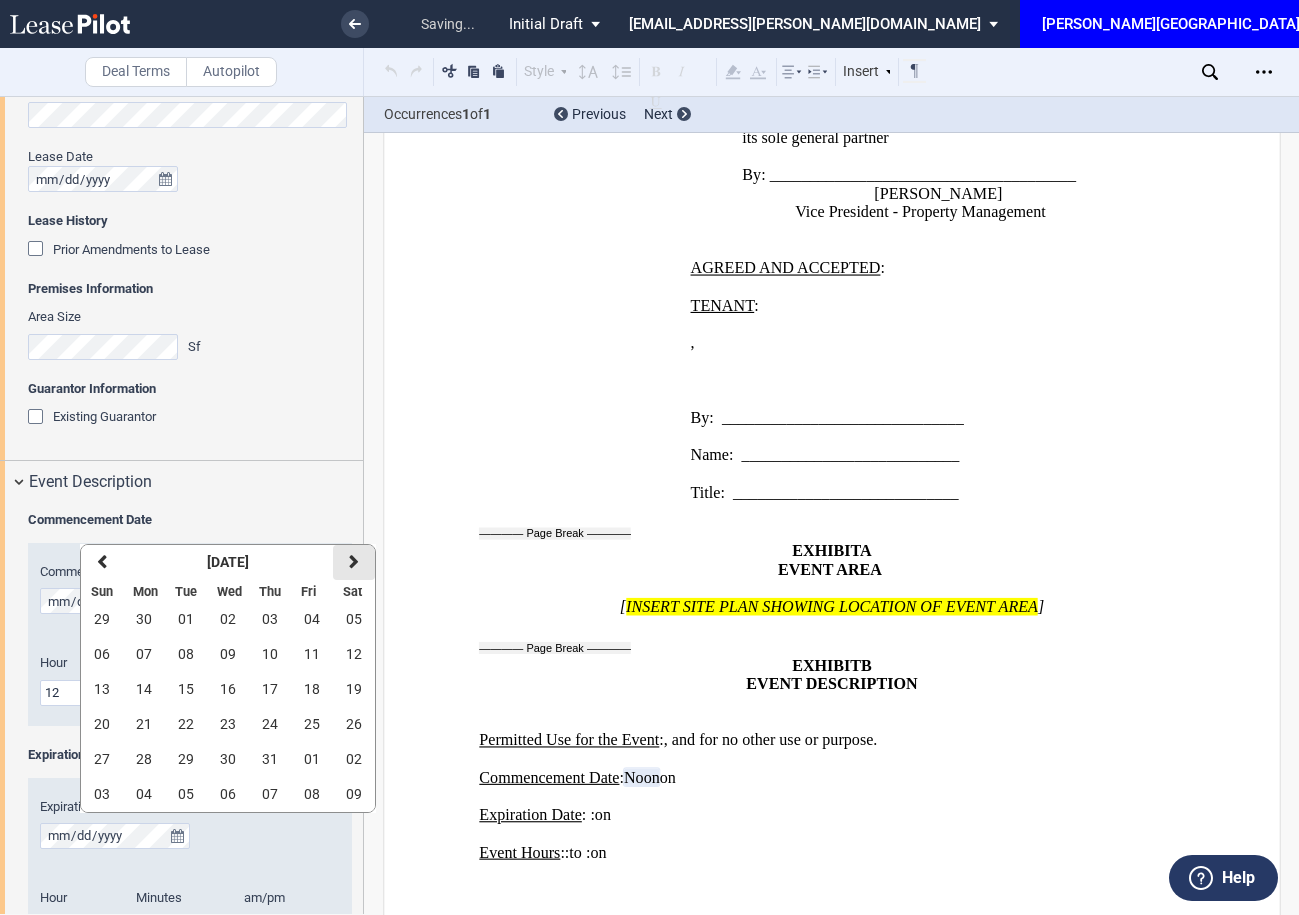 click at bounding box center (354, 562) 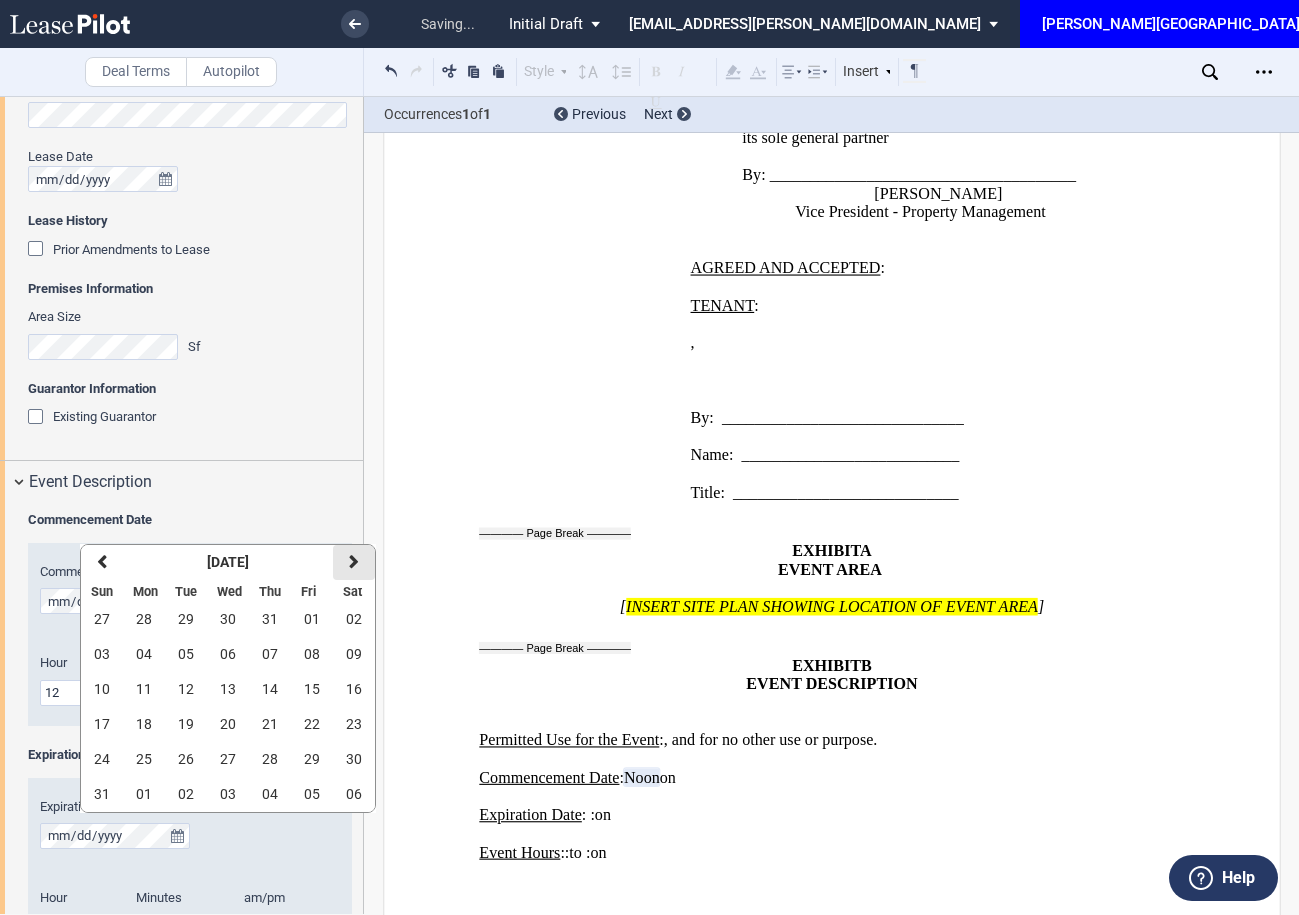 click at bounding box center [354, 562] 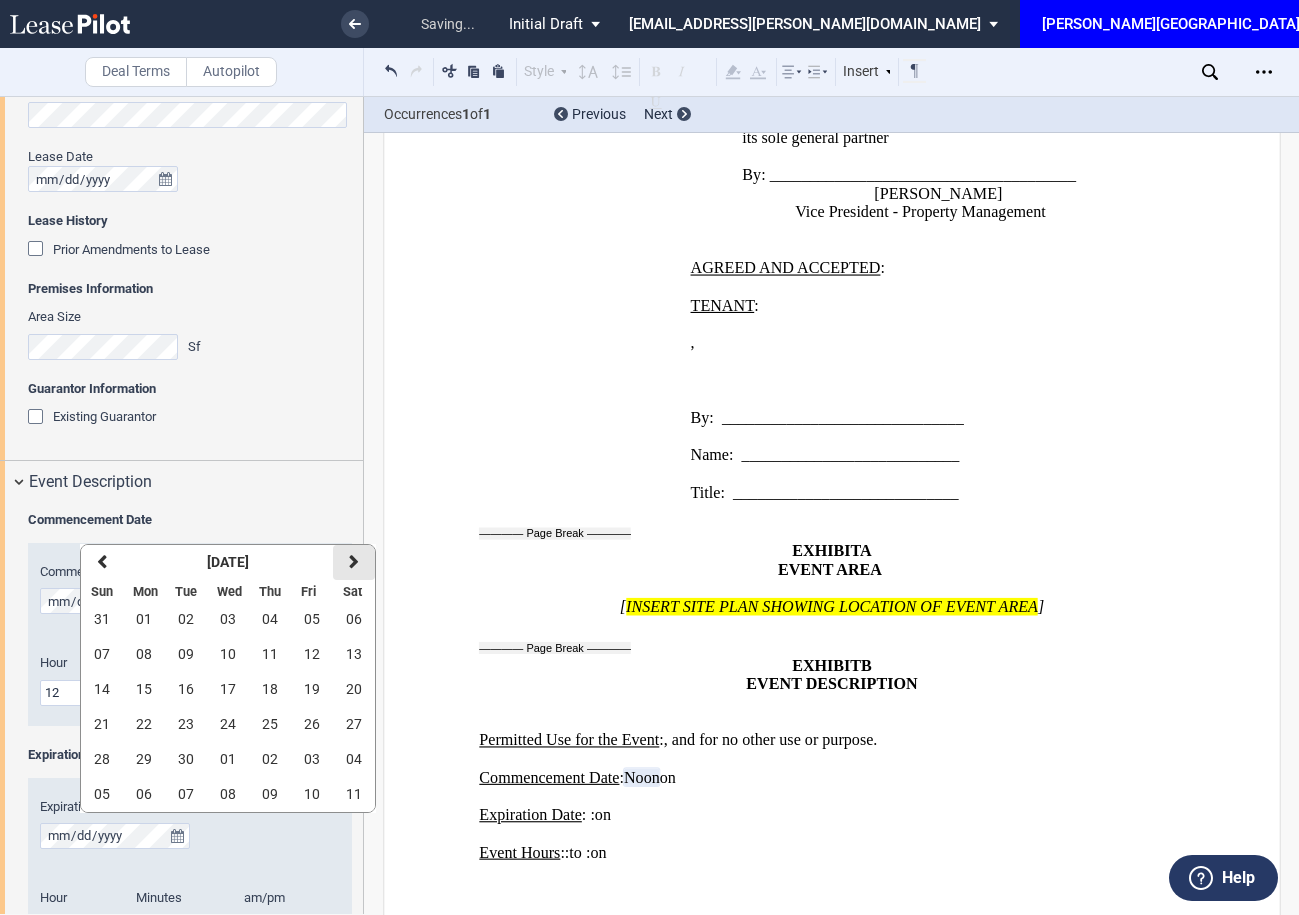 click at bounding box center (354, 562) 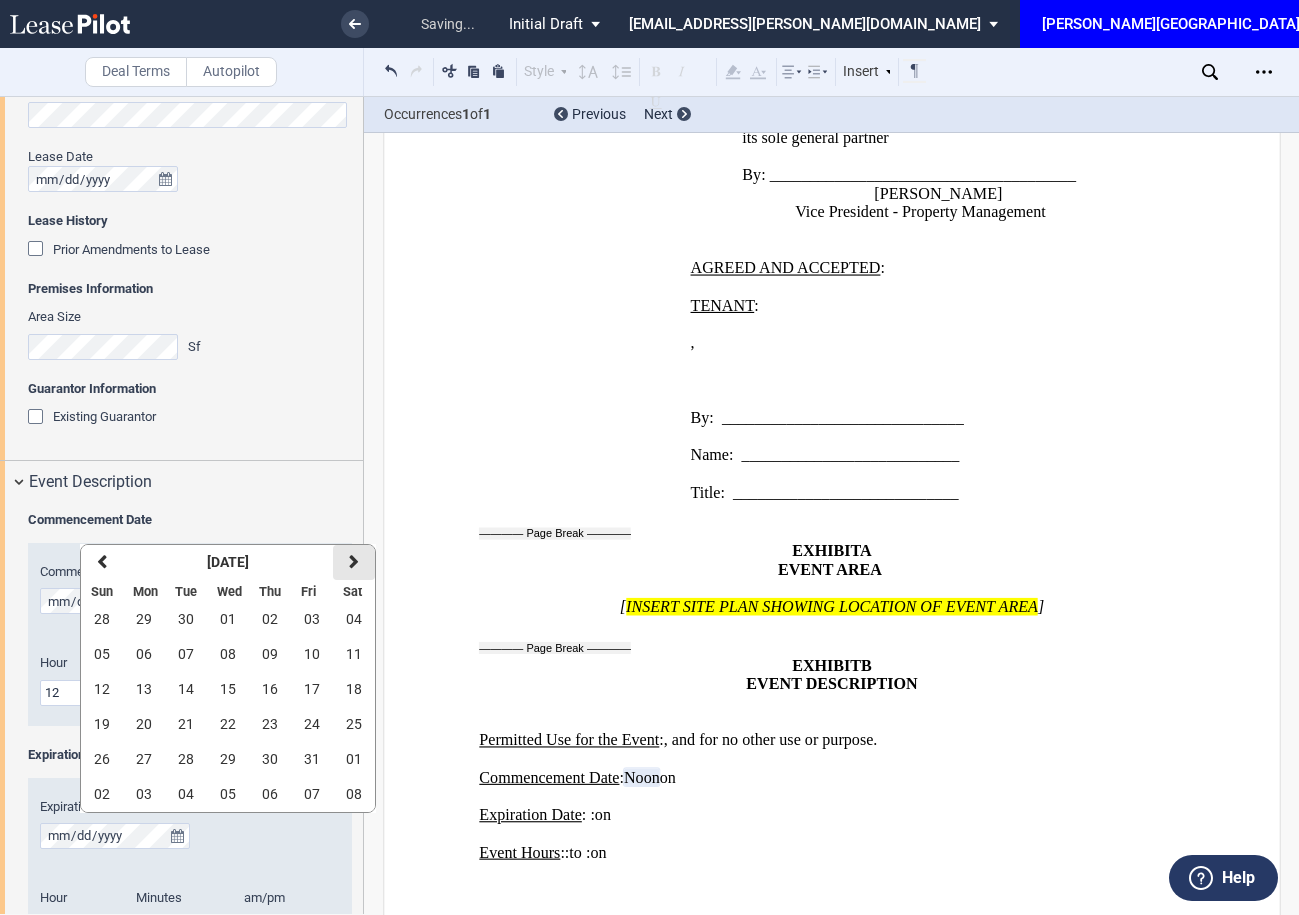 click at bounding box center (354, 562) 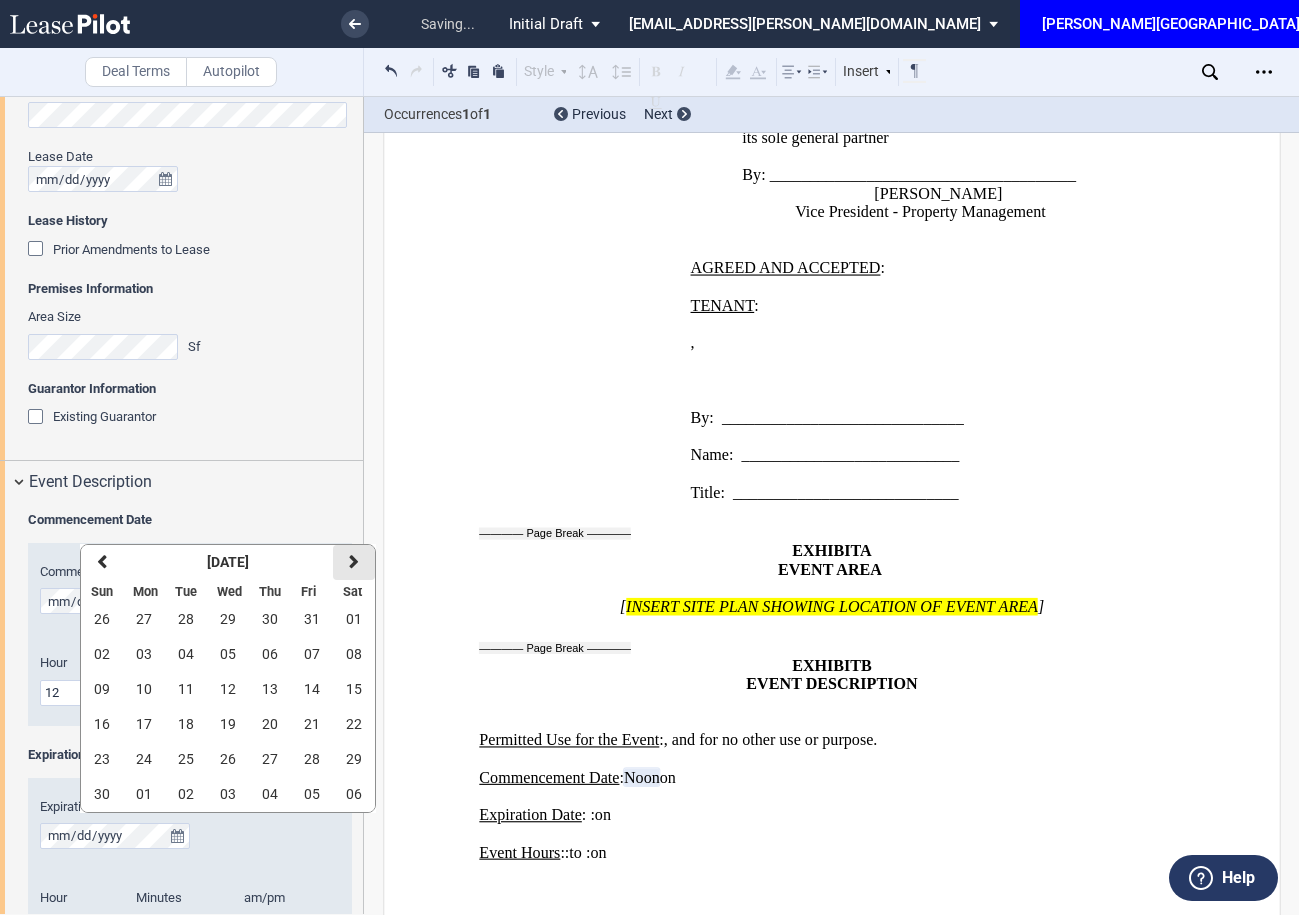 click at bounding box center (354, 562) 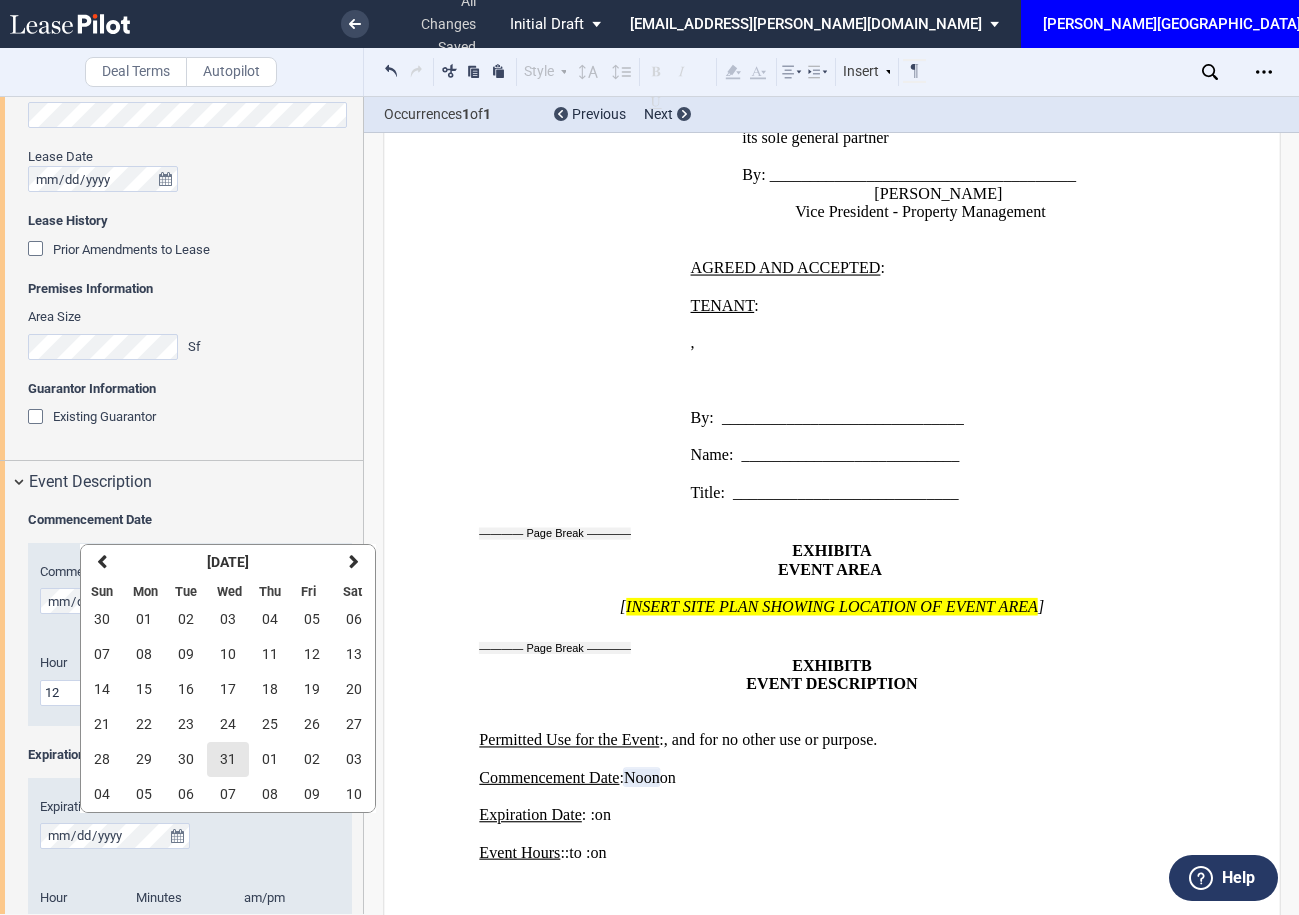 click on "31" at bounding box center [228, 759] 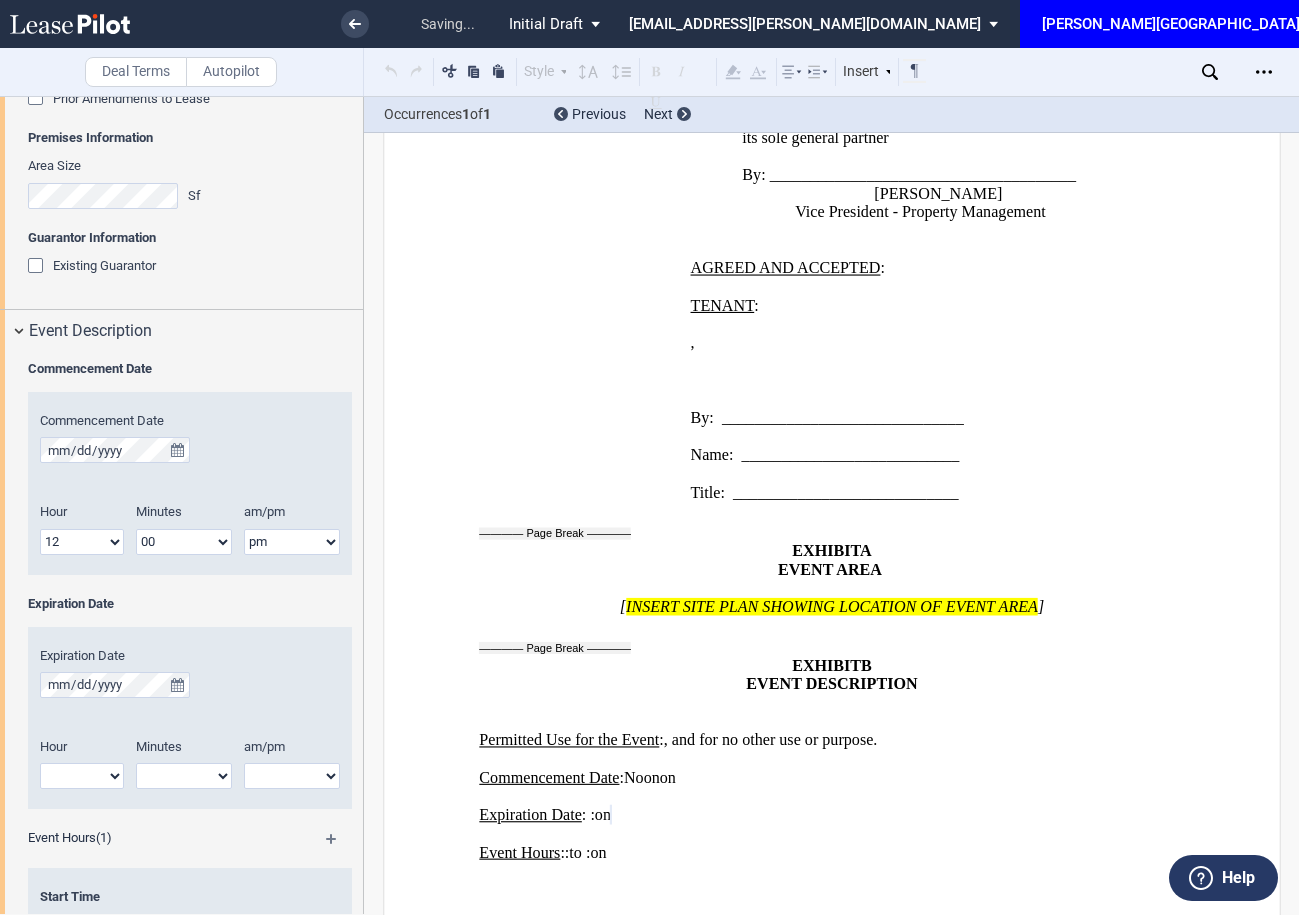 scroll, scrollTop: 742, scrollLeft: 0, axis: vertical 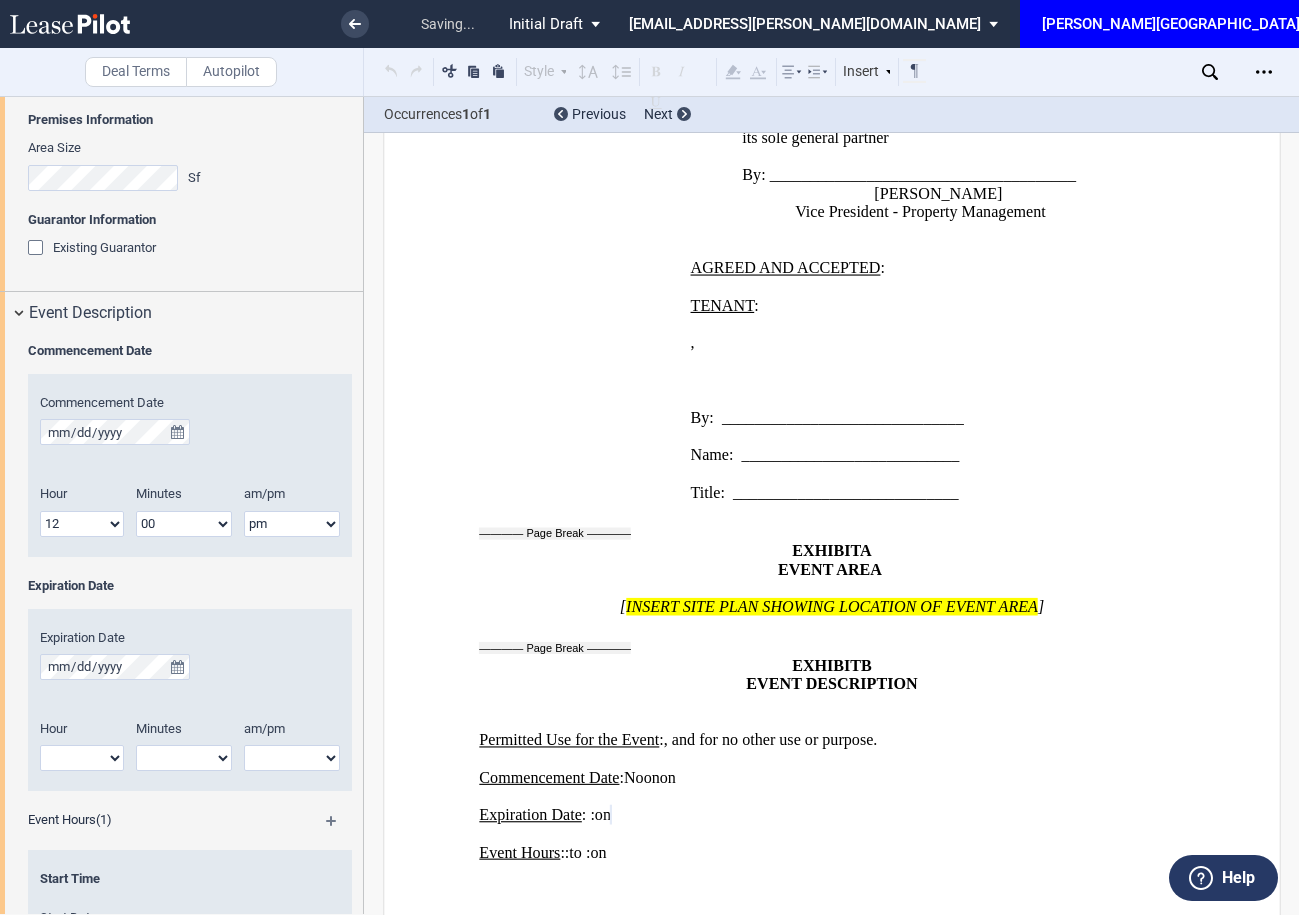 click on "1
2
3
4
5
6
7
8
9
10
11
12" at bounding box center (82, 758) 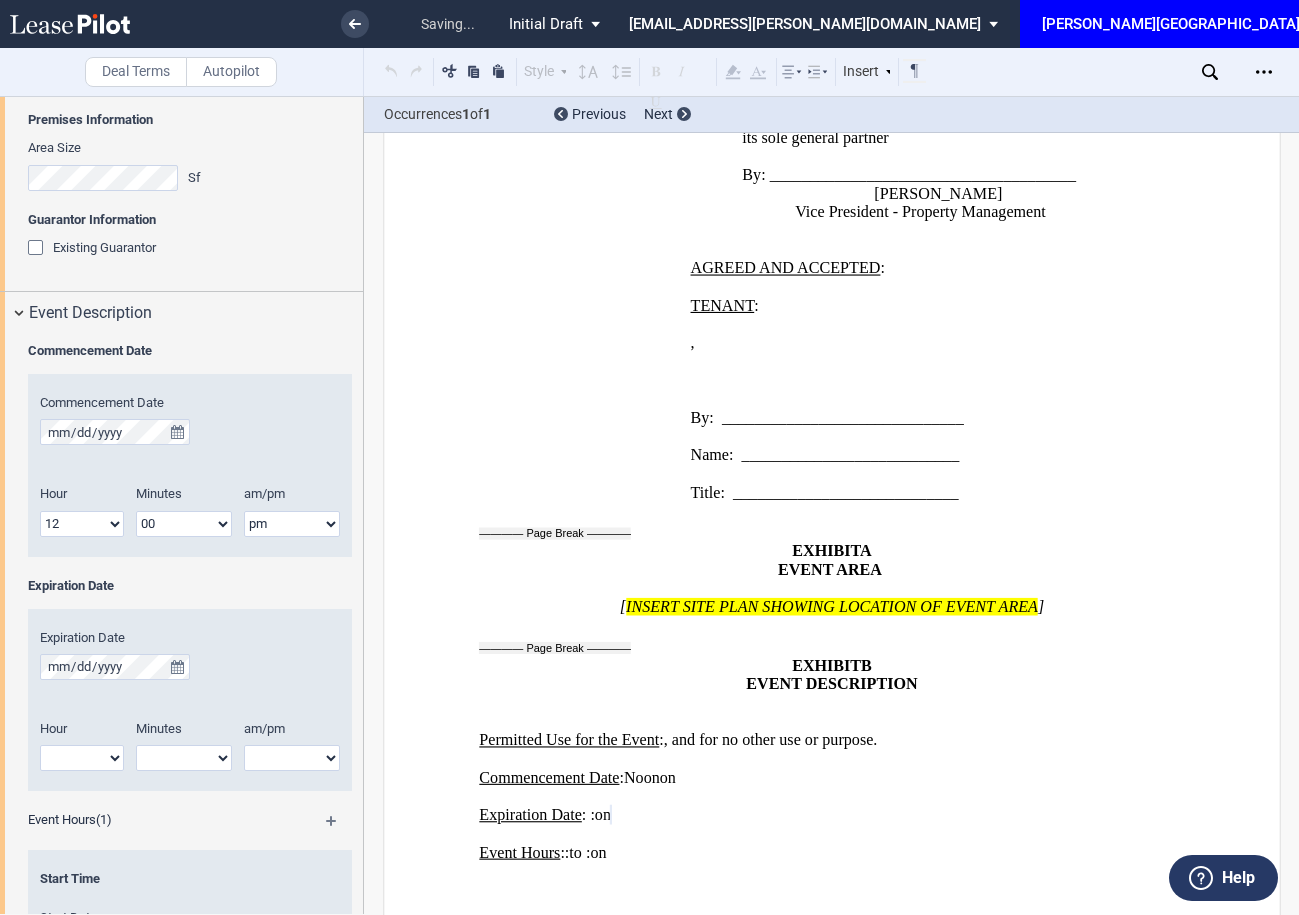 select on "12" 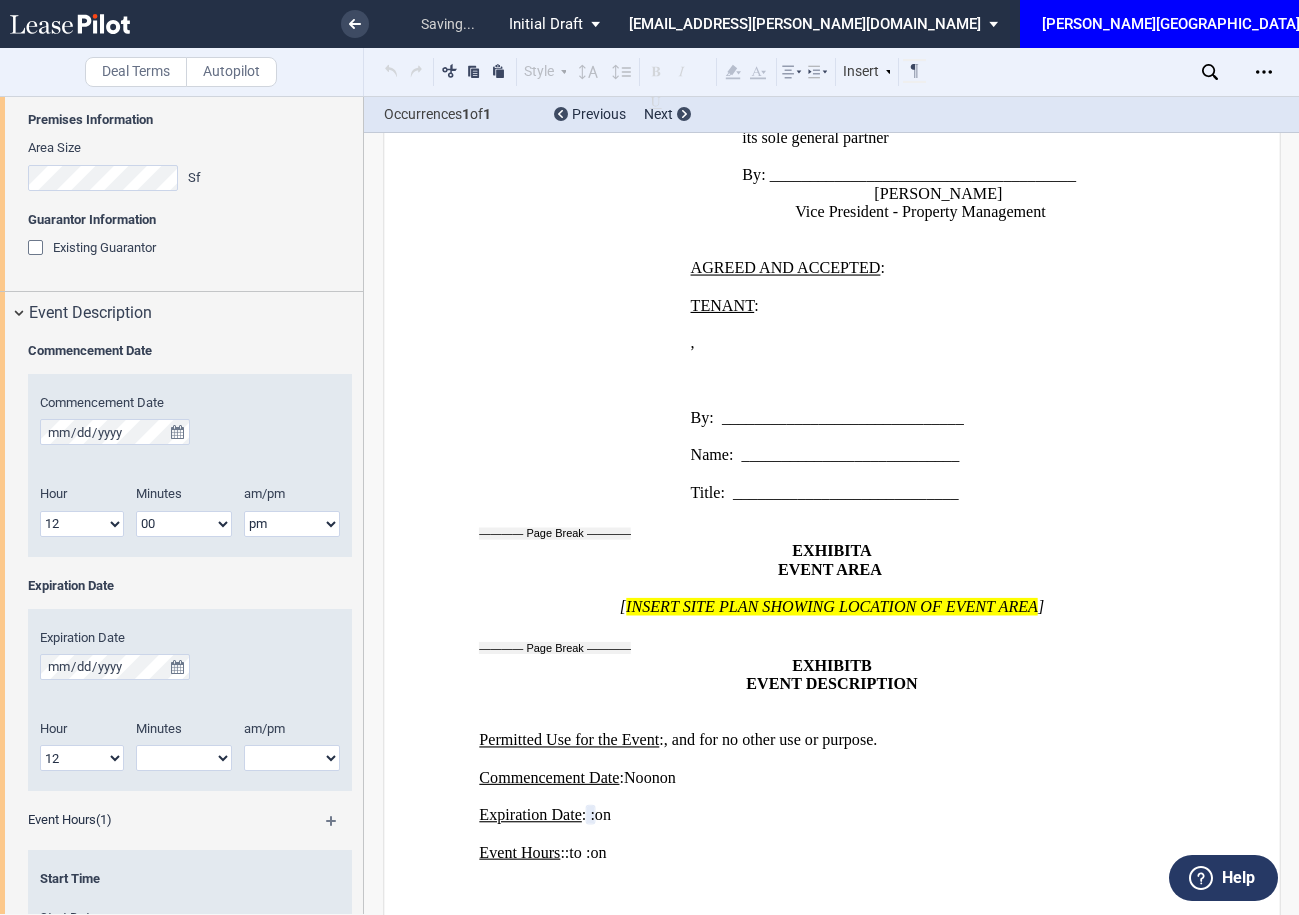 click on "00
05
10
15
20
25
30
35
40
45
50
55" at bounding box center [184, 758] 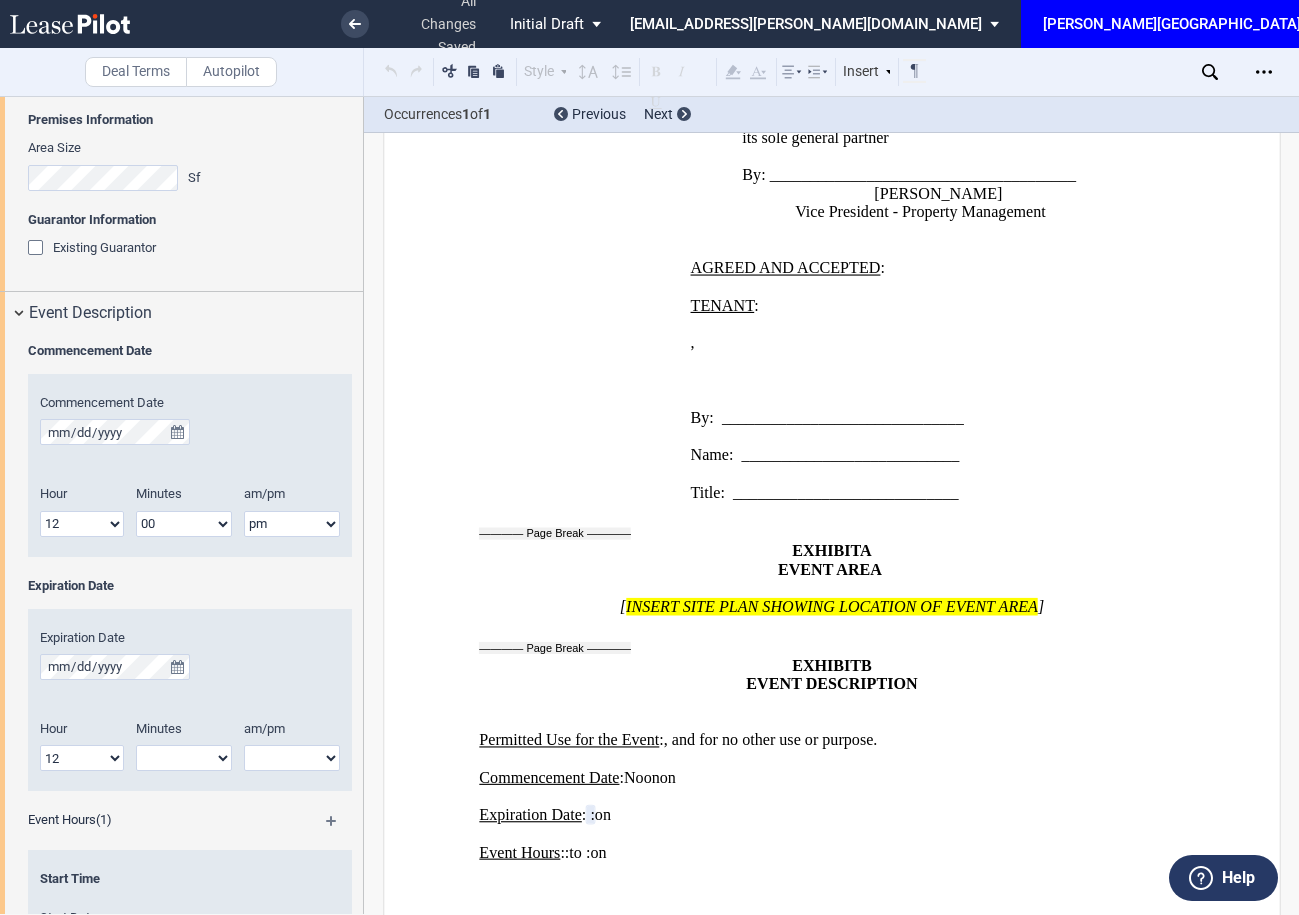 select on "00" 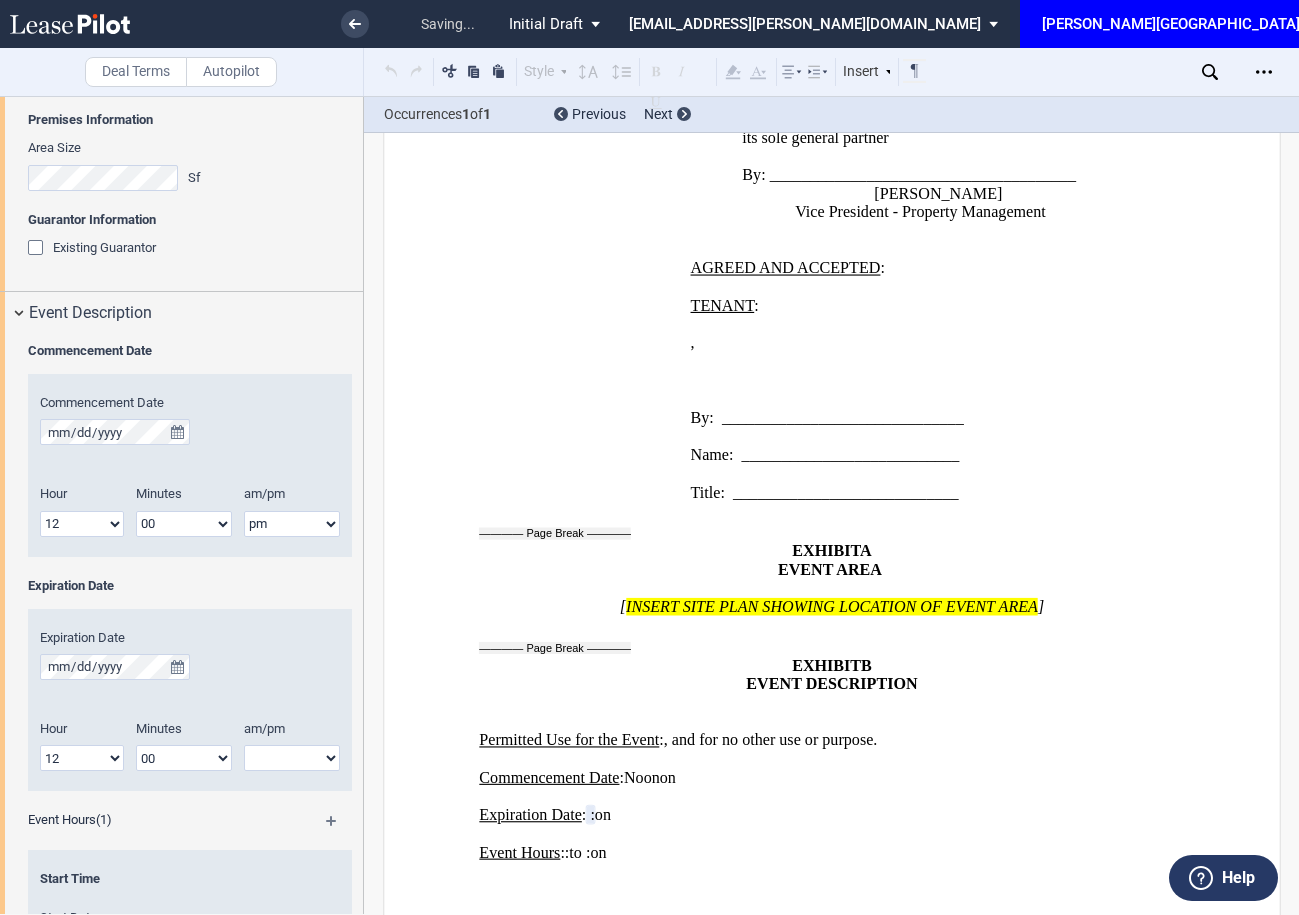 click on "am
pm" at bounding box center (292, 758) 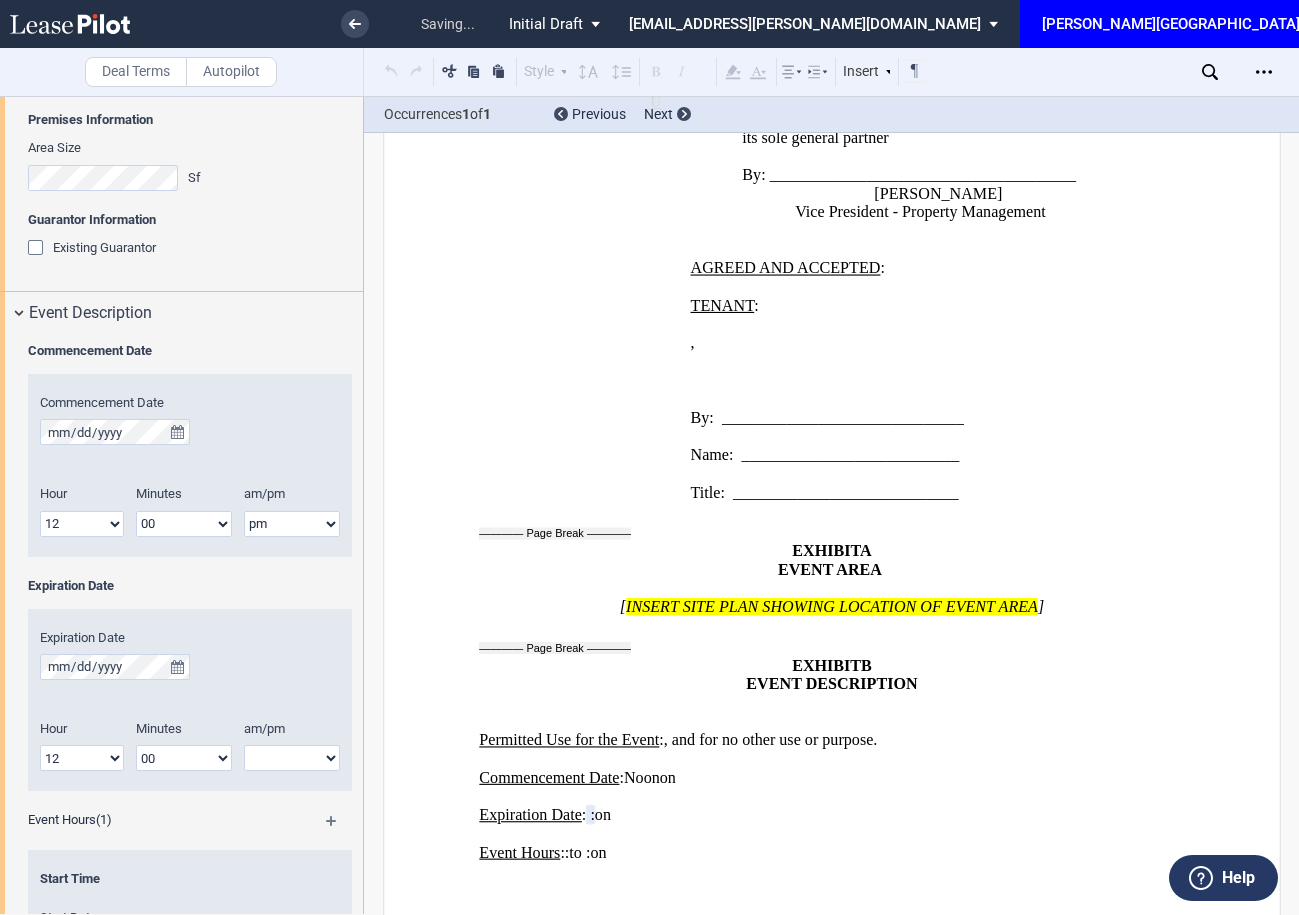 select on "pm" 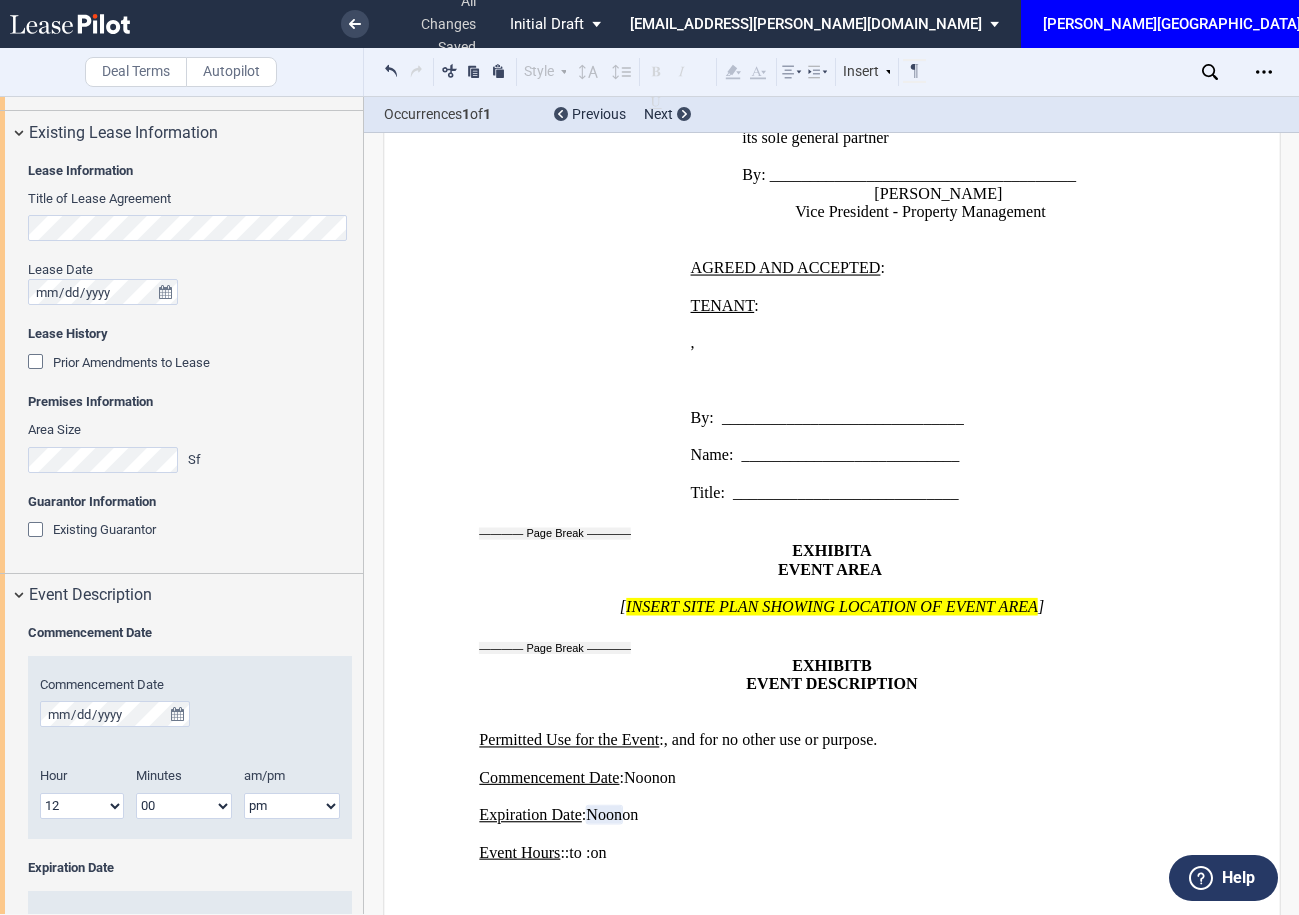 scroll, scrollTop: 462, scrollLeft: 0, axis: vertical 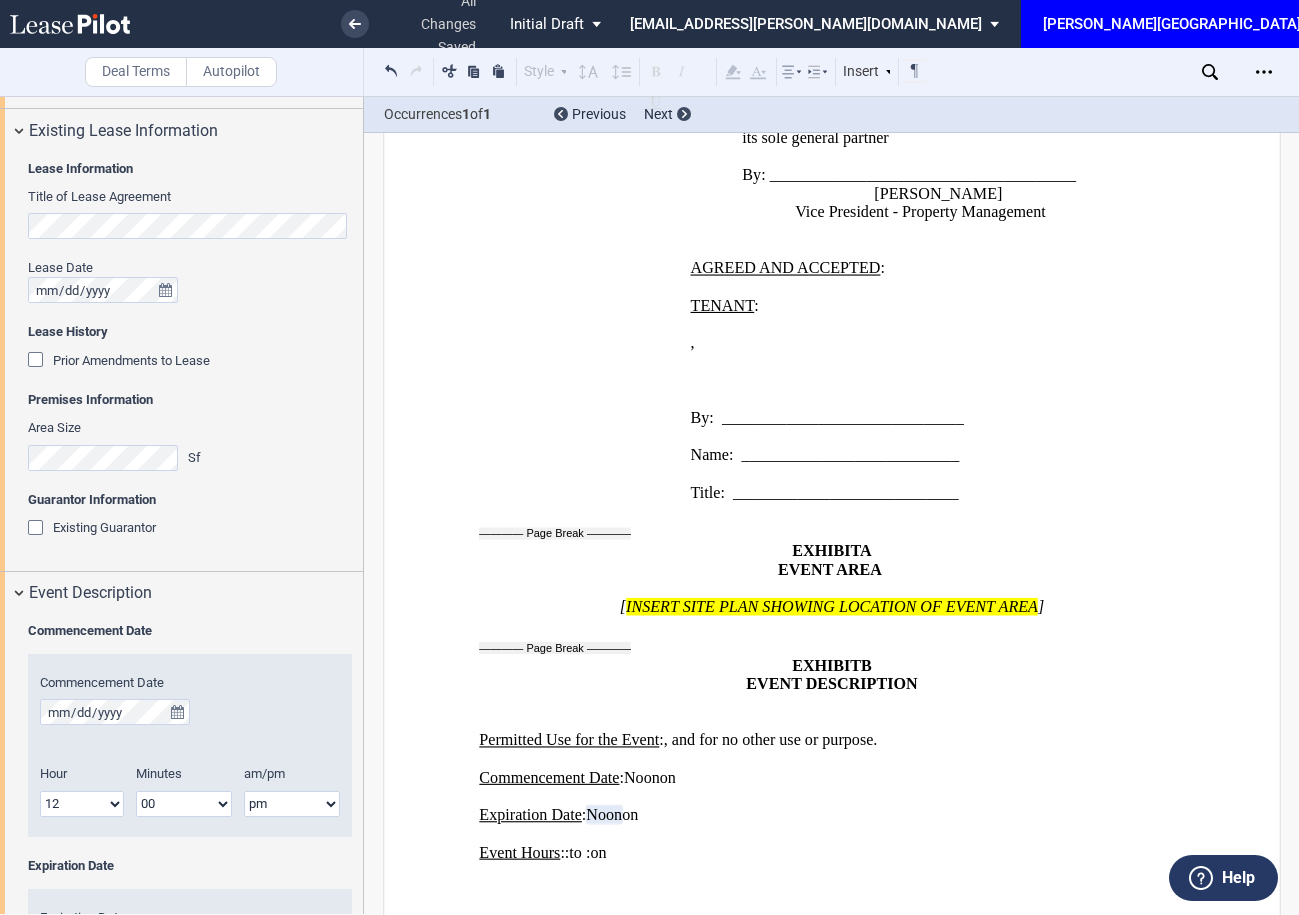 click 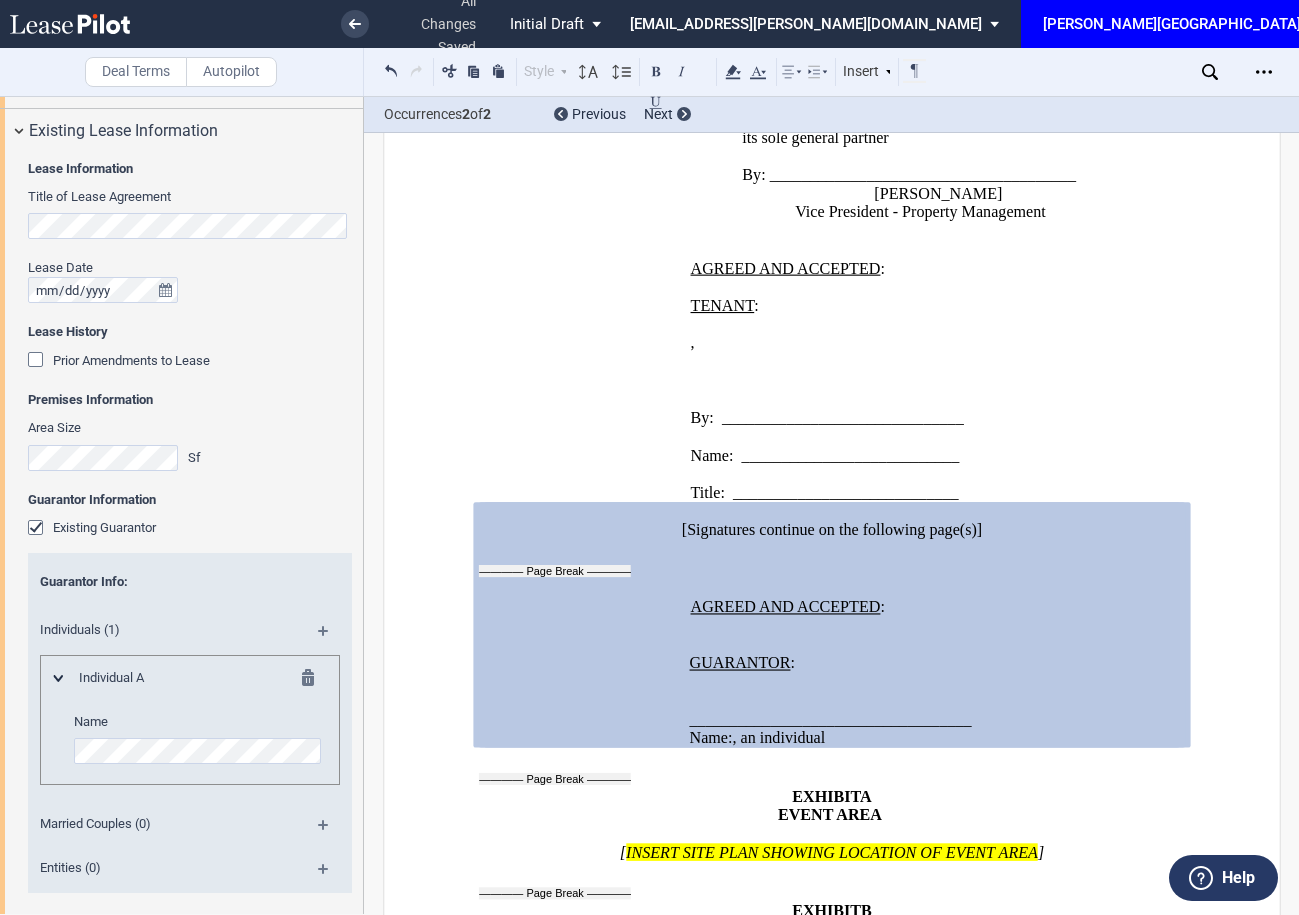 click on "Entities (0)" at bounding box center [163, 868] 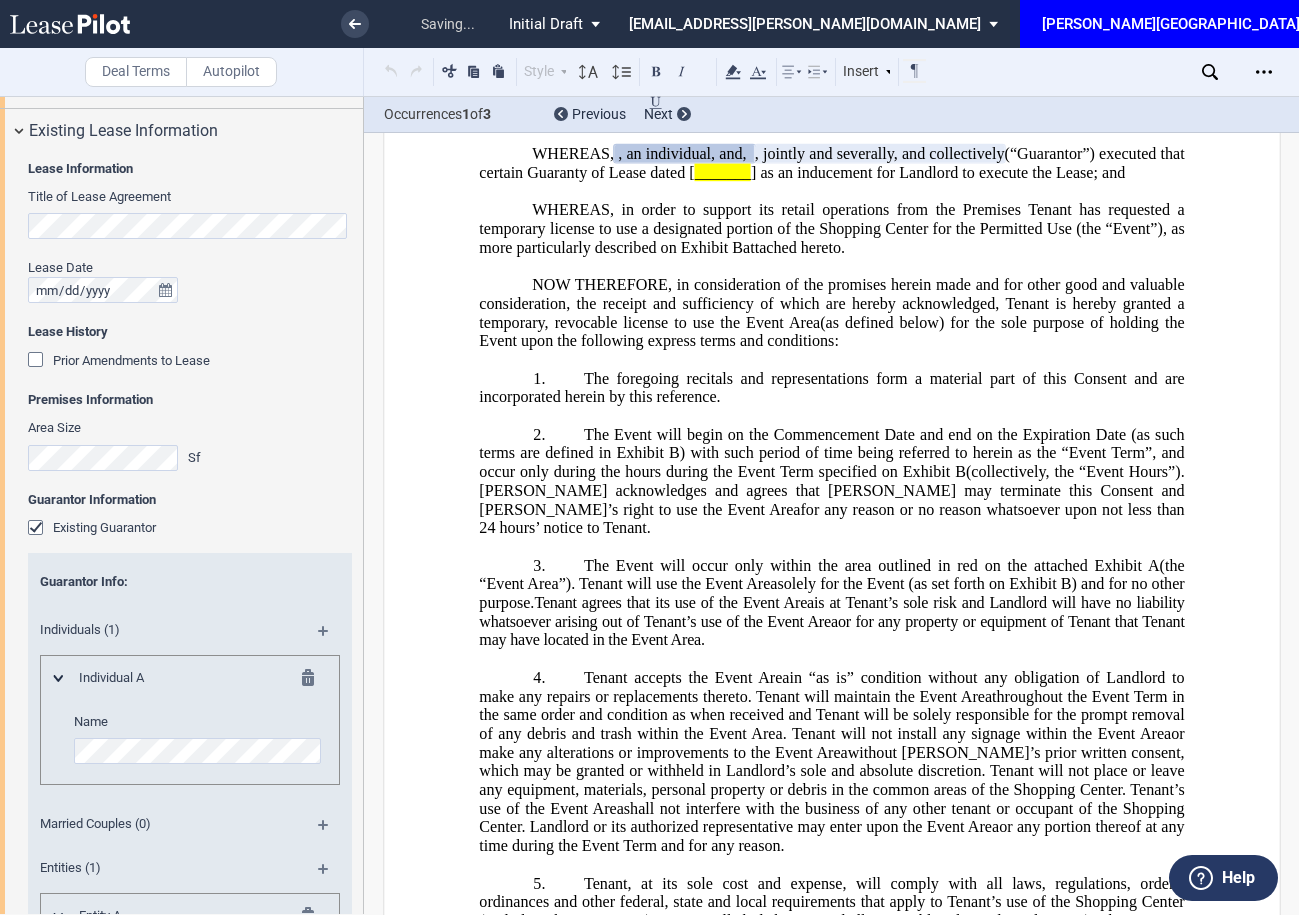 scroll, scrollTop: 42, scrollLeft: 0, axis: vertical 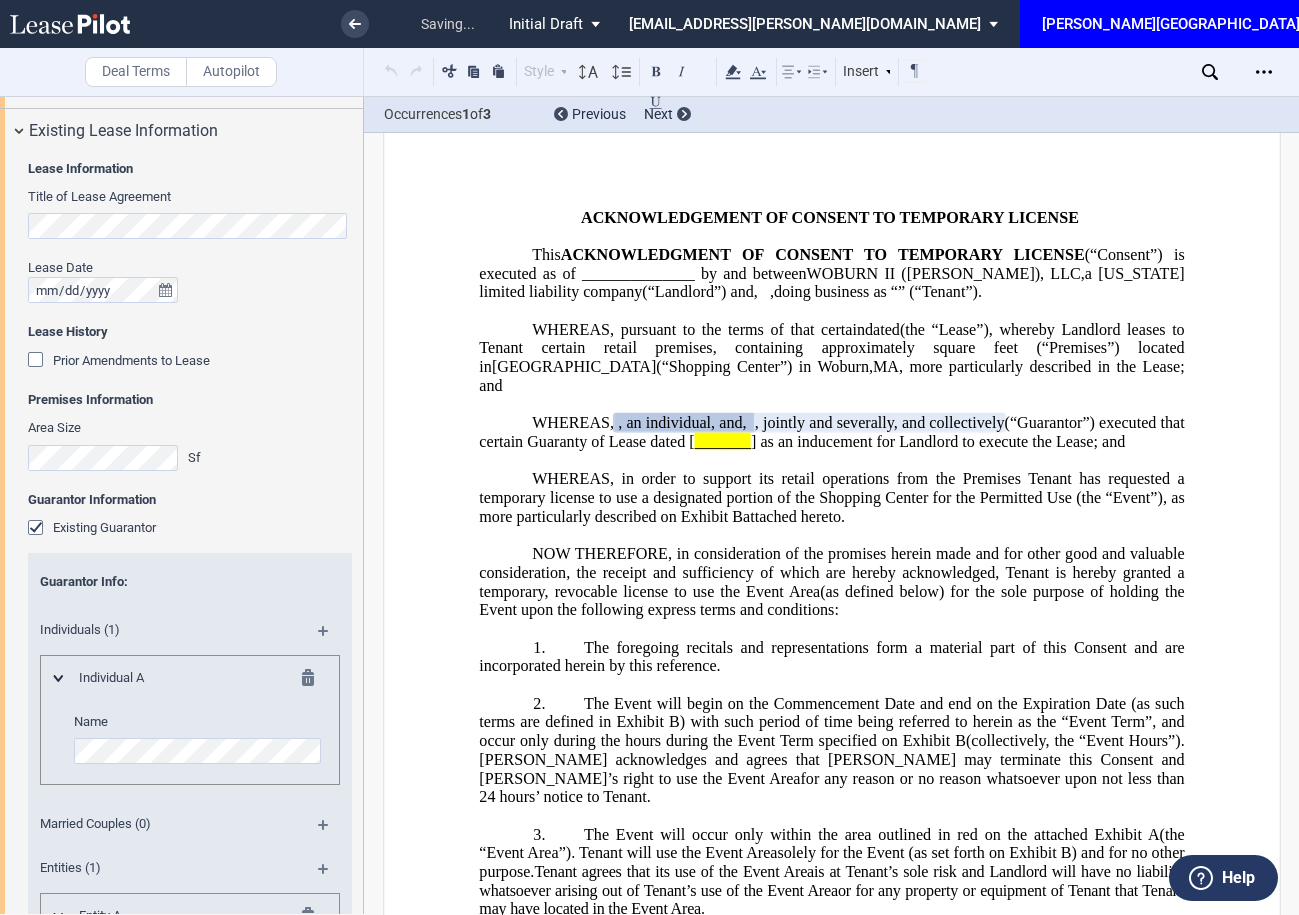 click at bounding box center (314, 681) 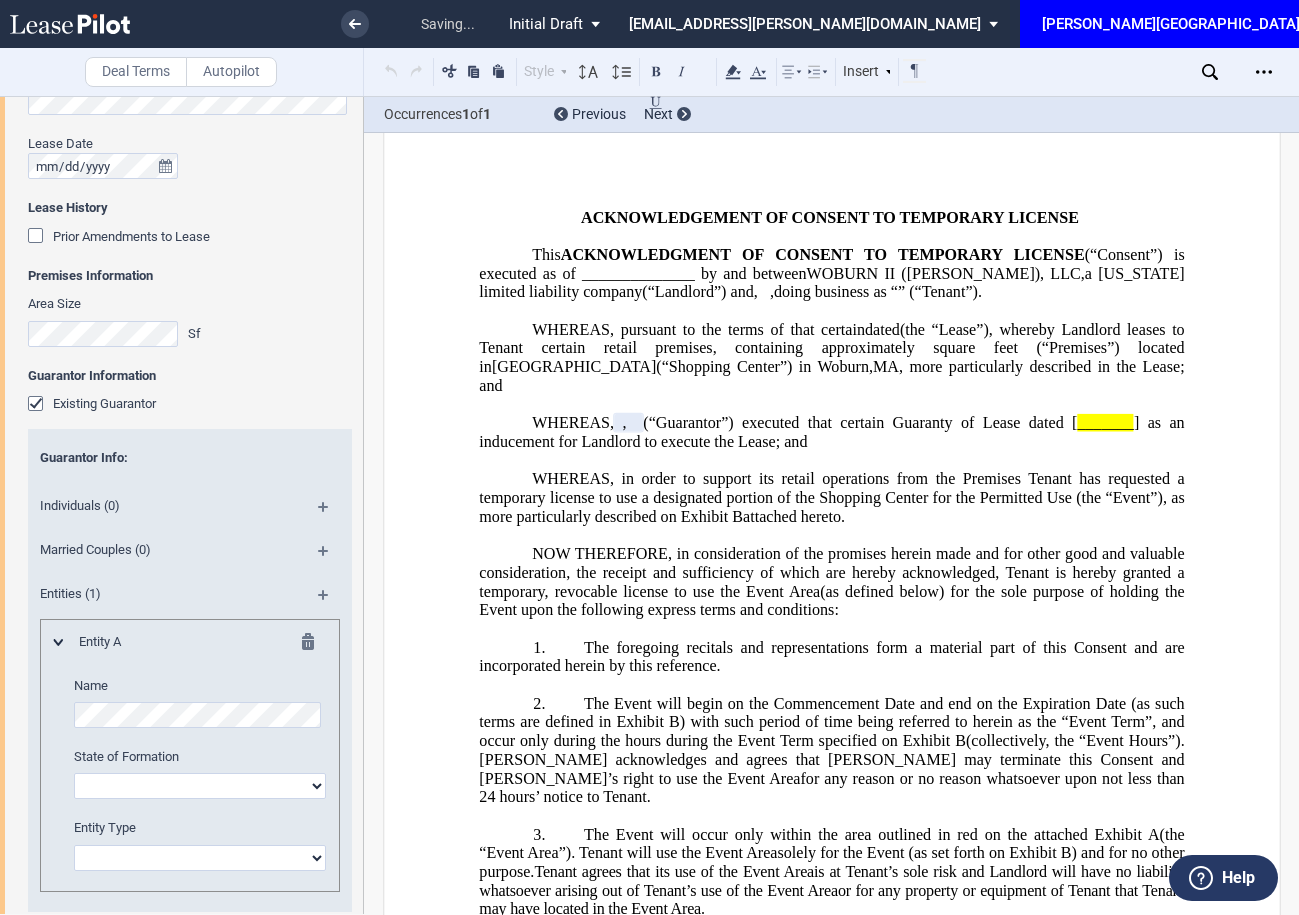 scroll, scrollTop: 594, scrollLeft: 0, axis: vertical 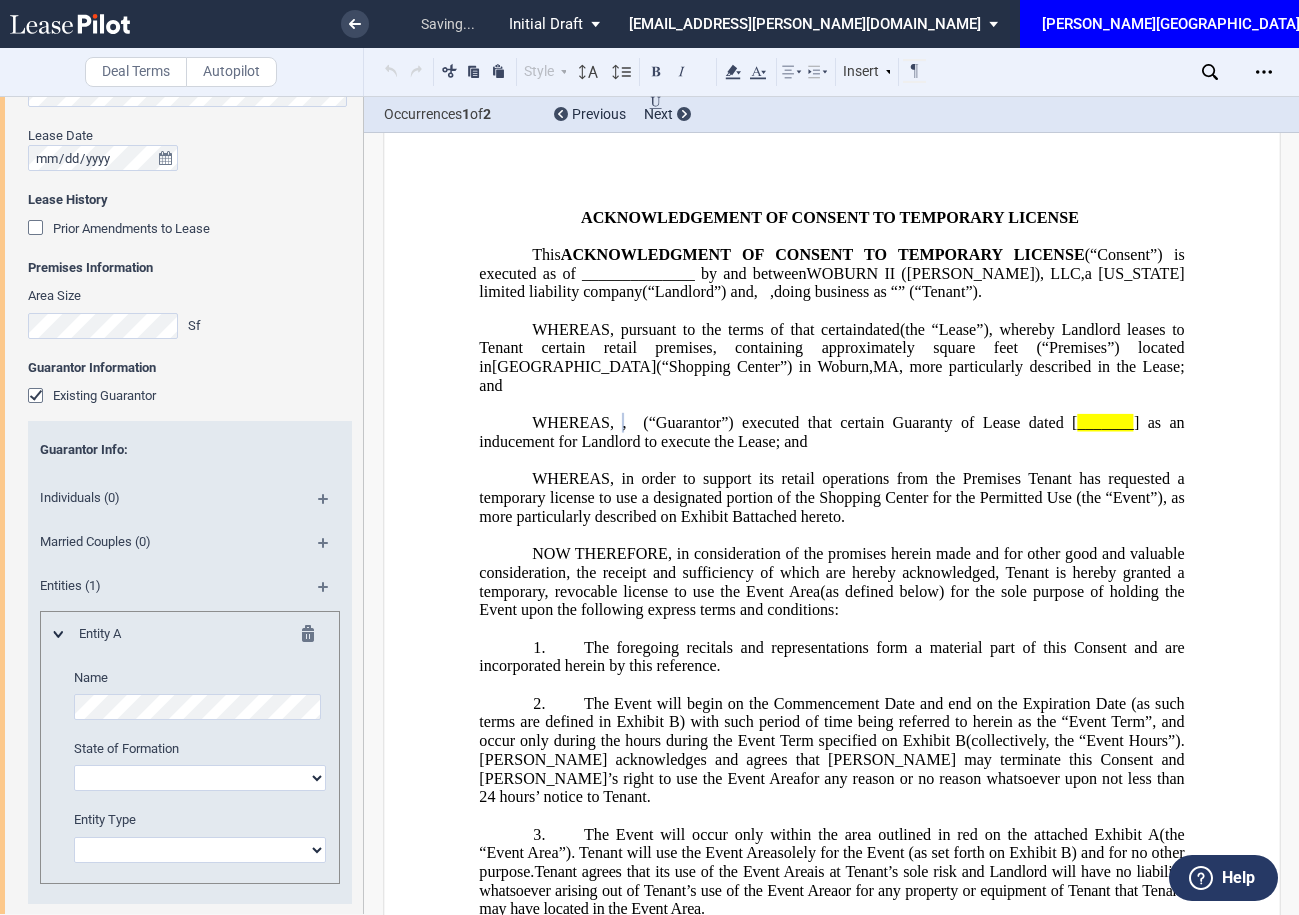 click on "Alabama
Alaska
Arizona
Arkansas
California
Colorado
Connecticut
Delaware
District of Columbia
Florida
Georgia
Hawaii
Idaho
Illinois
Indiana
Iowa
Kansas
Kentucky
Louisiana
Maine
Maryland
Massachusetts
Michigan
Minnesota
Mississippi
Missouri
Montana
Nebraska
Nevada
New Hampshire
New Jersey
New Mexico
New York
North Carolina
North Dakota
Ohio
Oklahoma
Oregon
Pennsylvania
Rhode Island
South Carolina
South Dakota
Tennessee" at bounding box center (200, 778) 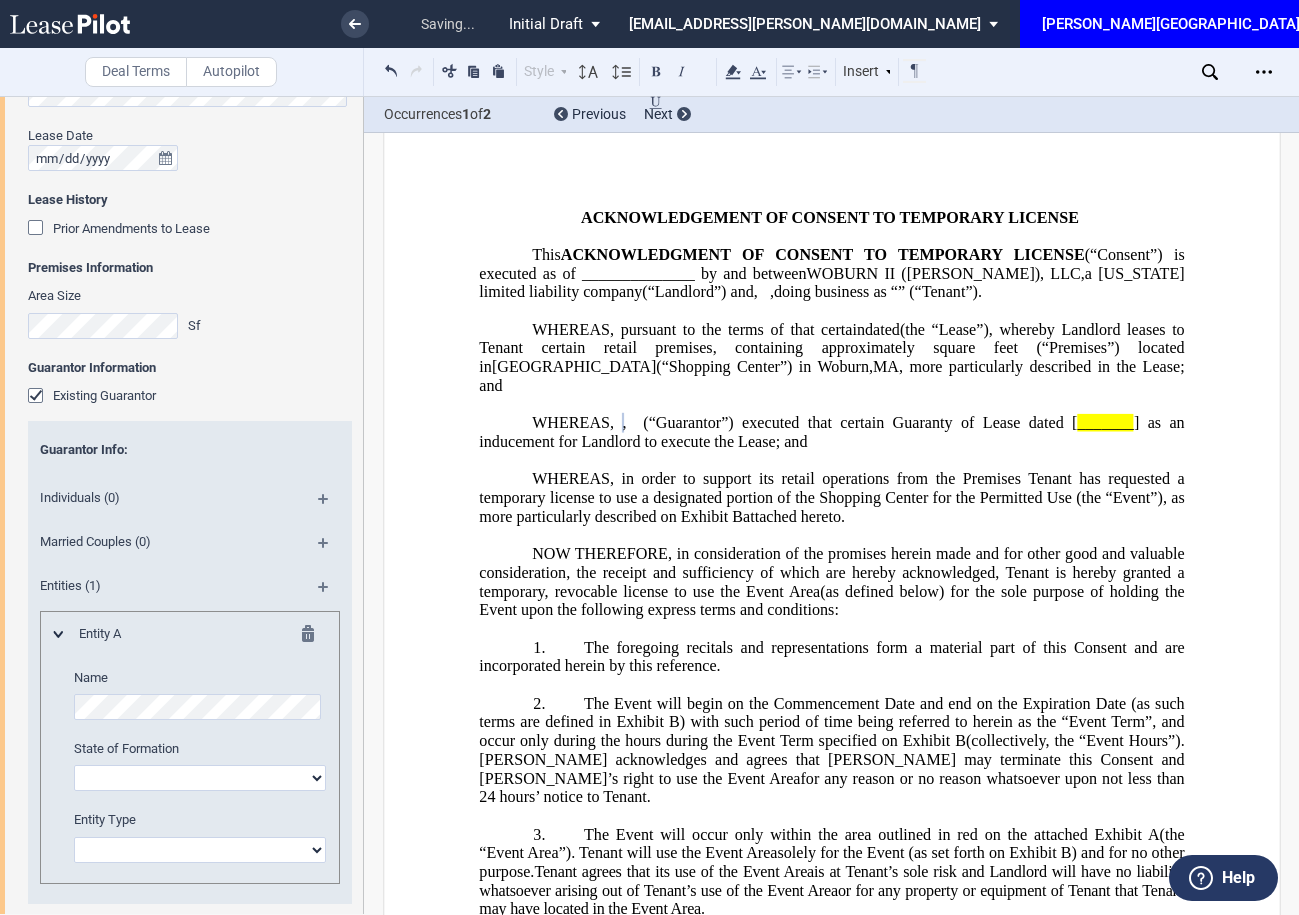 select on "Delaware" 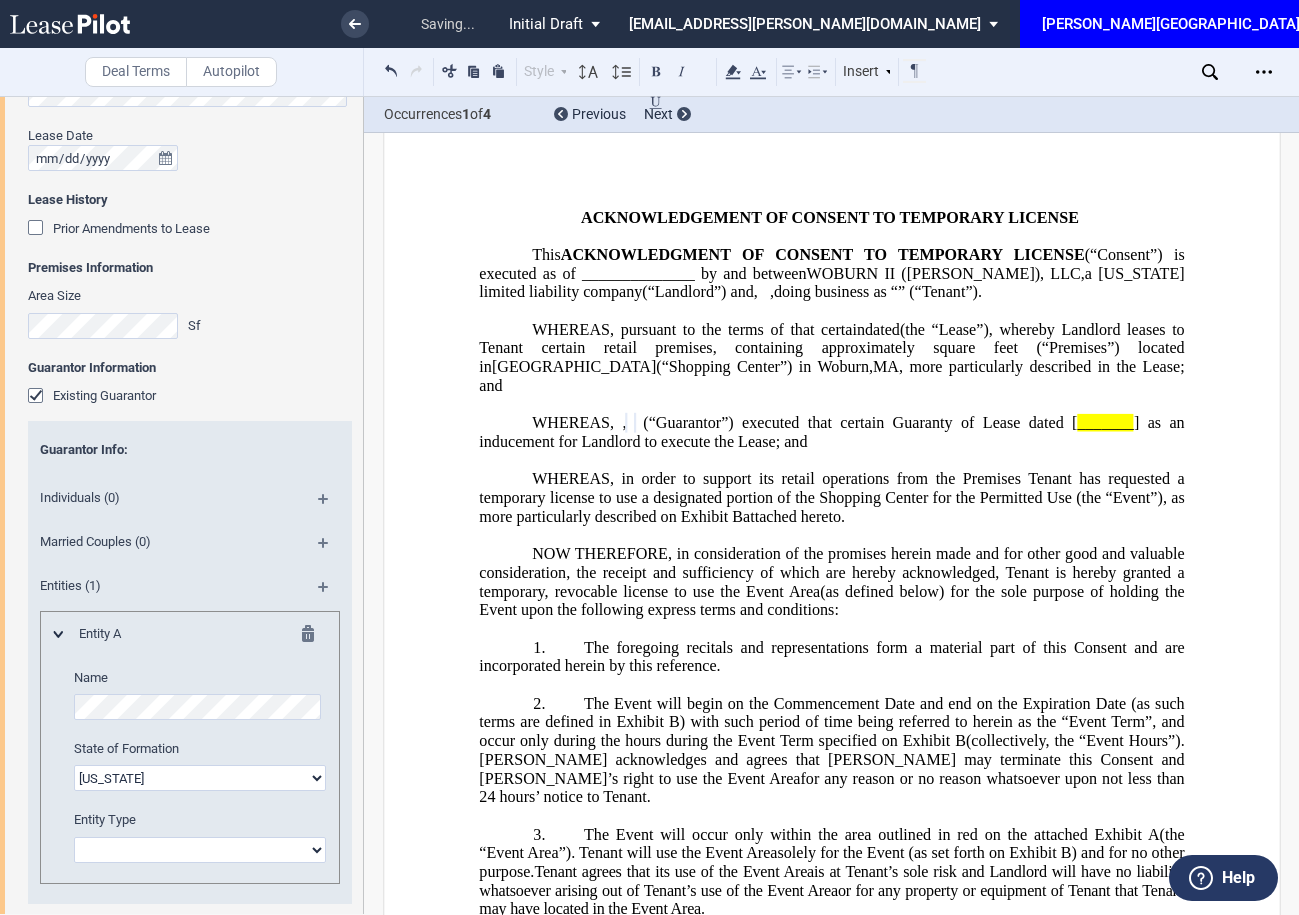 click on "Corporation
Limited Liability Company
General Partnership
Limited Partnership
Other" at bounding box center (200, 850) 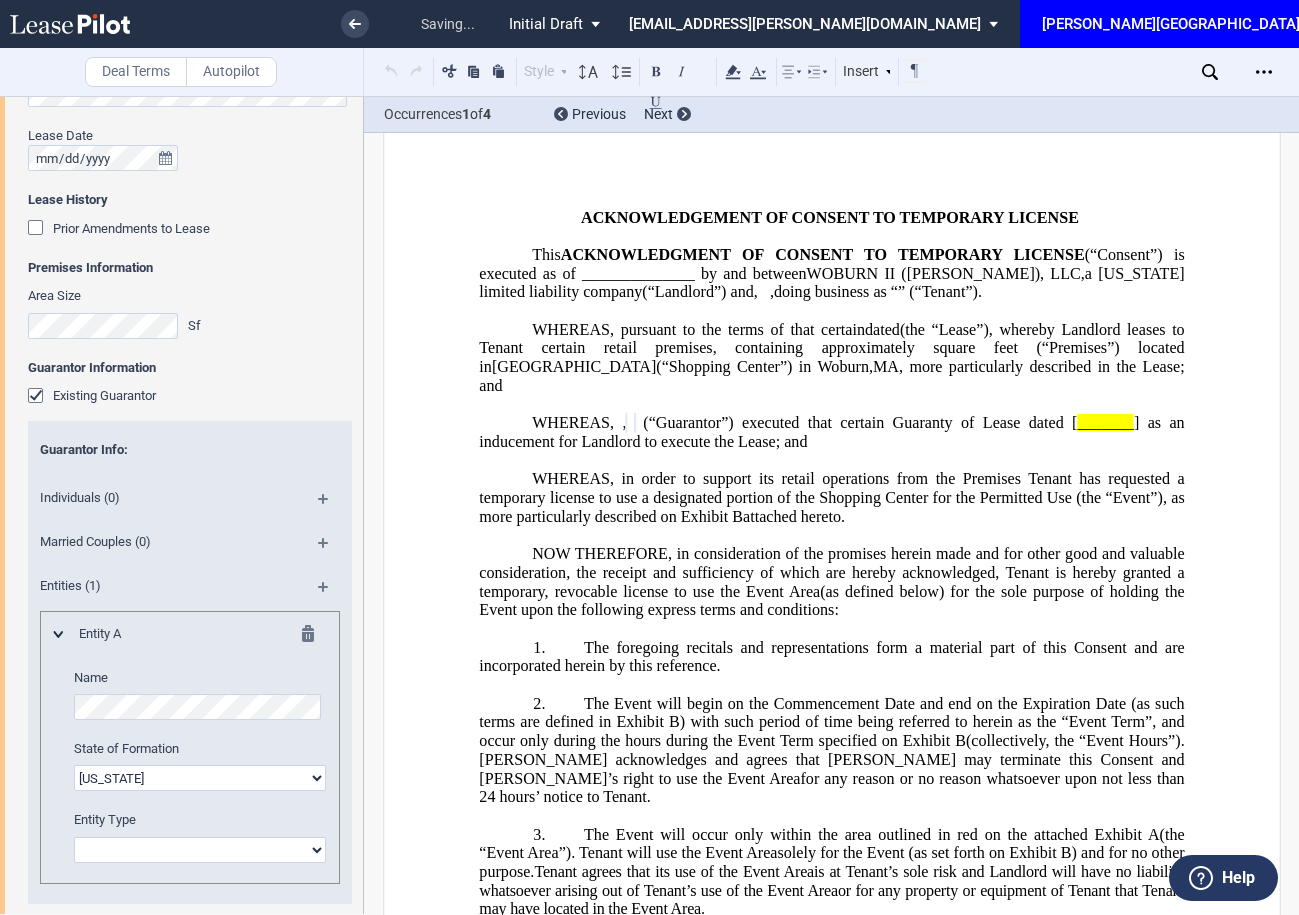 select on "limited liability company" 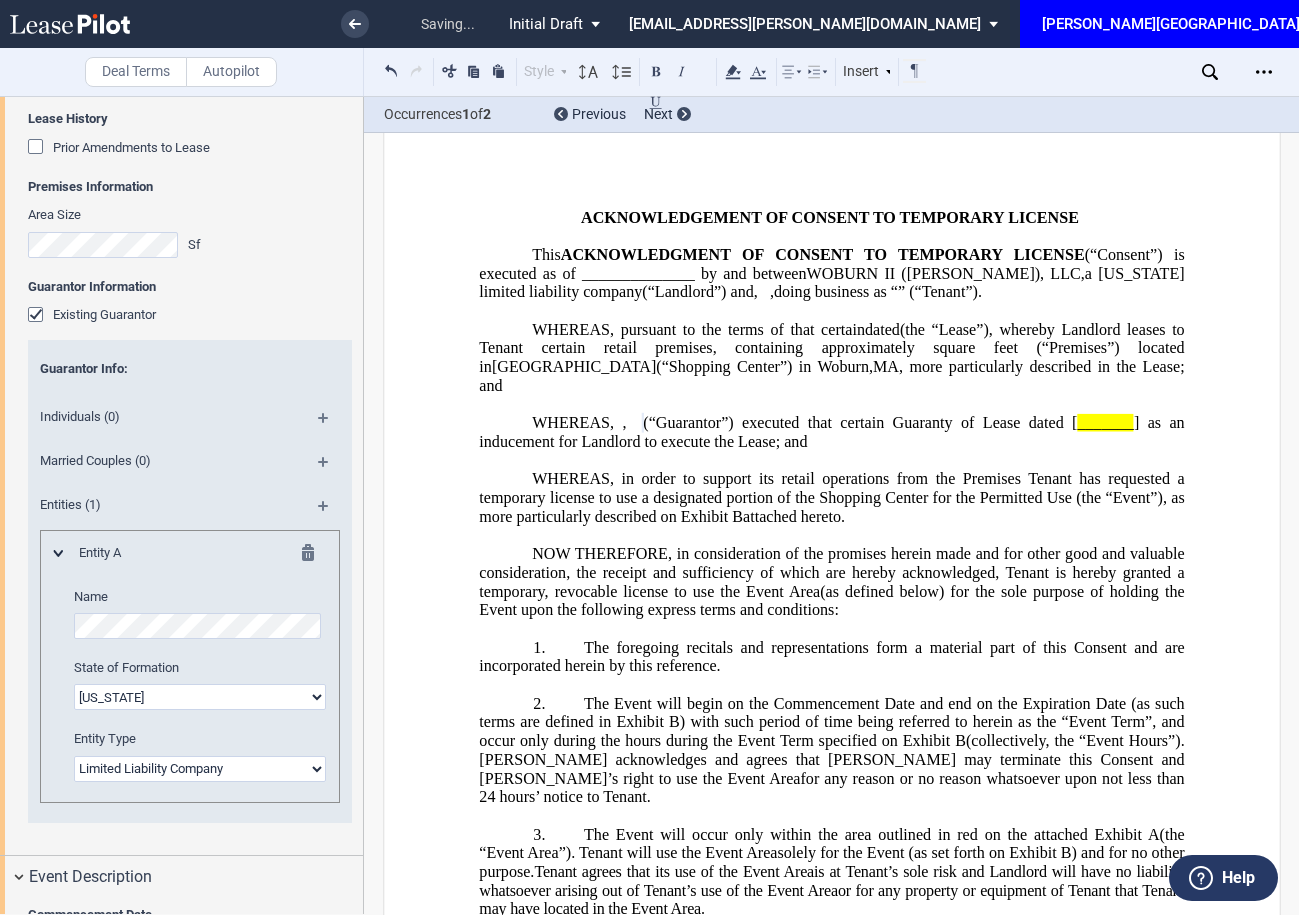 scroll, scrollTop: 656, scrollLeft: 0, axis: vertical 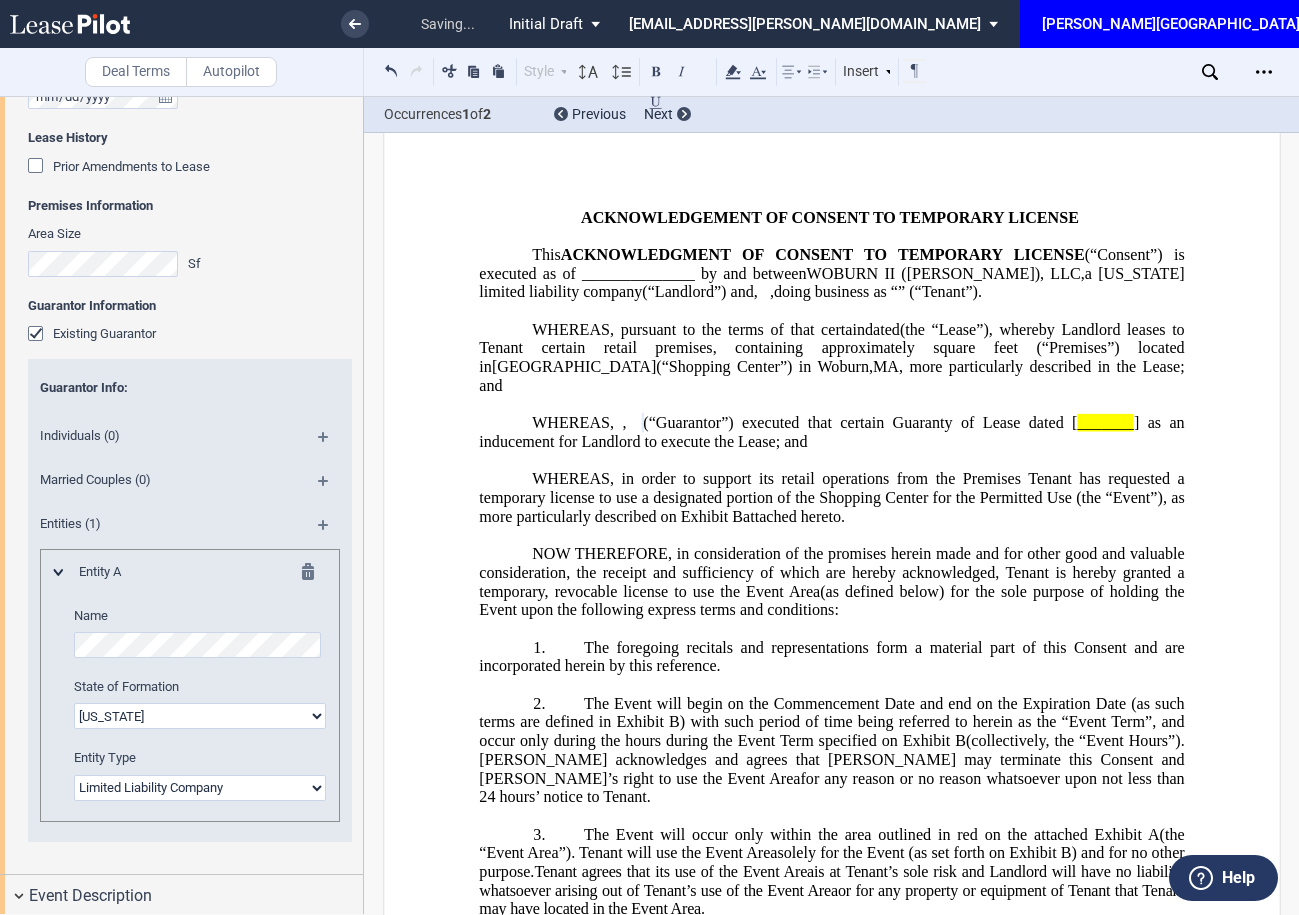 click on "_______" 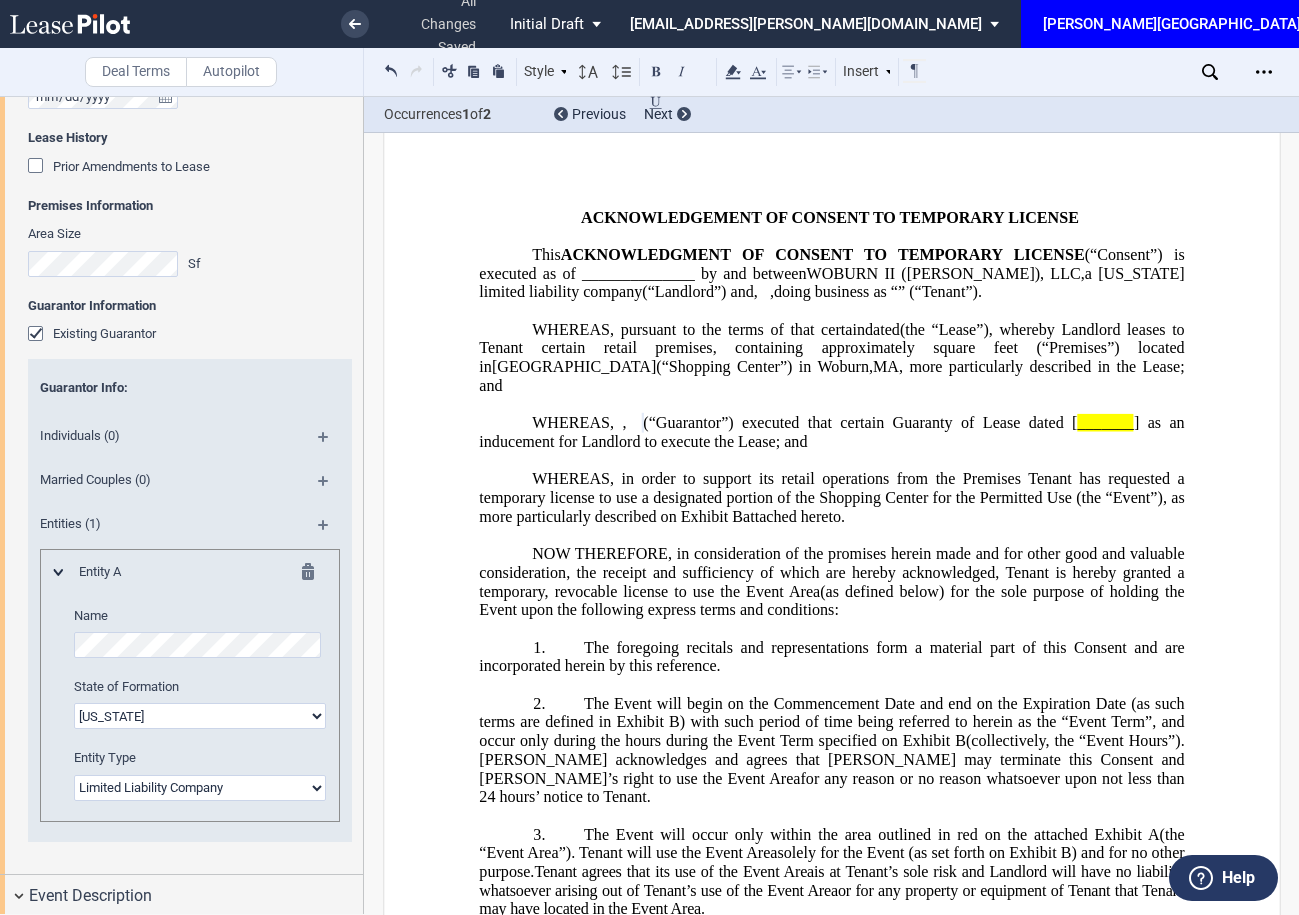 type 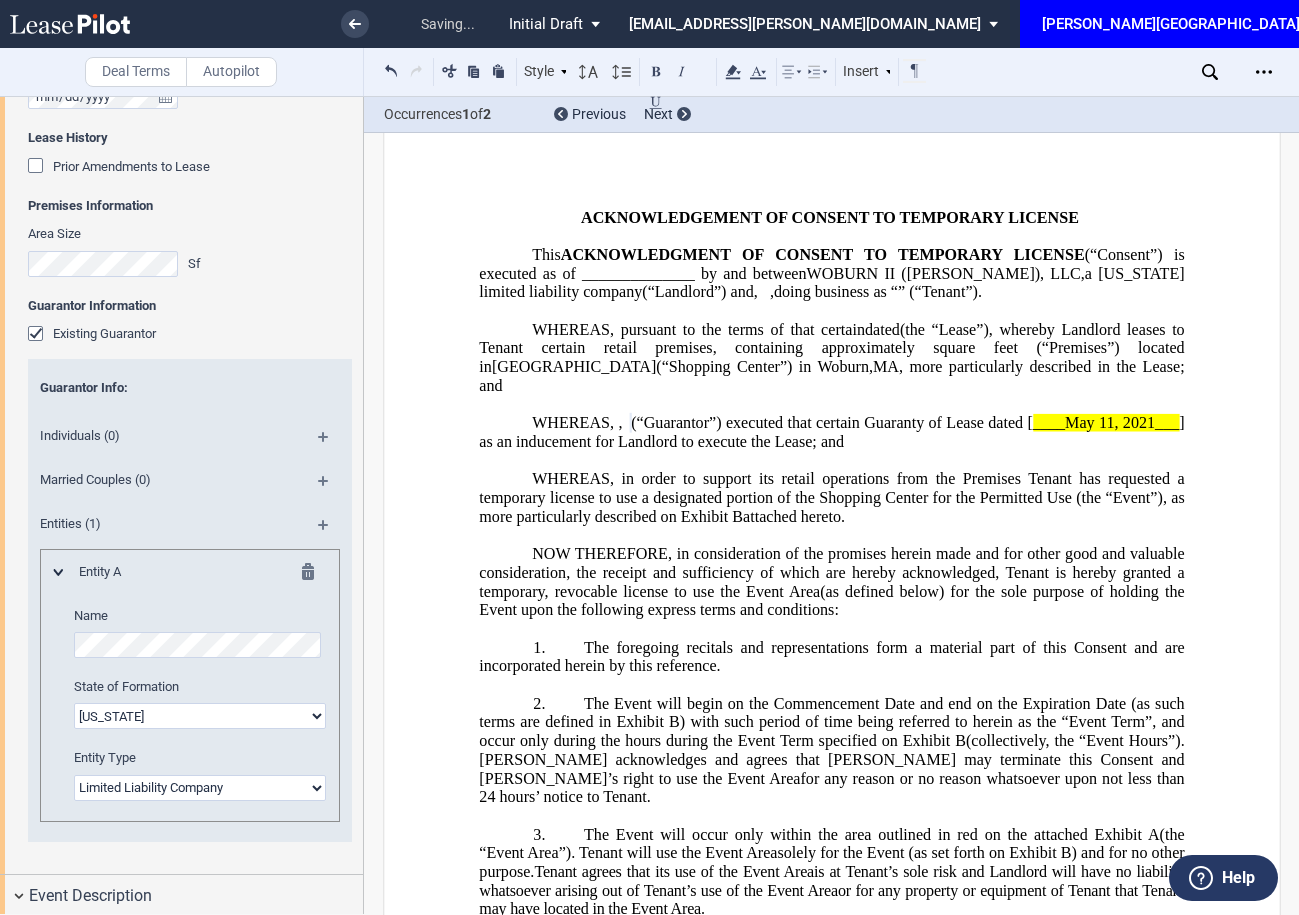 click on "﻿" at bounding box center (831, 460) 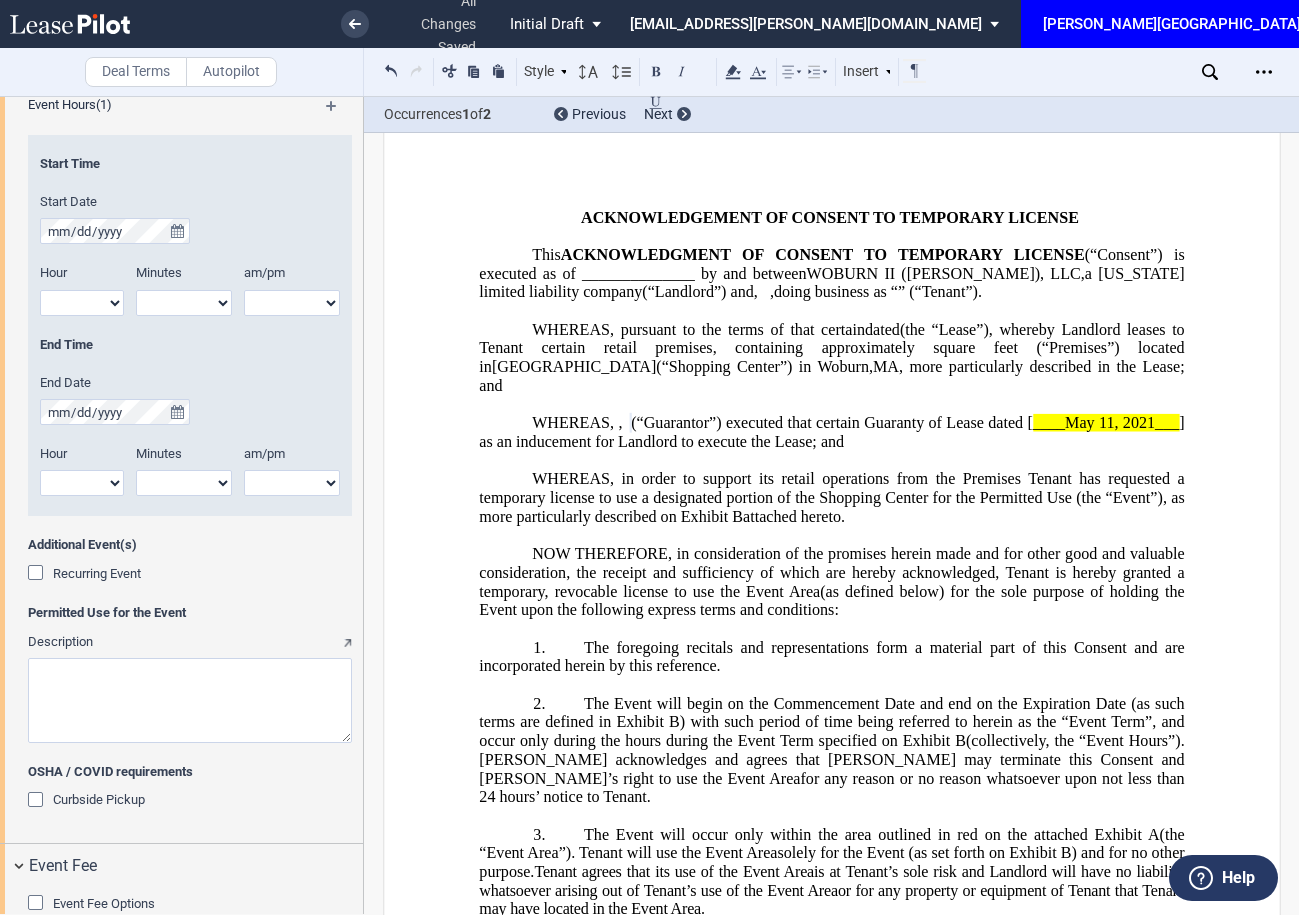 scroll, scrollTop: 1955, scrollLeft: 0, axis: vertical 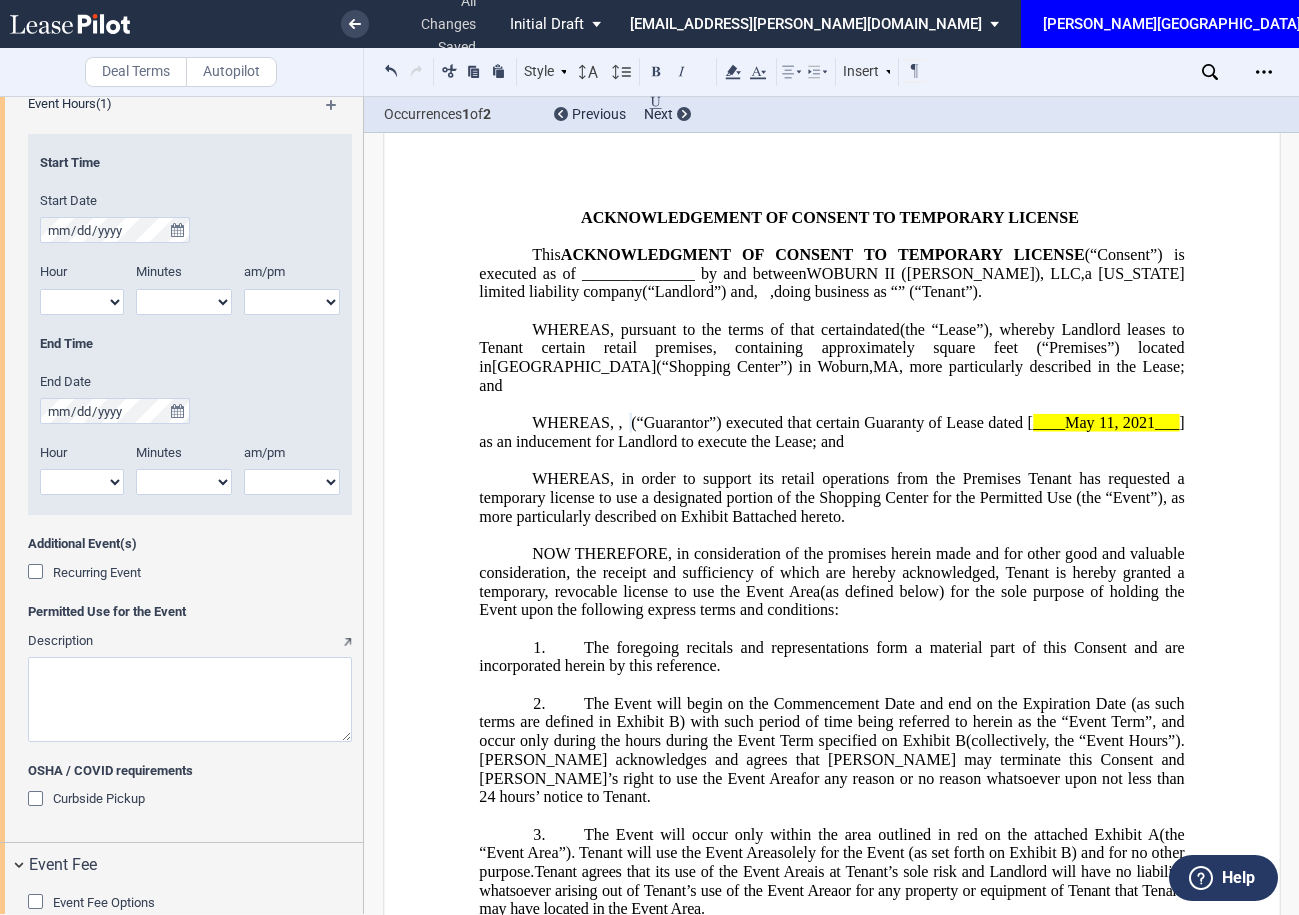 click 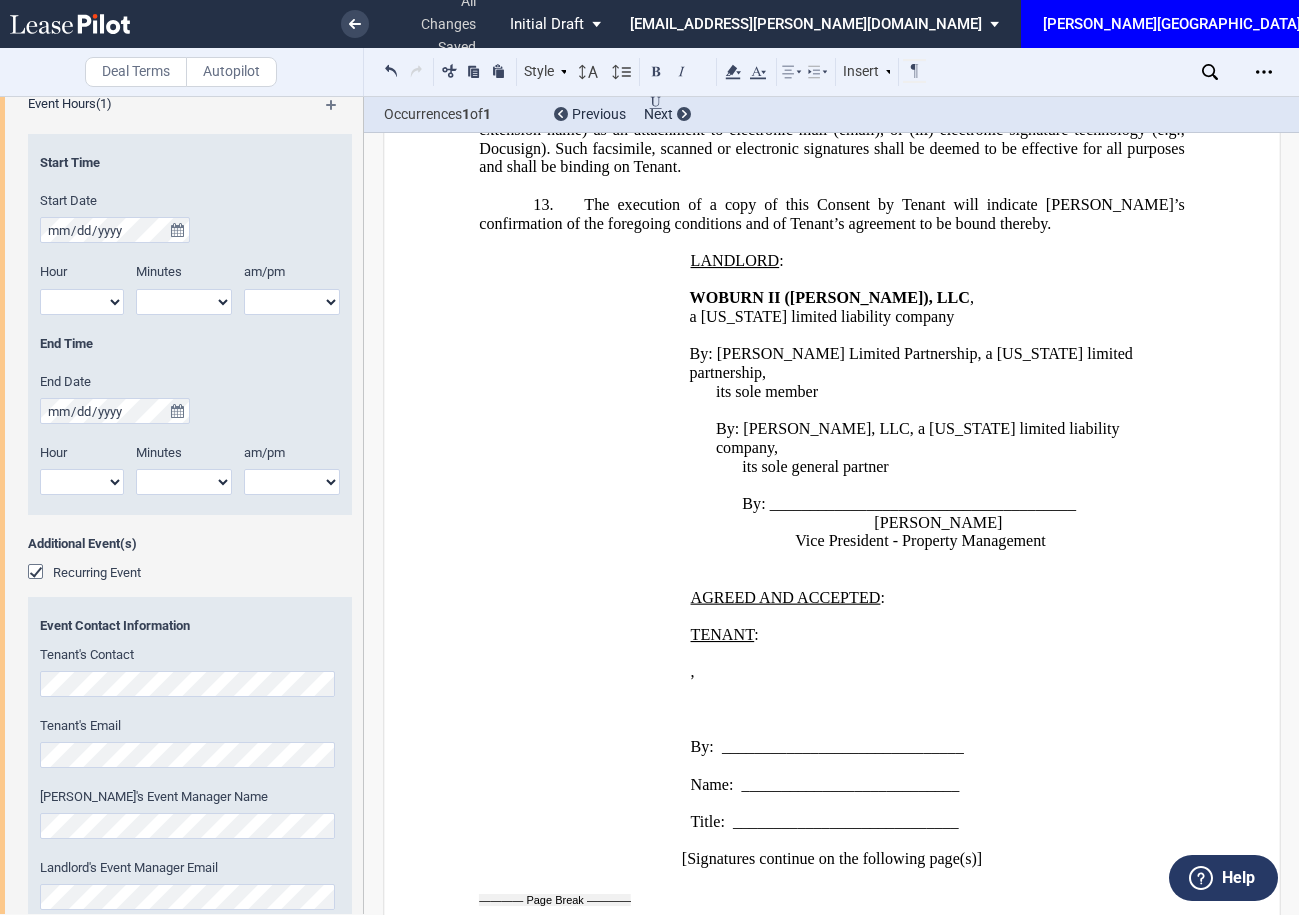 scroll, scrollTop: 2936, scrollLeft: 0, axis: vertical 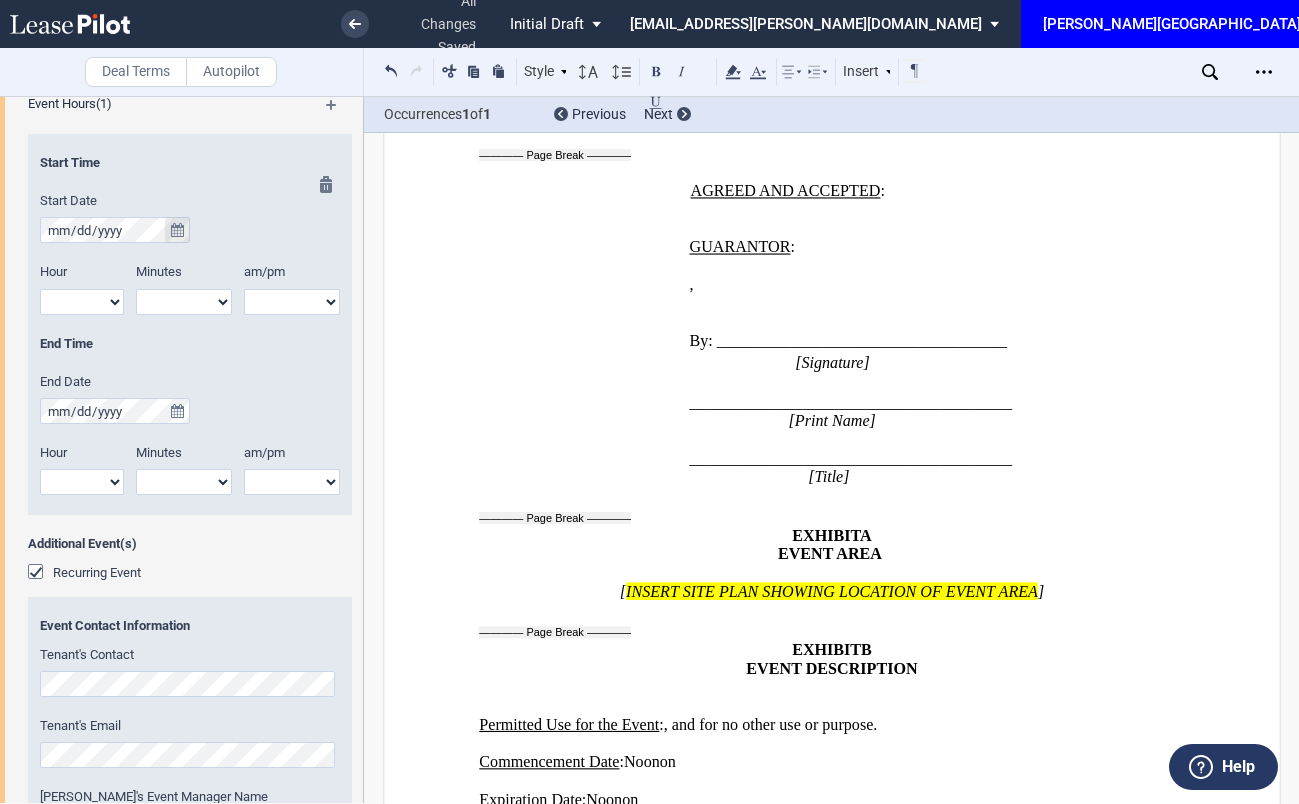 click 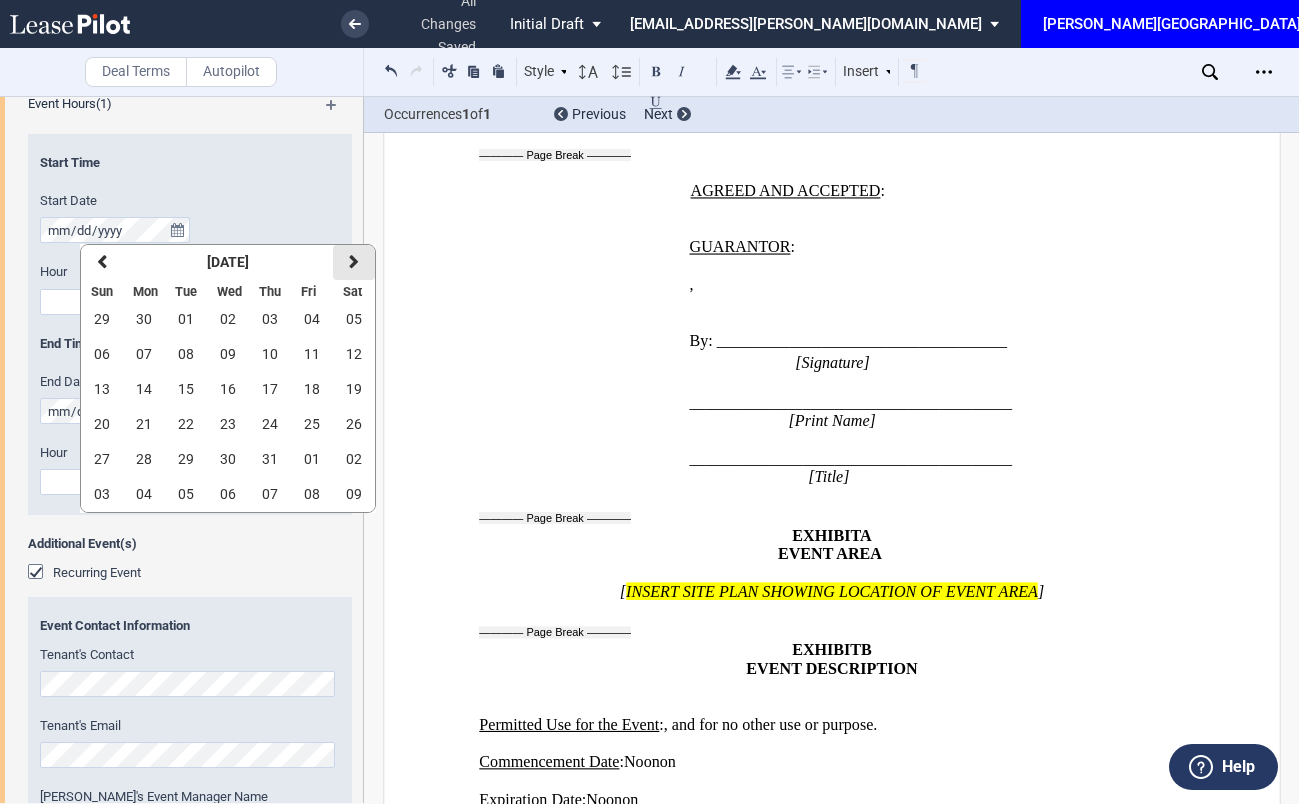 click on "next" at bounding box center [354, 262] 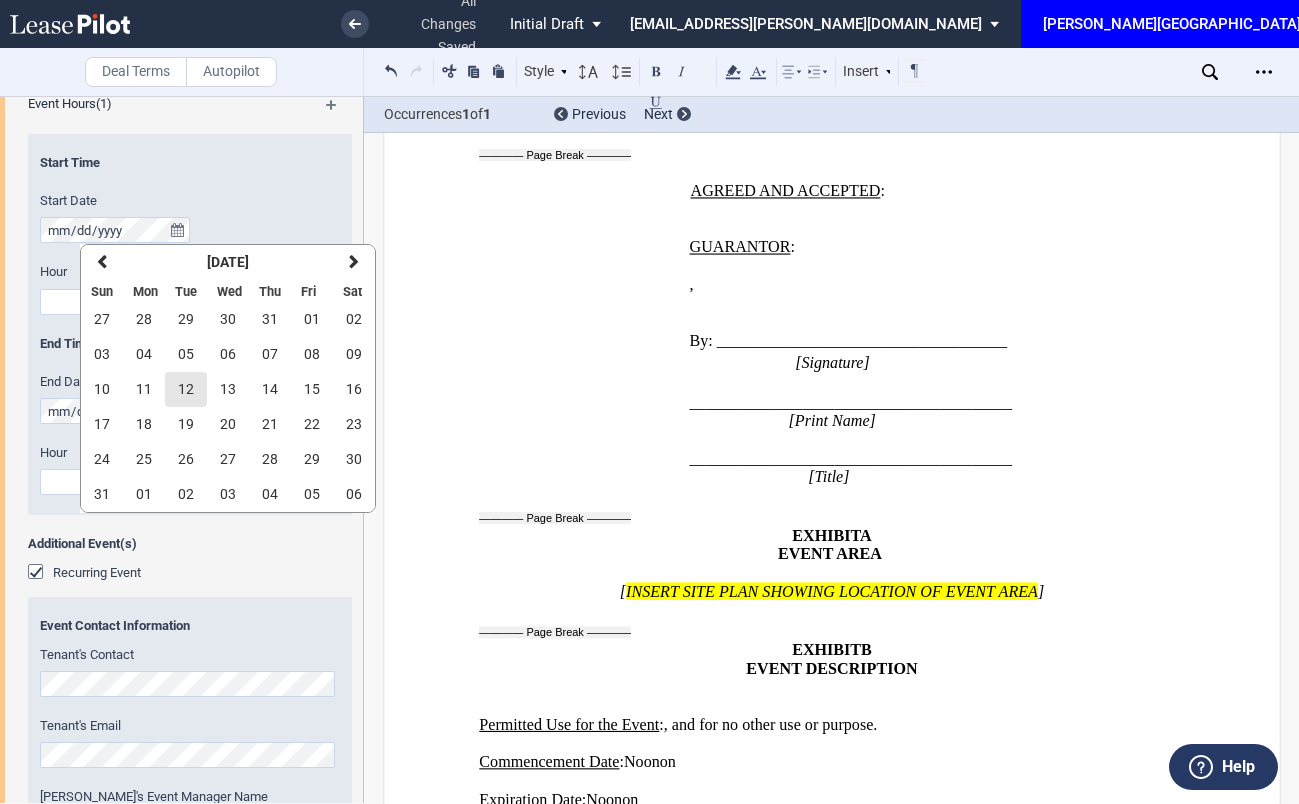 click on "12" at bounding box center [186, 389] 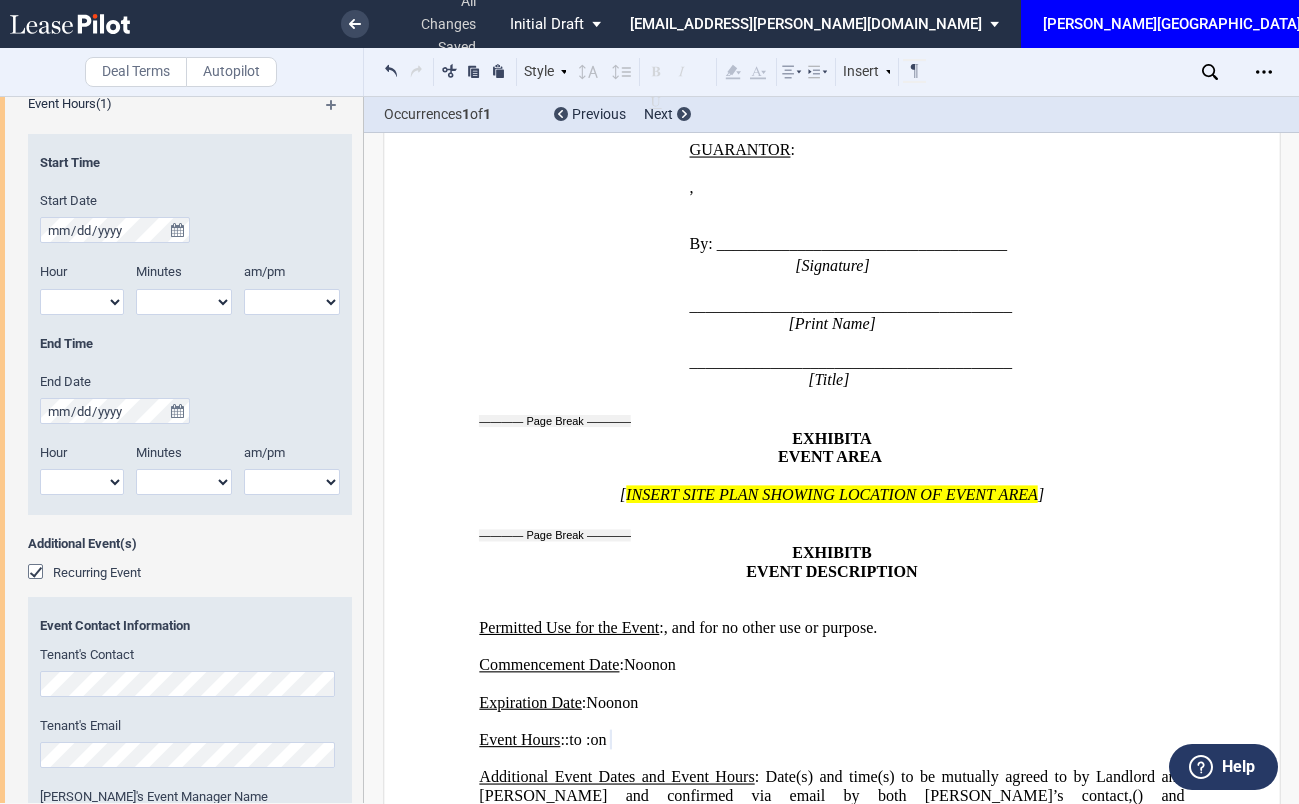 scroll, scrollTop: 2949, scrollLeft: 0, axis: vertical 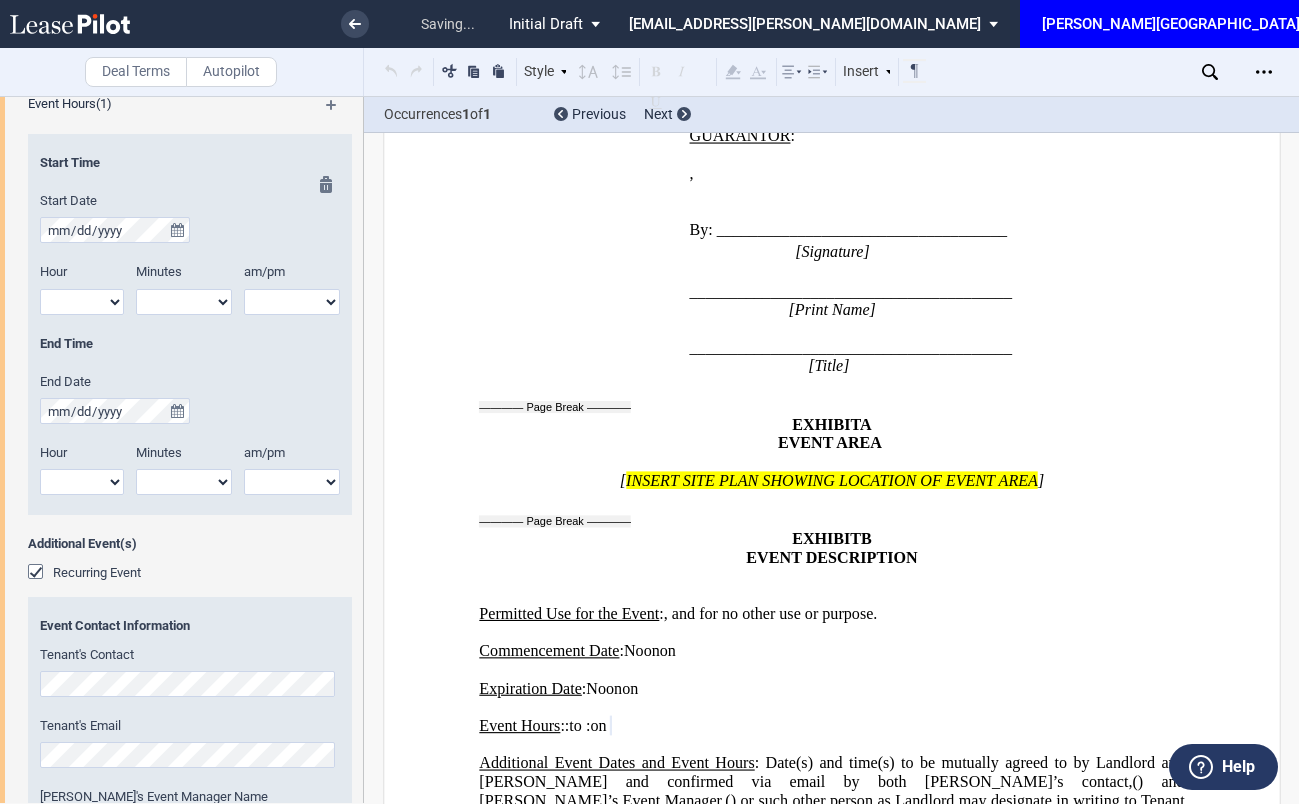 click on "1
2
3
4
5
6
7
8
9
10
11
12" at bounding box center (82, 302) 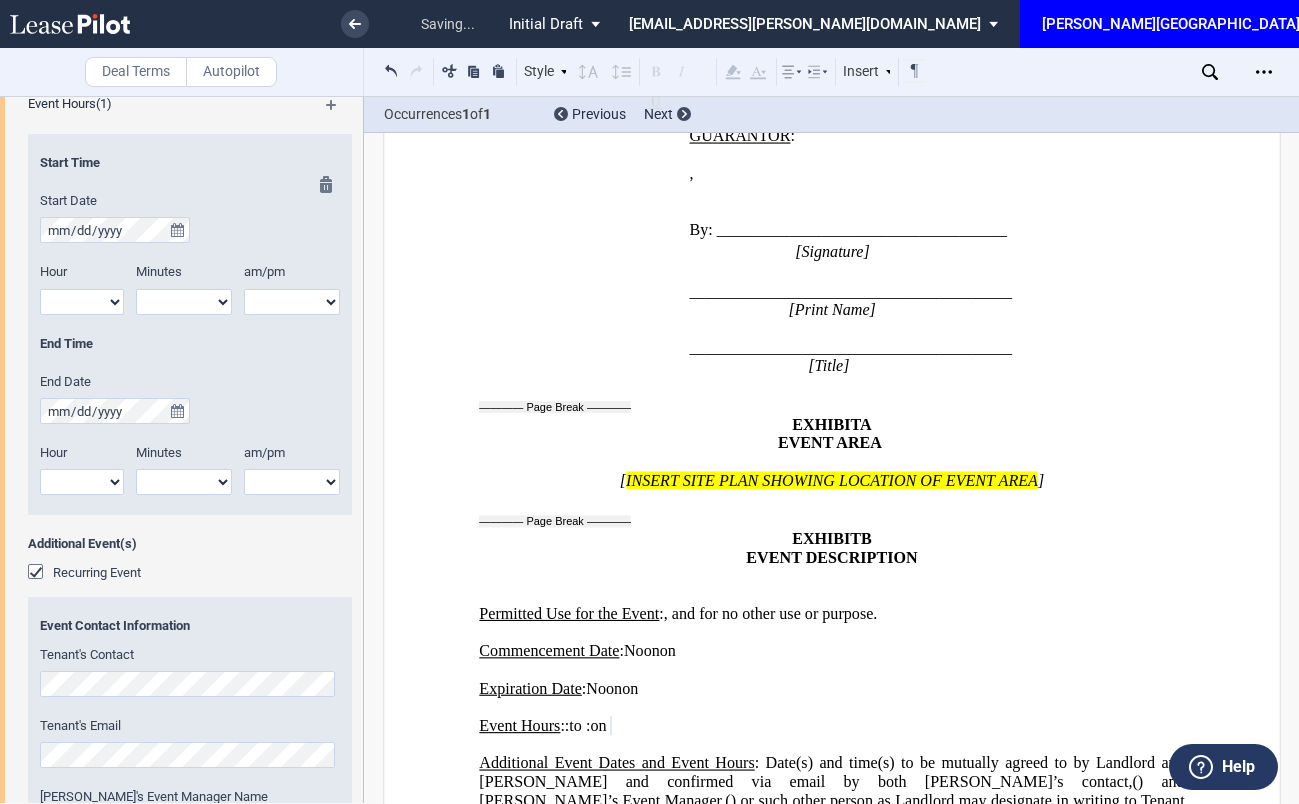 select on "3" 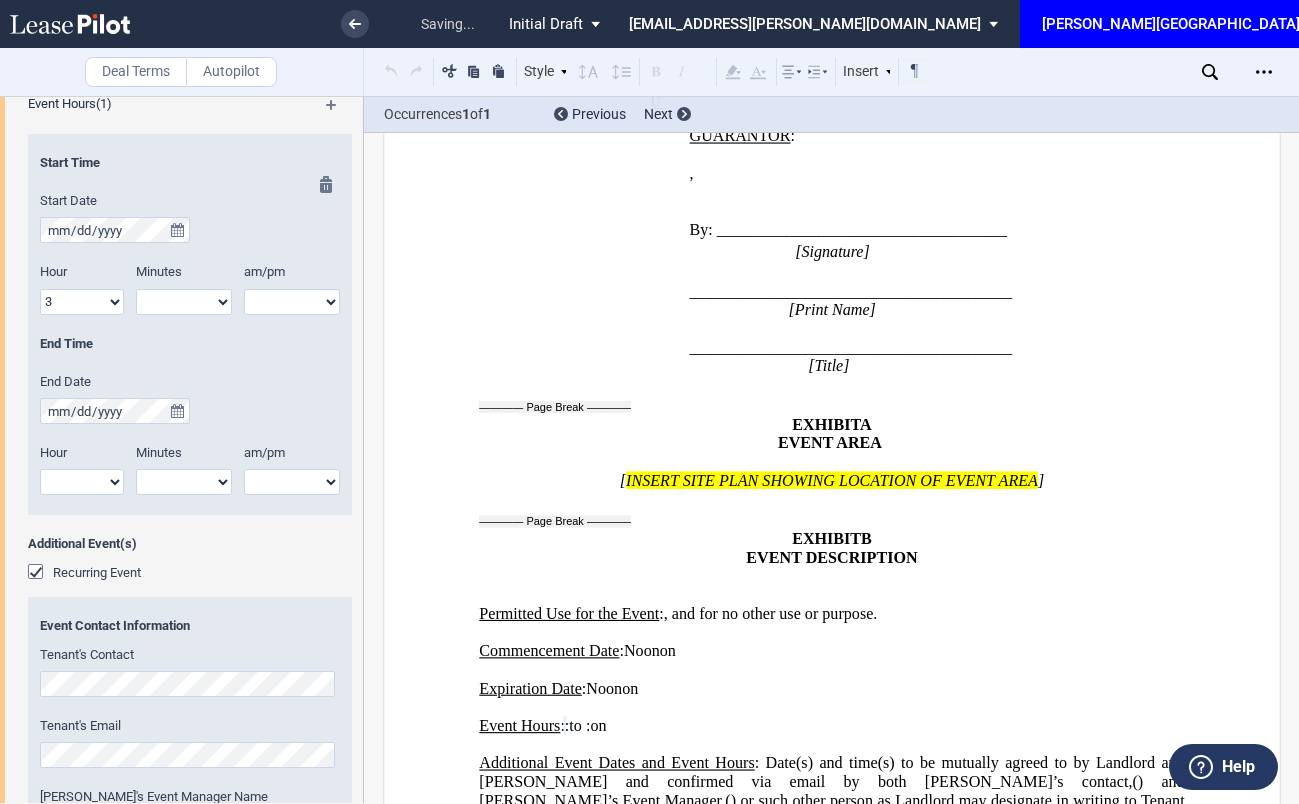 click on "00
05
10
15
20
25
30
35
40
45
50
55" at bounding box center (184, 302) 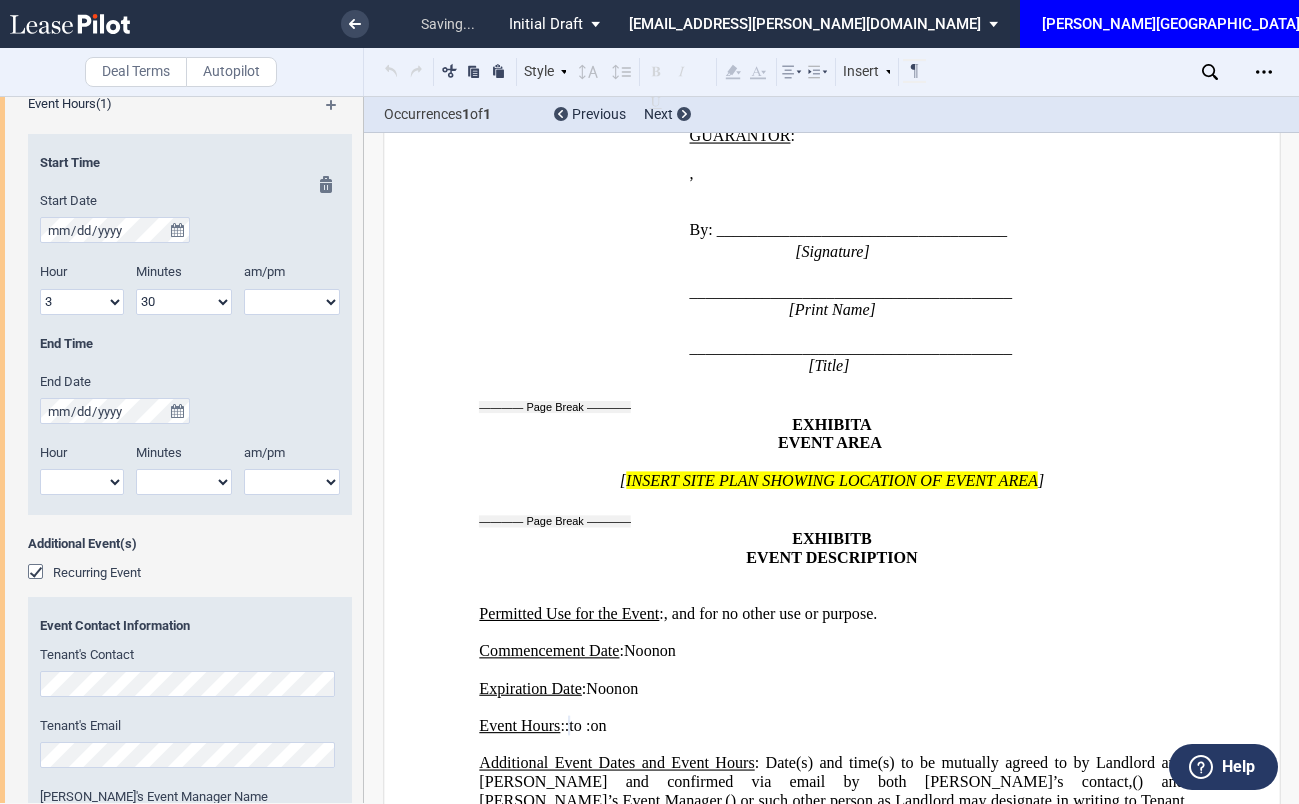 click on "am
pm" at bounding box center (292, 302) 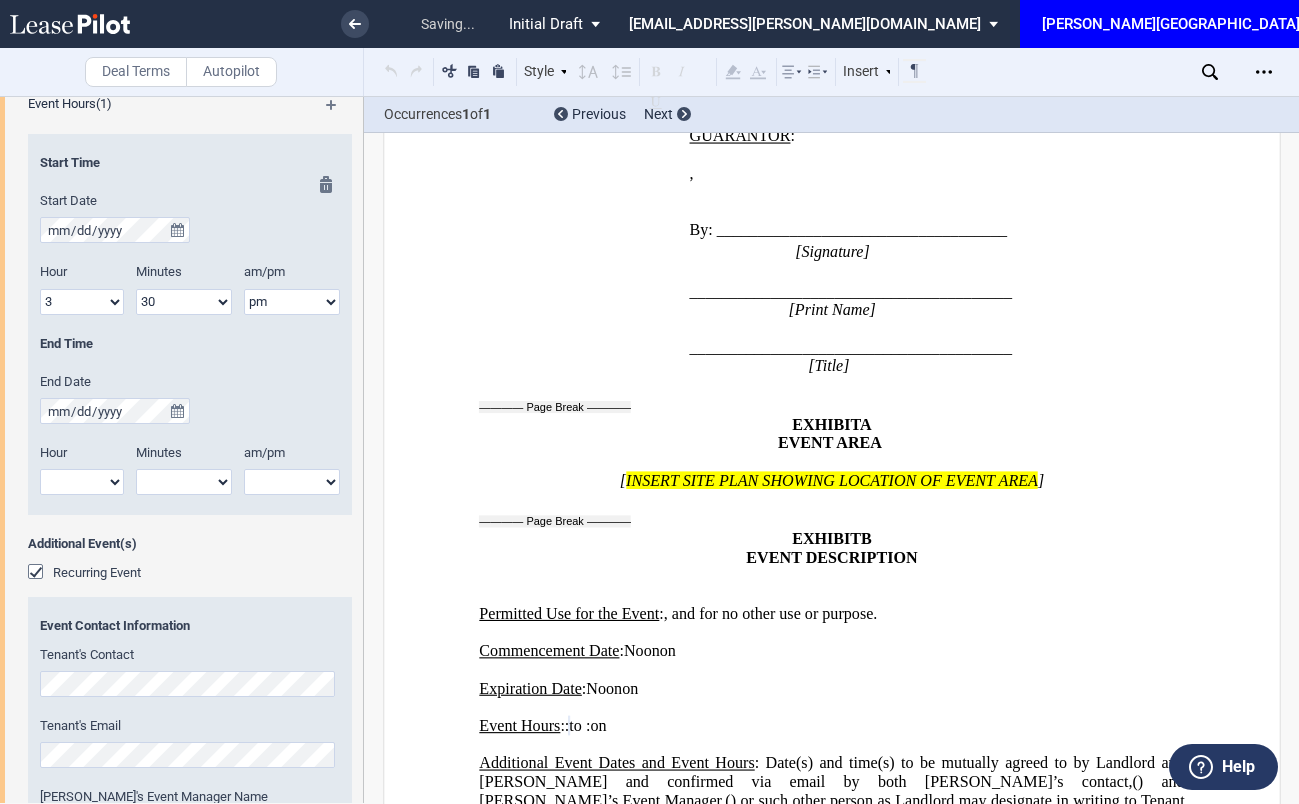 click on "1
2
3
4
5
6
7
8
9
10
11
12" at bounding box center [82, 482] 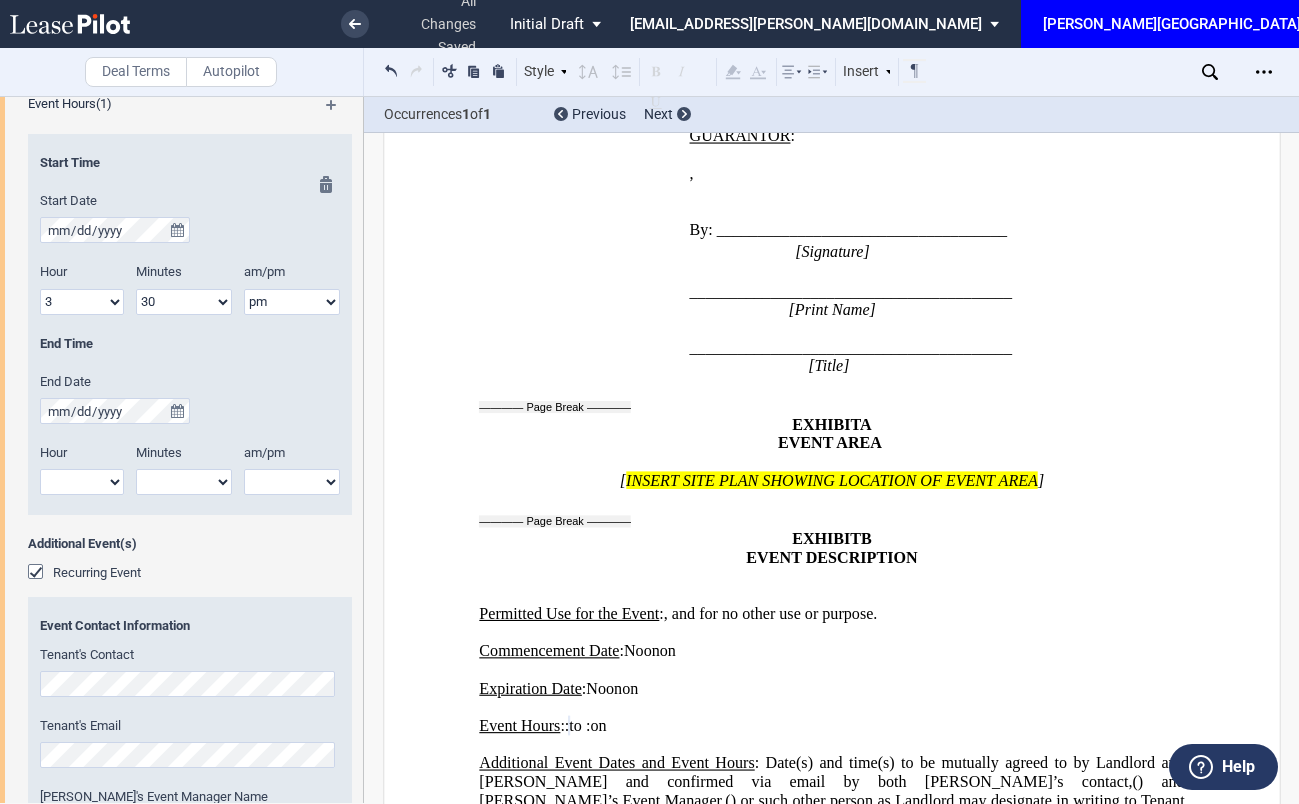 select on "7" 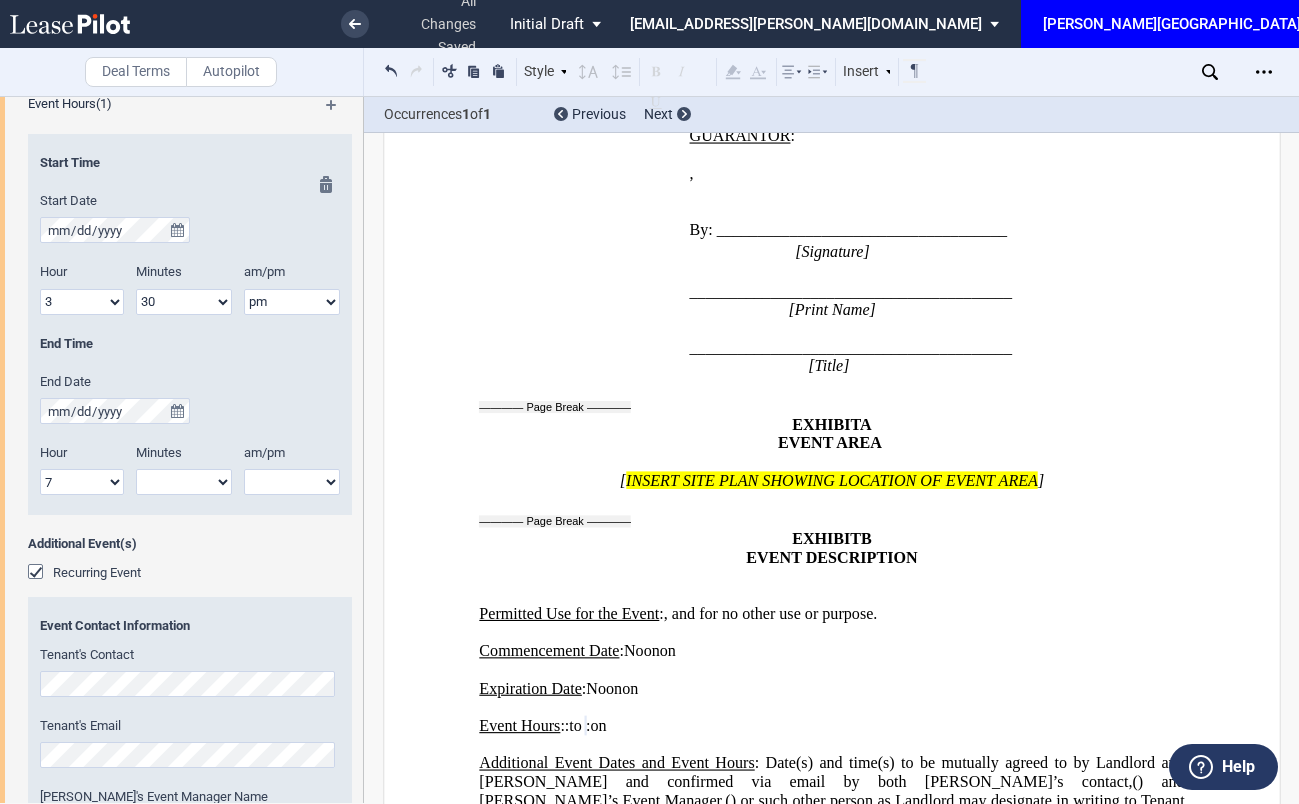 click on "00
05
10
15
20
25
30
35
40
45
50
55" at bounding box center (184, 482) 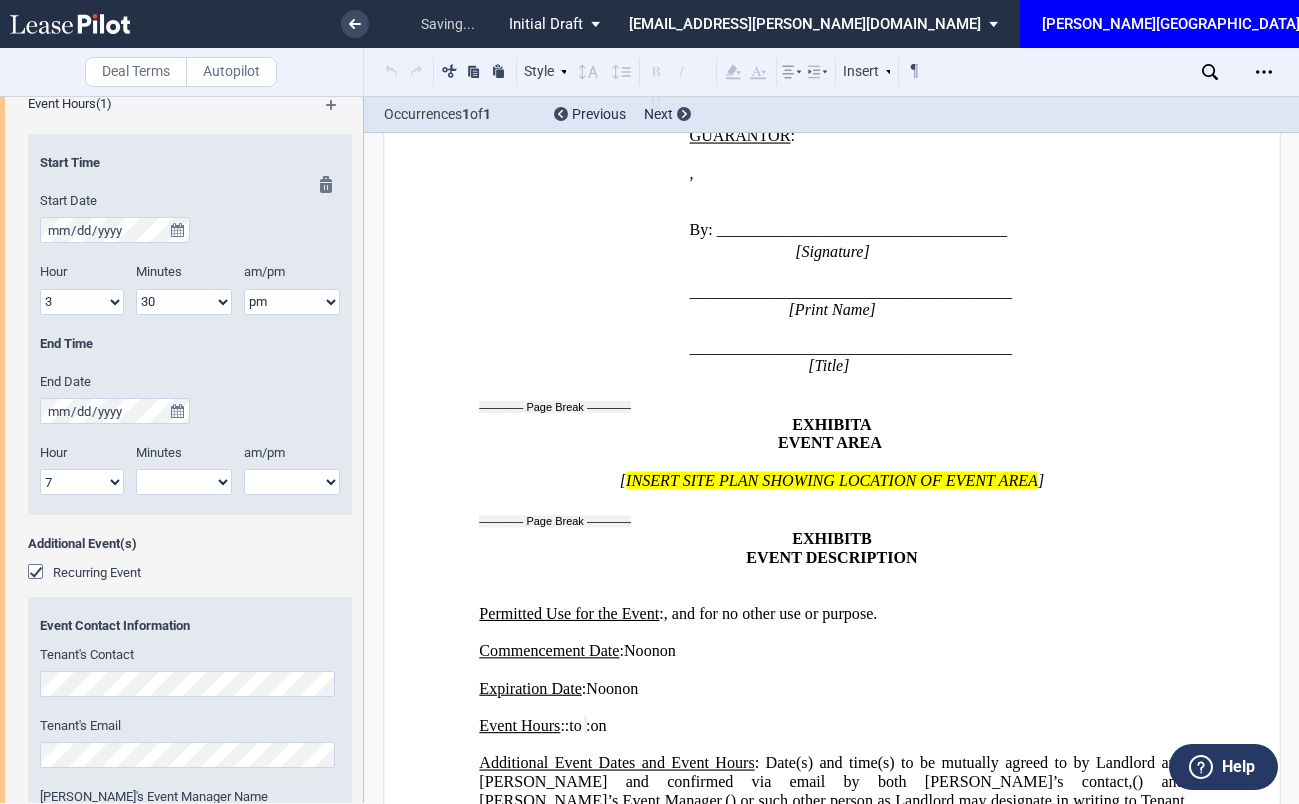 select on "30" 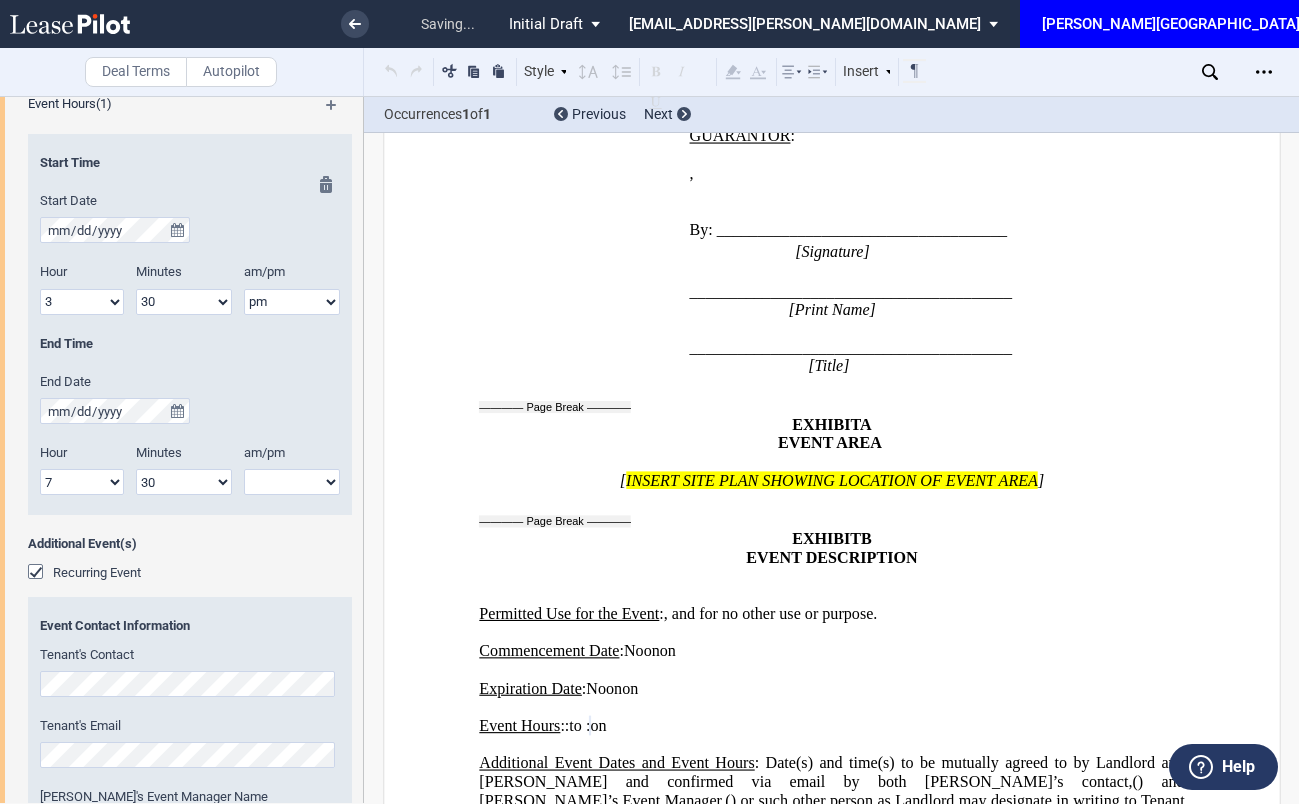 click on "am
pm" at bounding box center [292, 482] 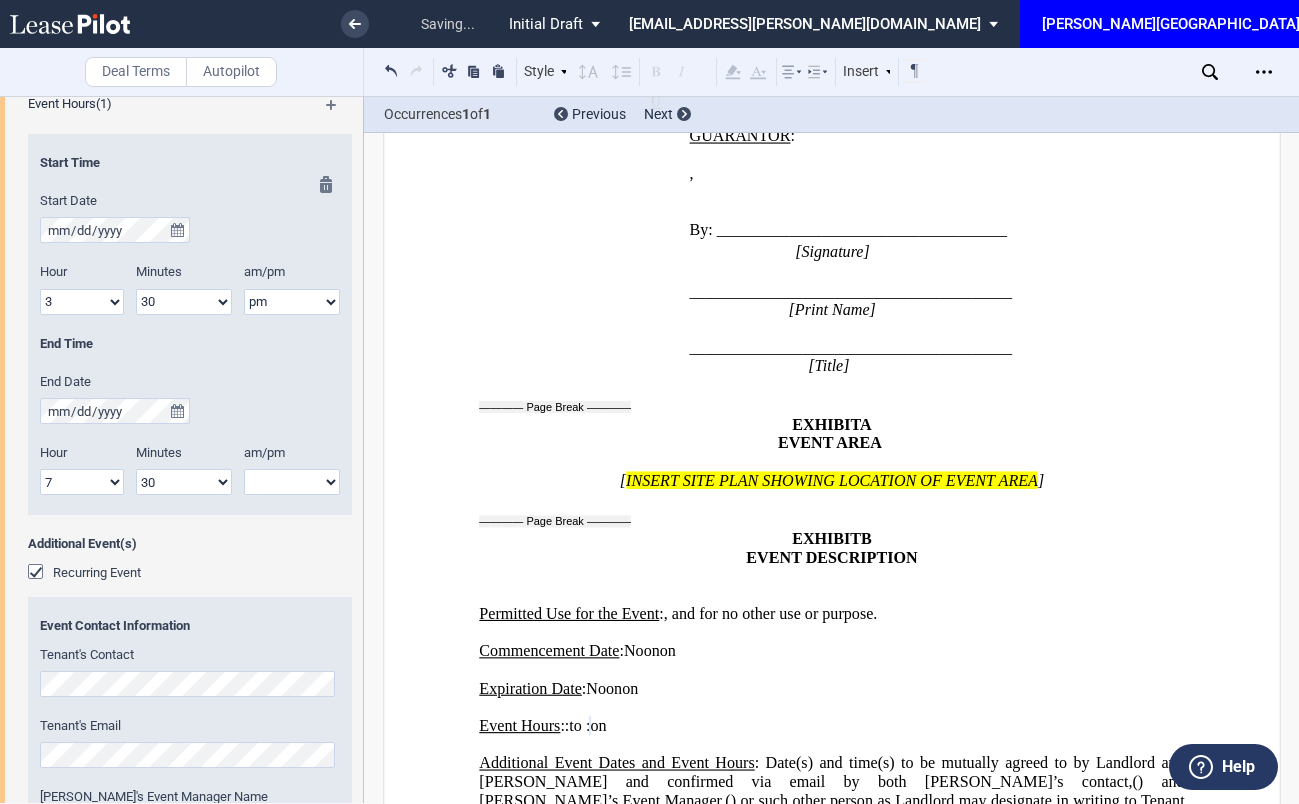 select on "pm" 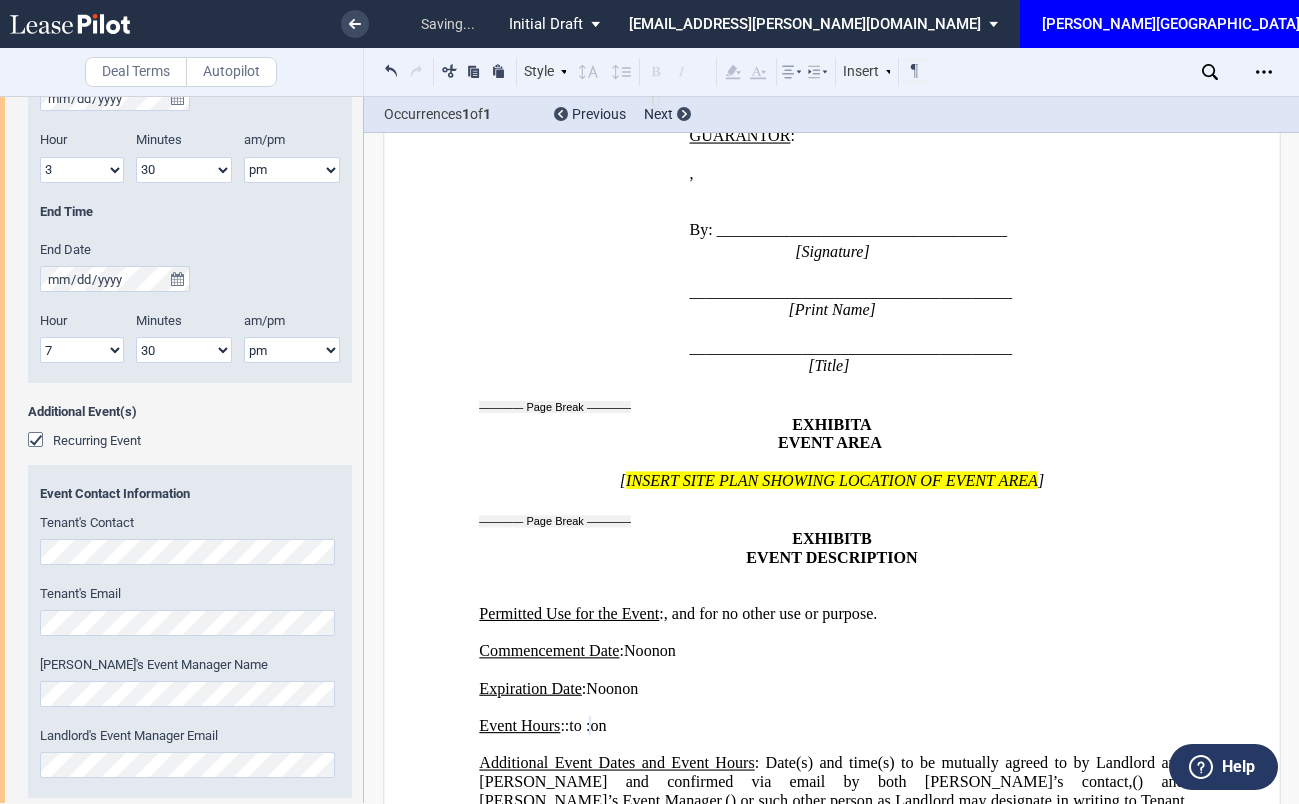 scroll, scrollTop: 2095, scrollLeft: 0, axis: vertical 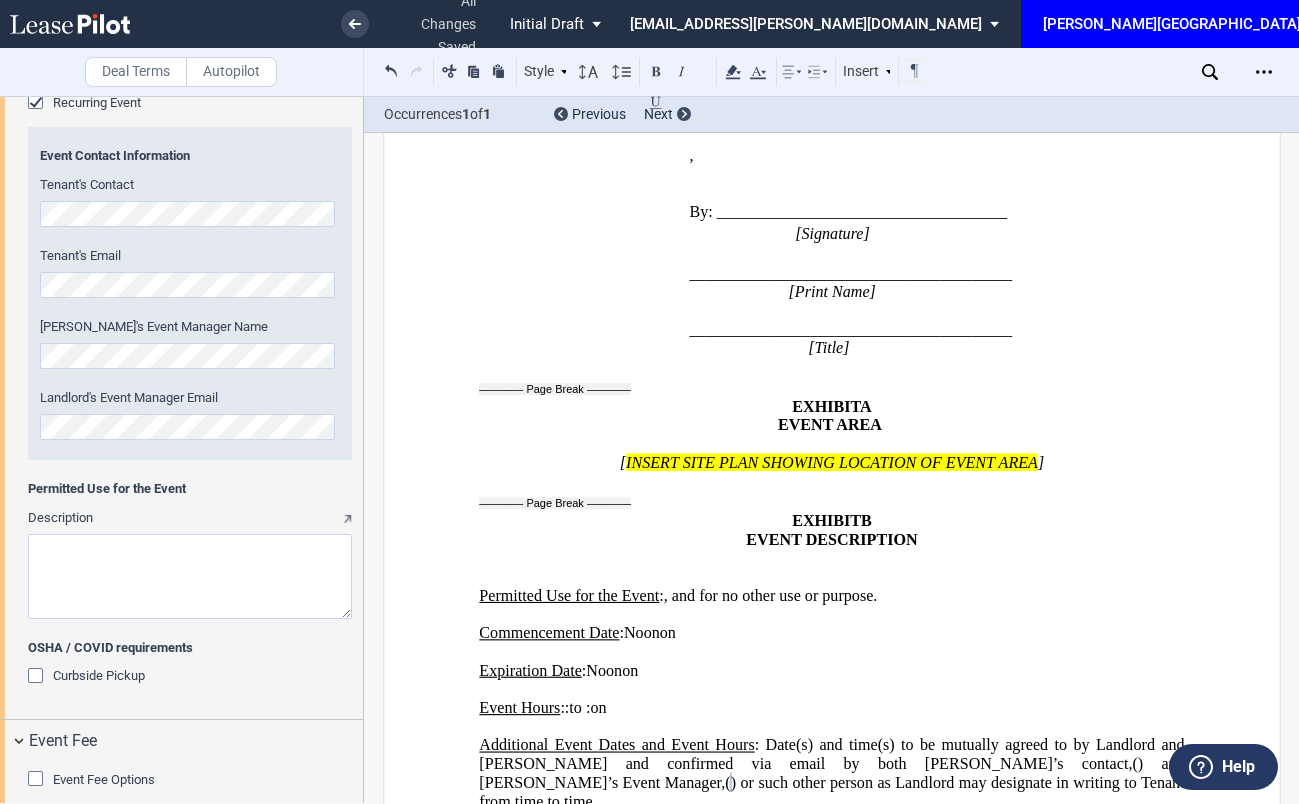 click on "Description" at bounding box center [190, 576] 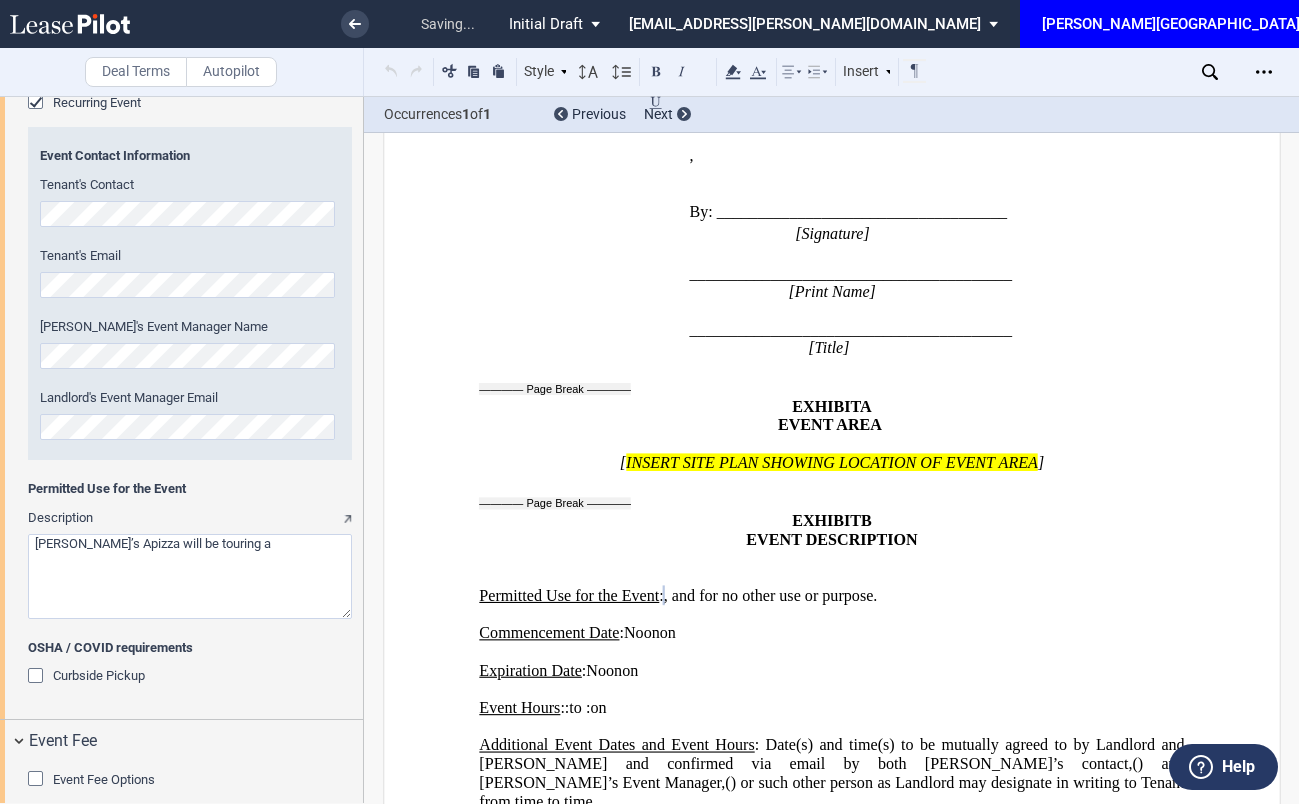 paste on "sponsored Ferrari Racecar to our locations this summer" 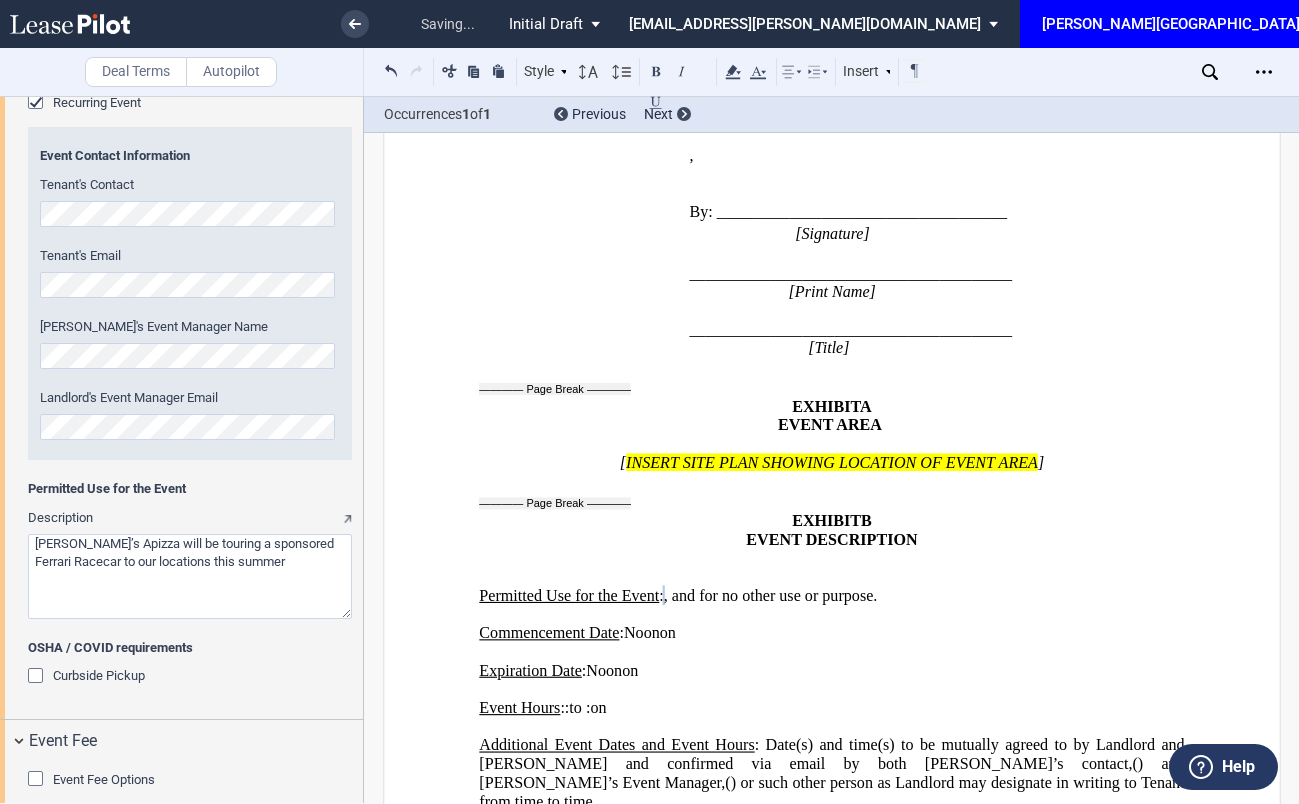 click on "Description" at bounding box center [190, 576] 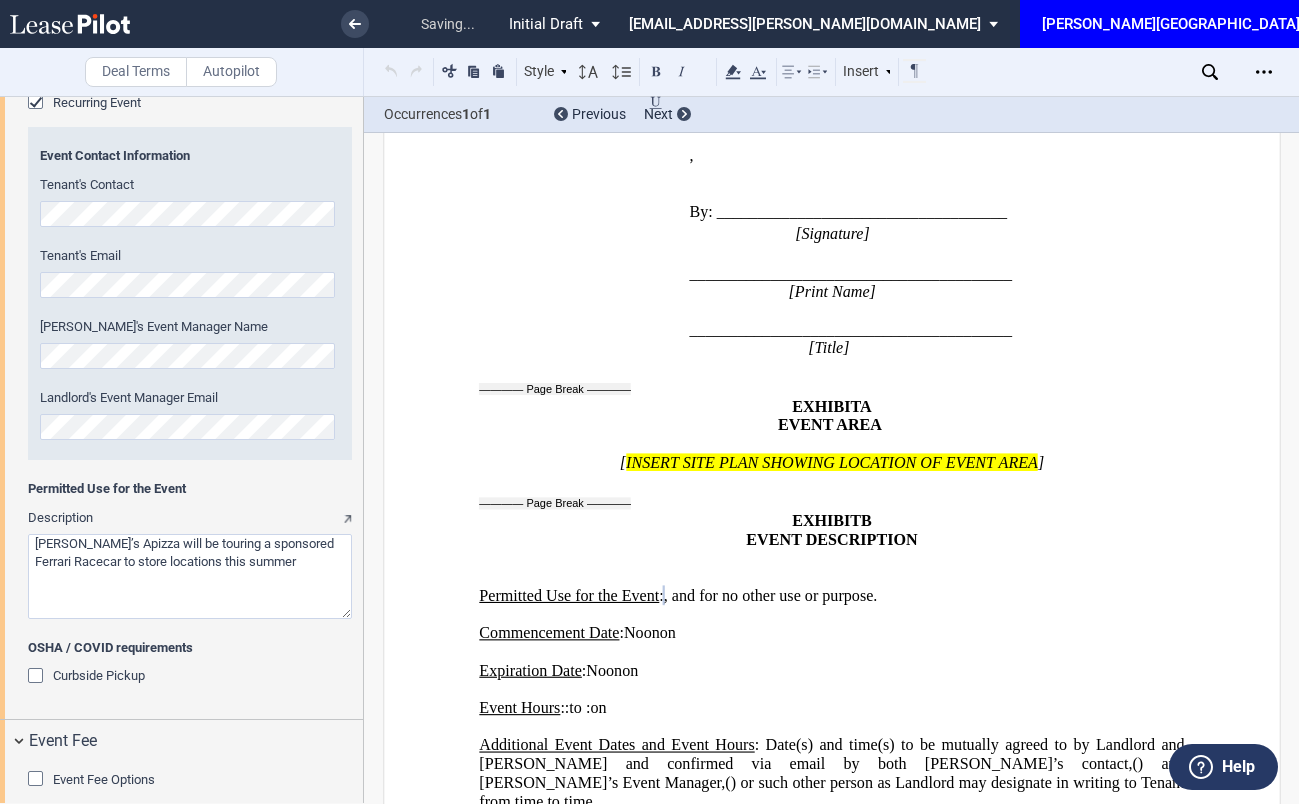 click on "Description" at bounding box center [190, 576] 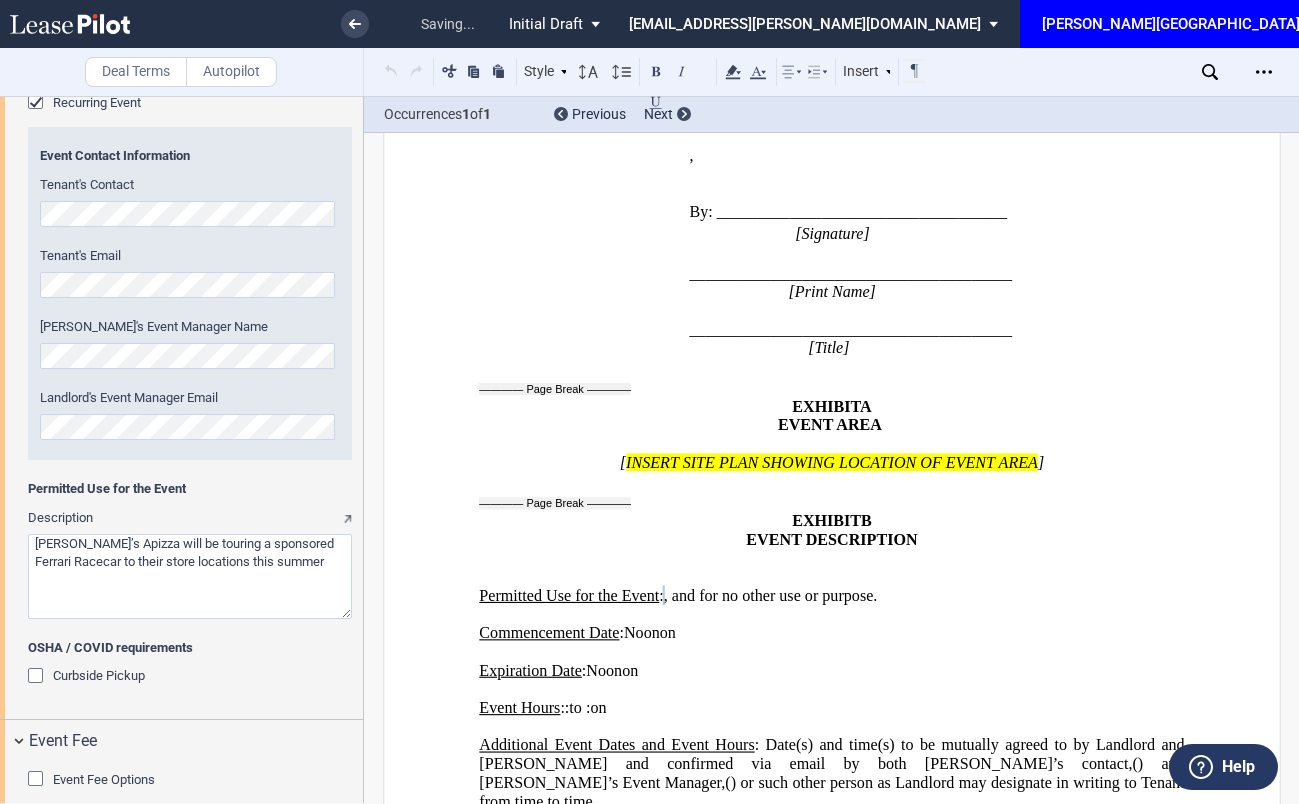click on "Description" at bounding box center [190, 576] 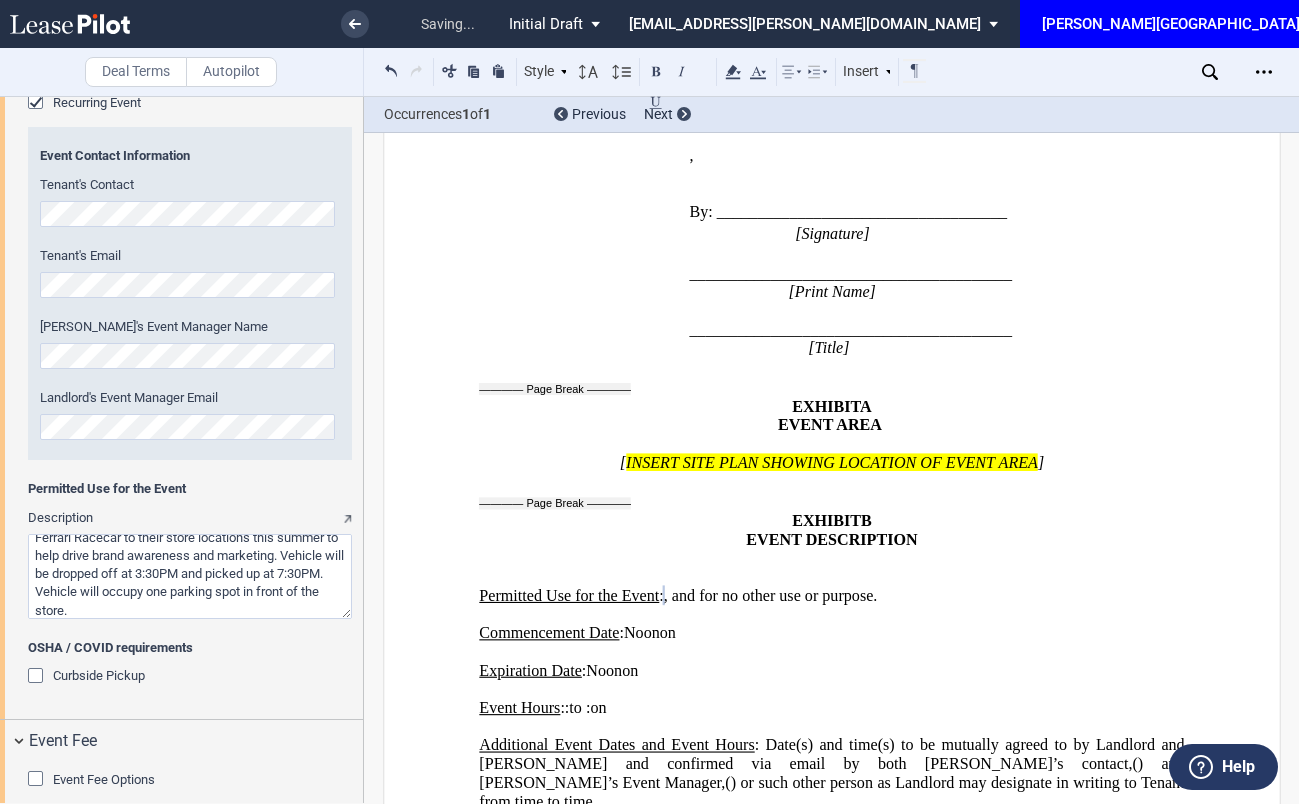 scroll, scrollTop: 26, scrollLeft: 0, axis: vertical 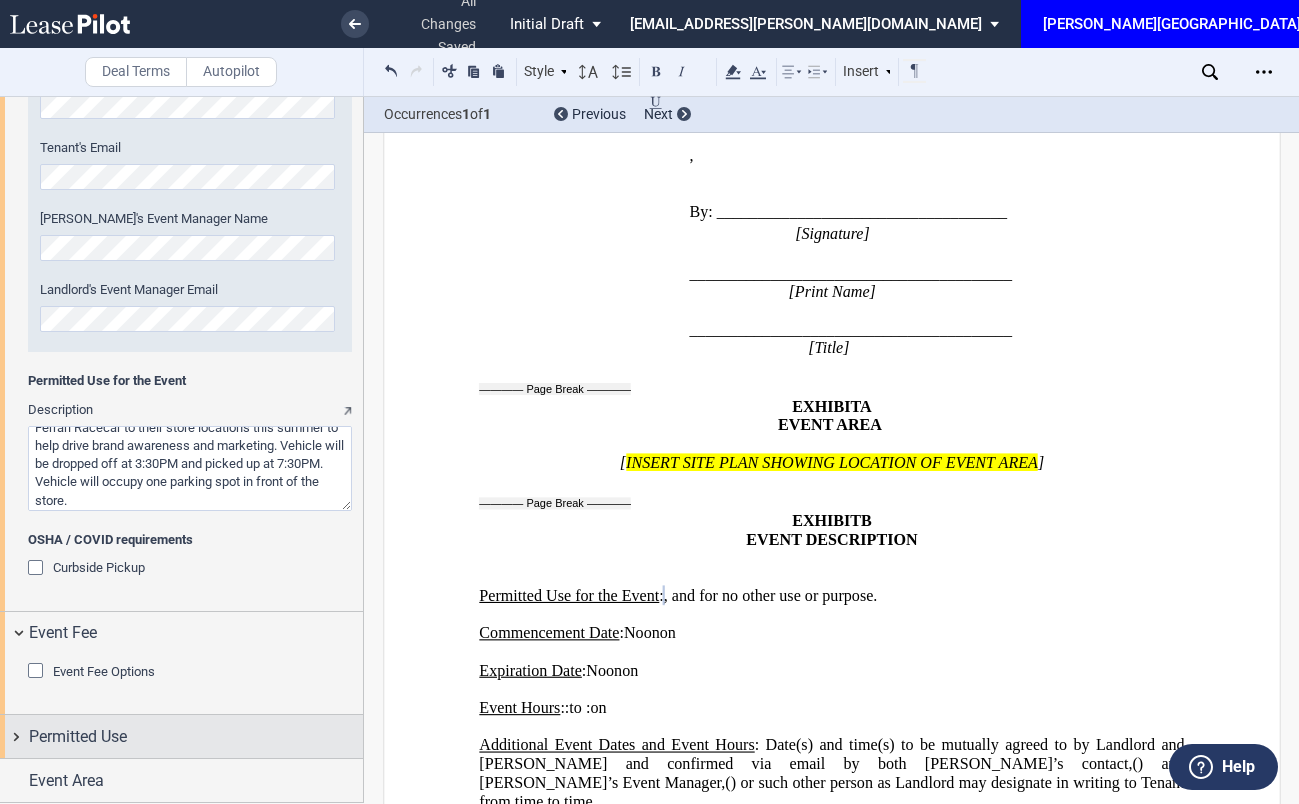type on "Sally’s Apizza will be touring a sponsored Ferrari Racecar to their store locations this summer to help drive brand awareness and marketing. Vehicle will be dropped off at 3:30PM and picked up at 7:30PM. Vehicle will occupy one parking spot in front of the store." 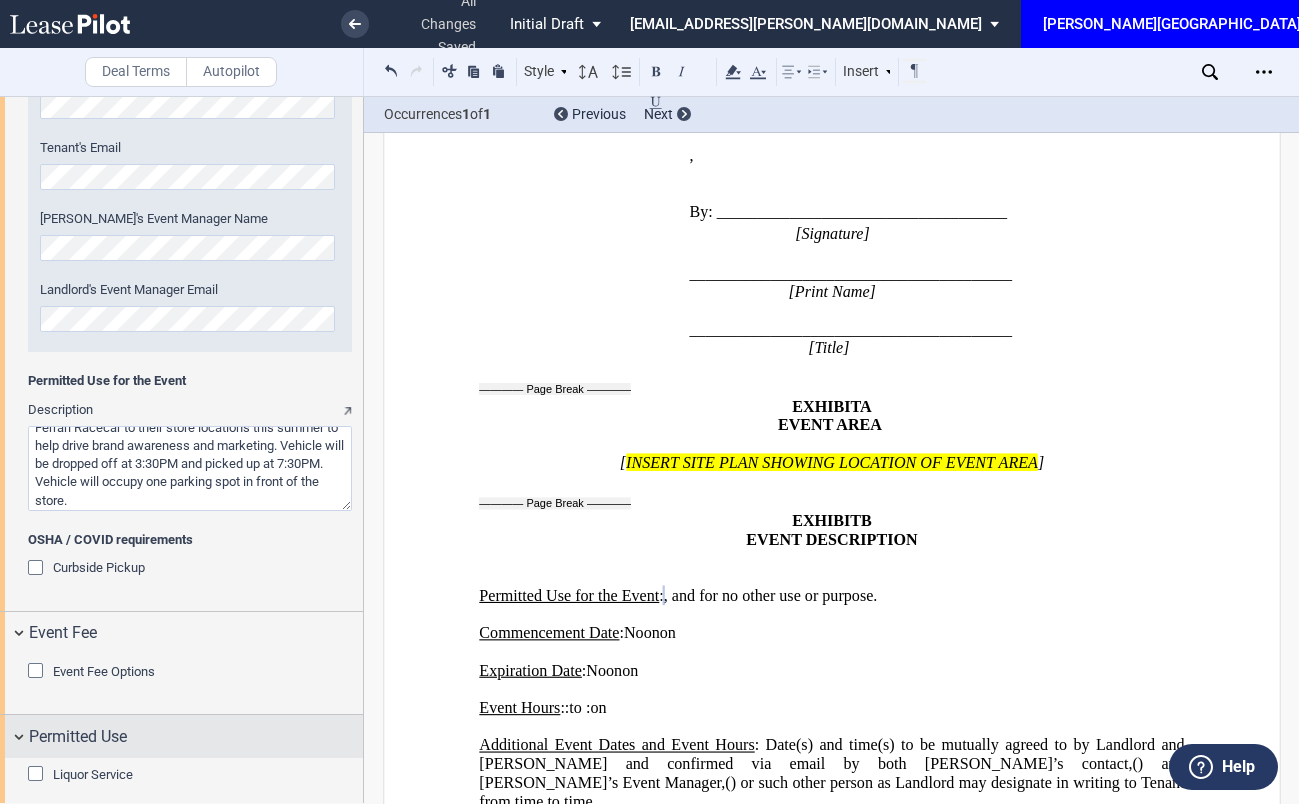 scroll, scrollTop: 2592, scrollLeft: 0, axis: vertical 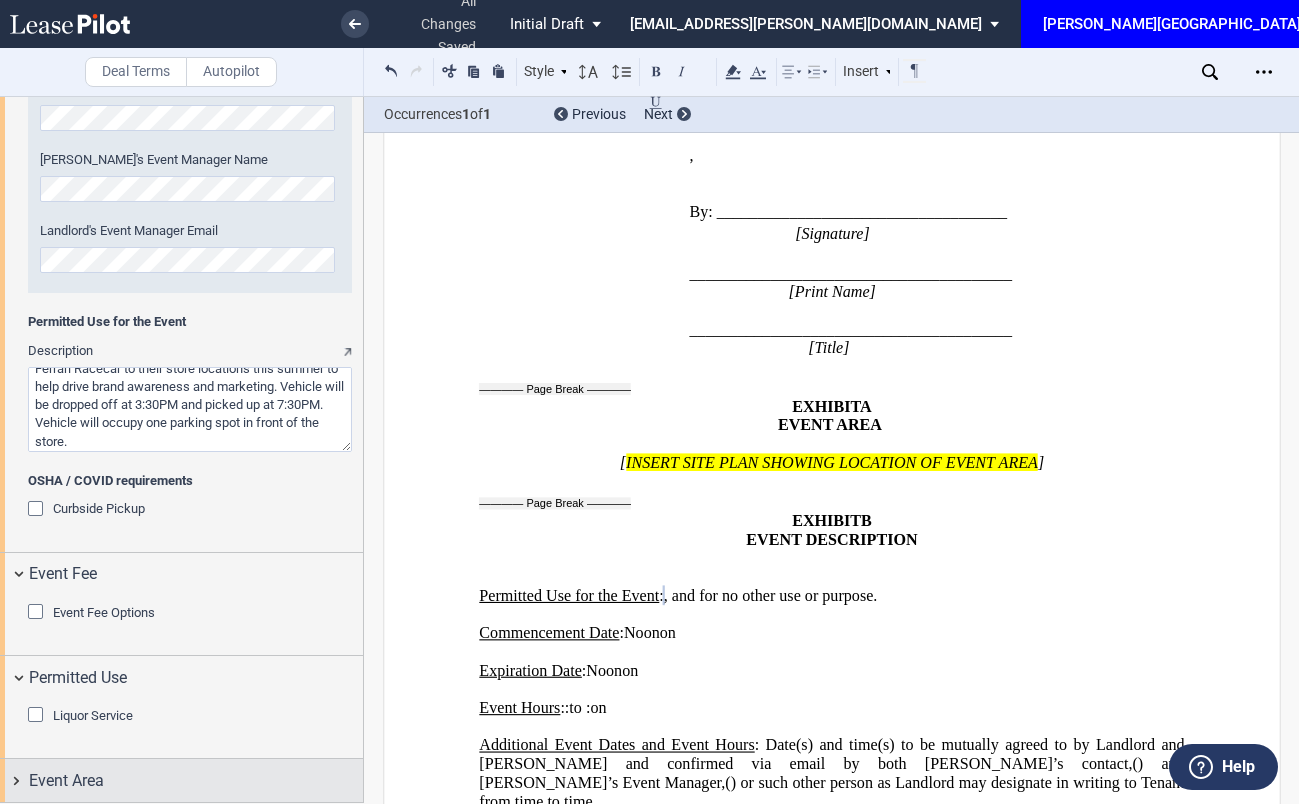 click on "Event Area" at bounding box center [196, 781] 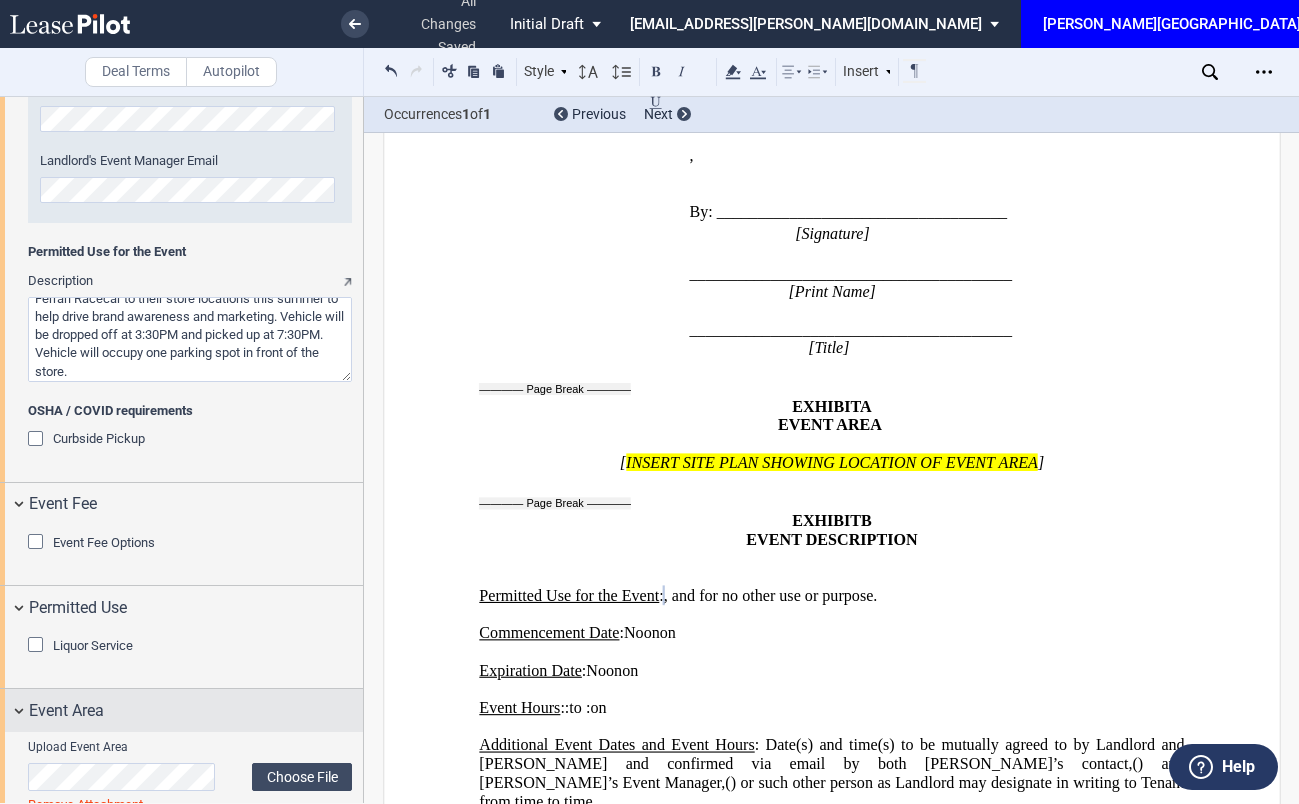 scroll, scrollTop: 2746, scrollLeft: 0, axis: vertical 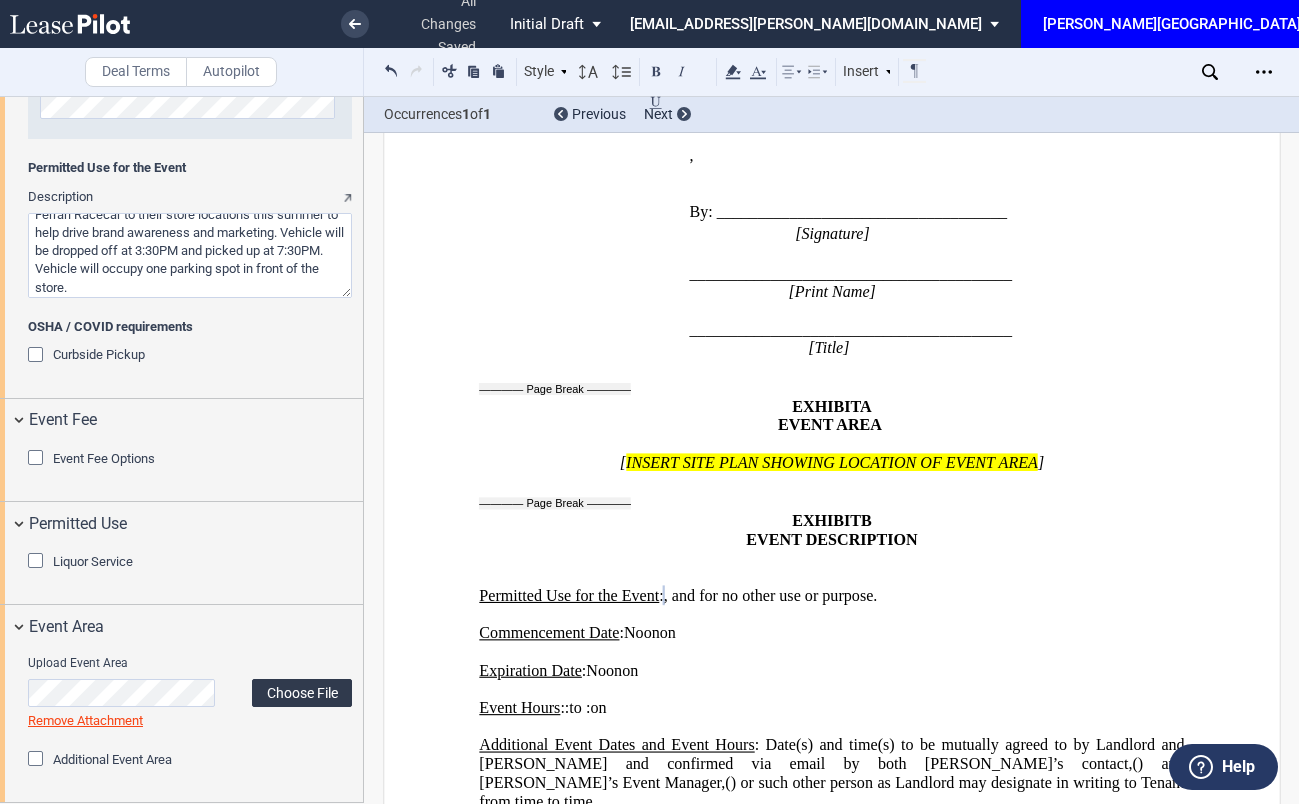 click on "Choose File" 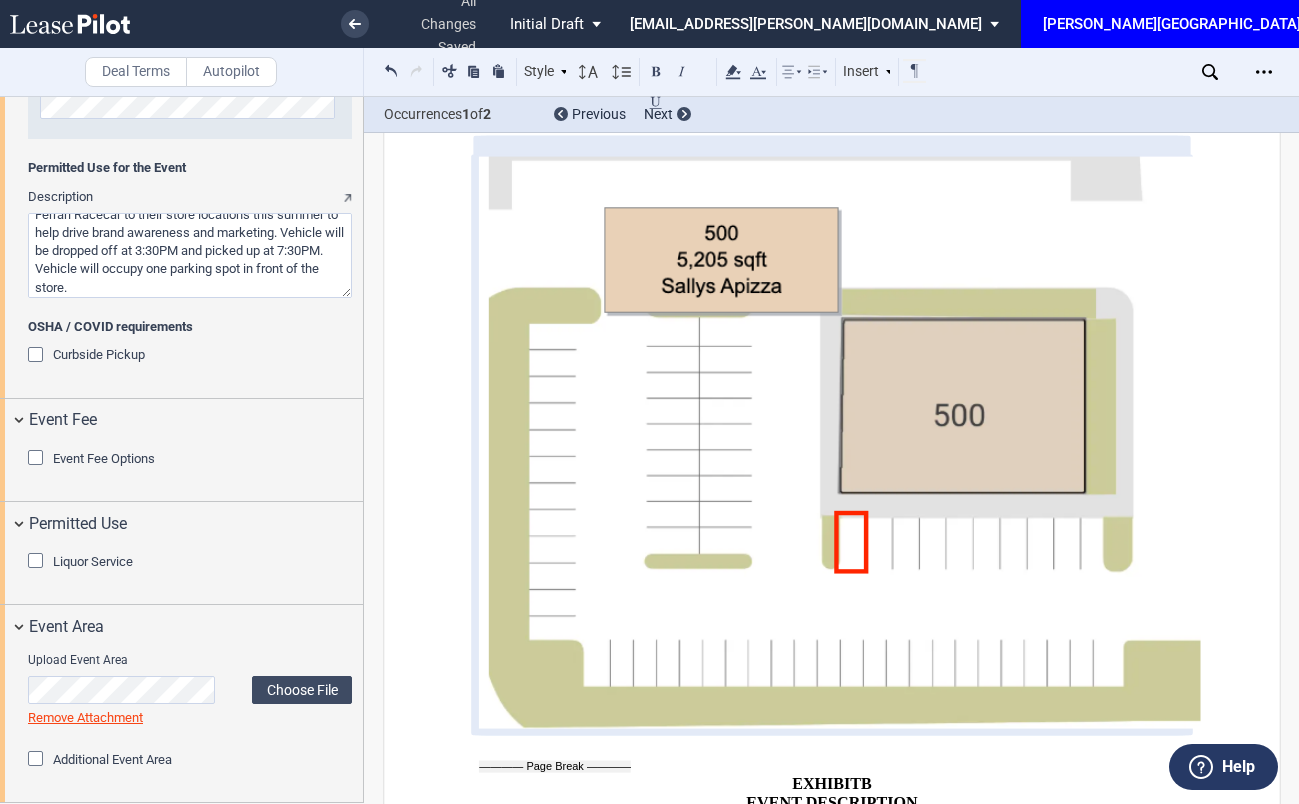 scroll, scrollTop: 3267, scrollLeft: 0, axis: vertical 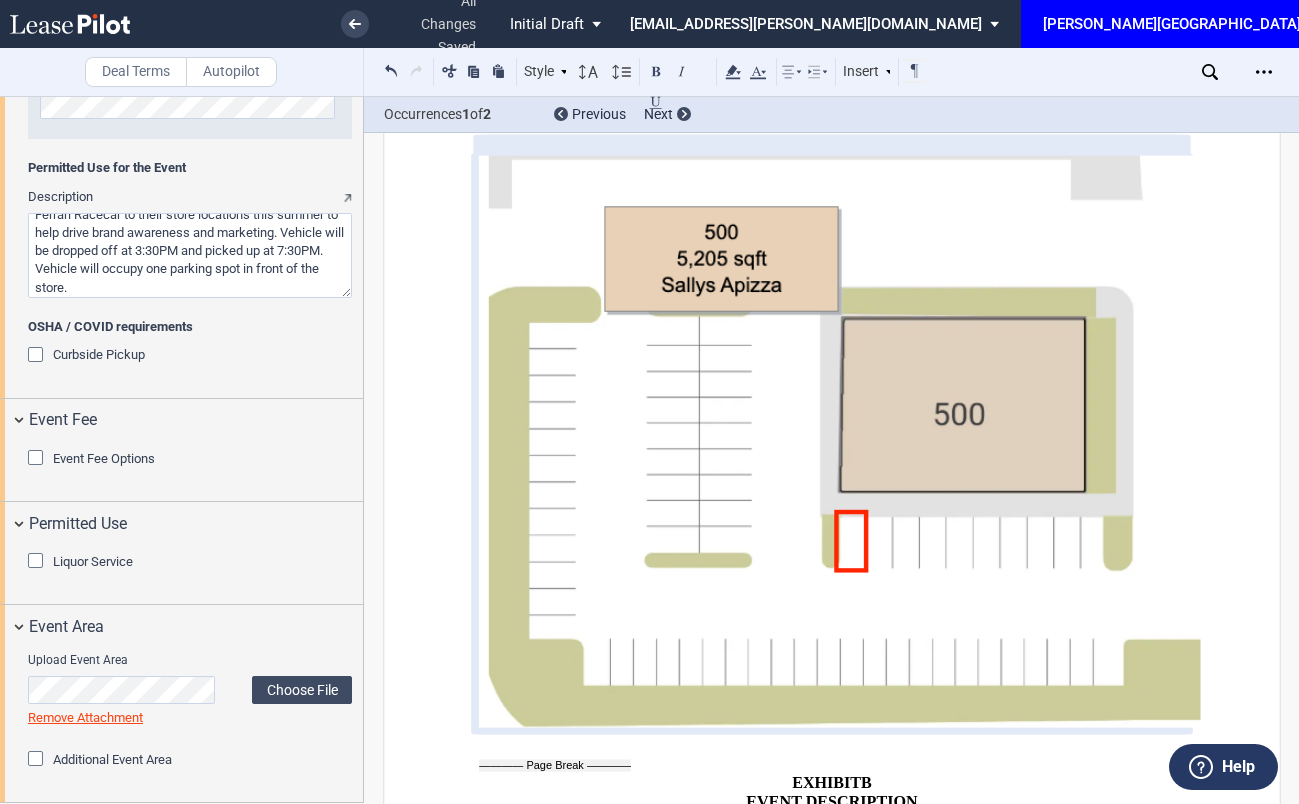 click at bounding box center (840, 442) 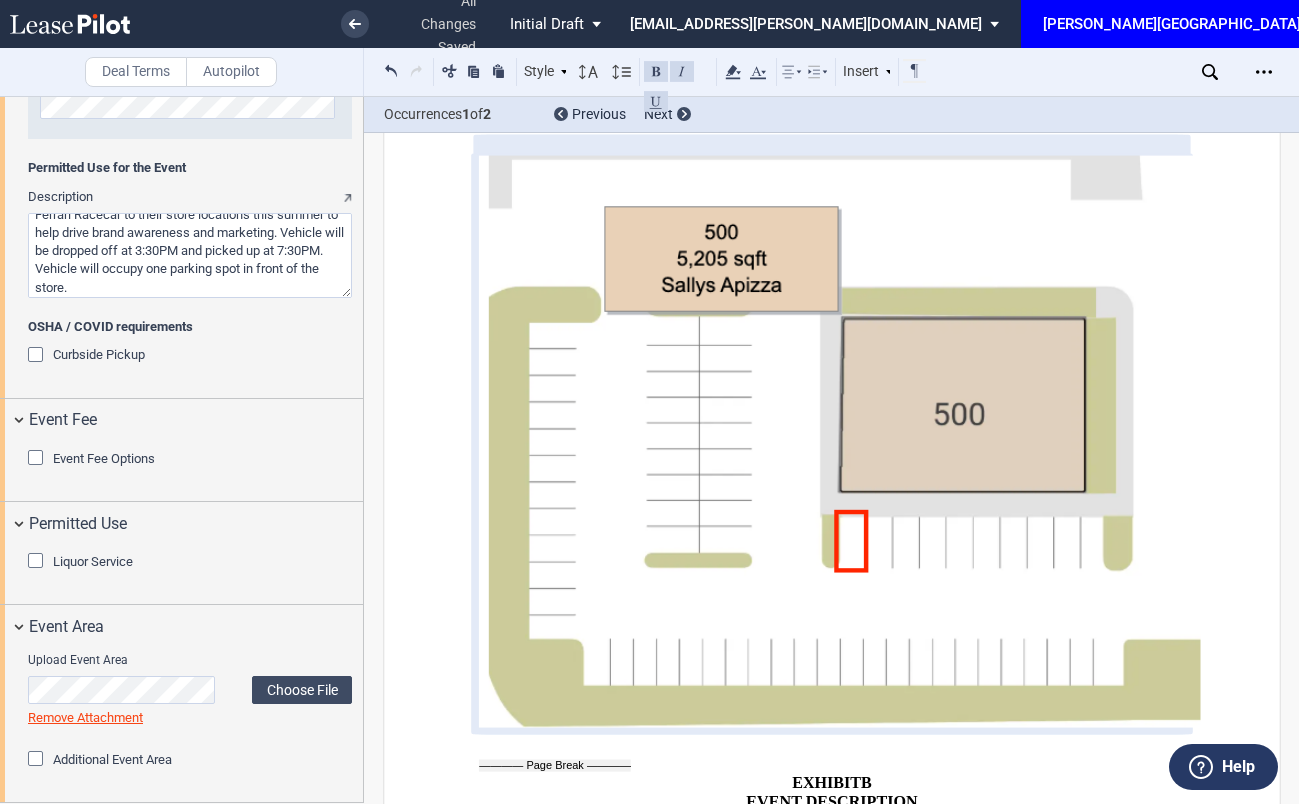 click at bounding box center [840, 442] 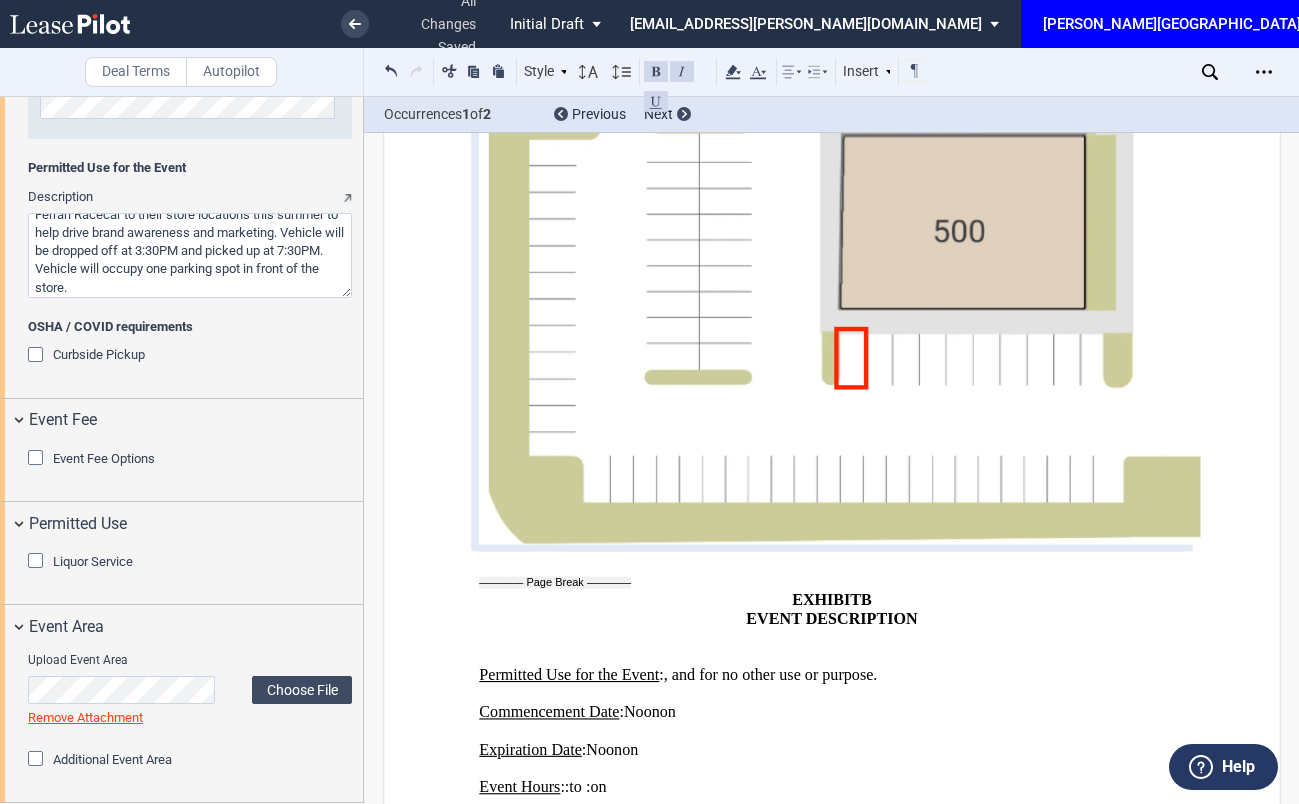 scroll, scrollTop: 3458, scrollLeft: 0, axis: vertical 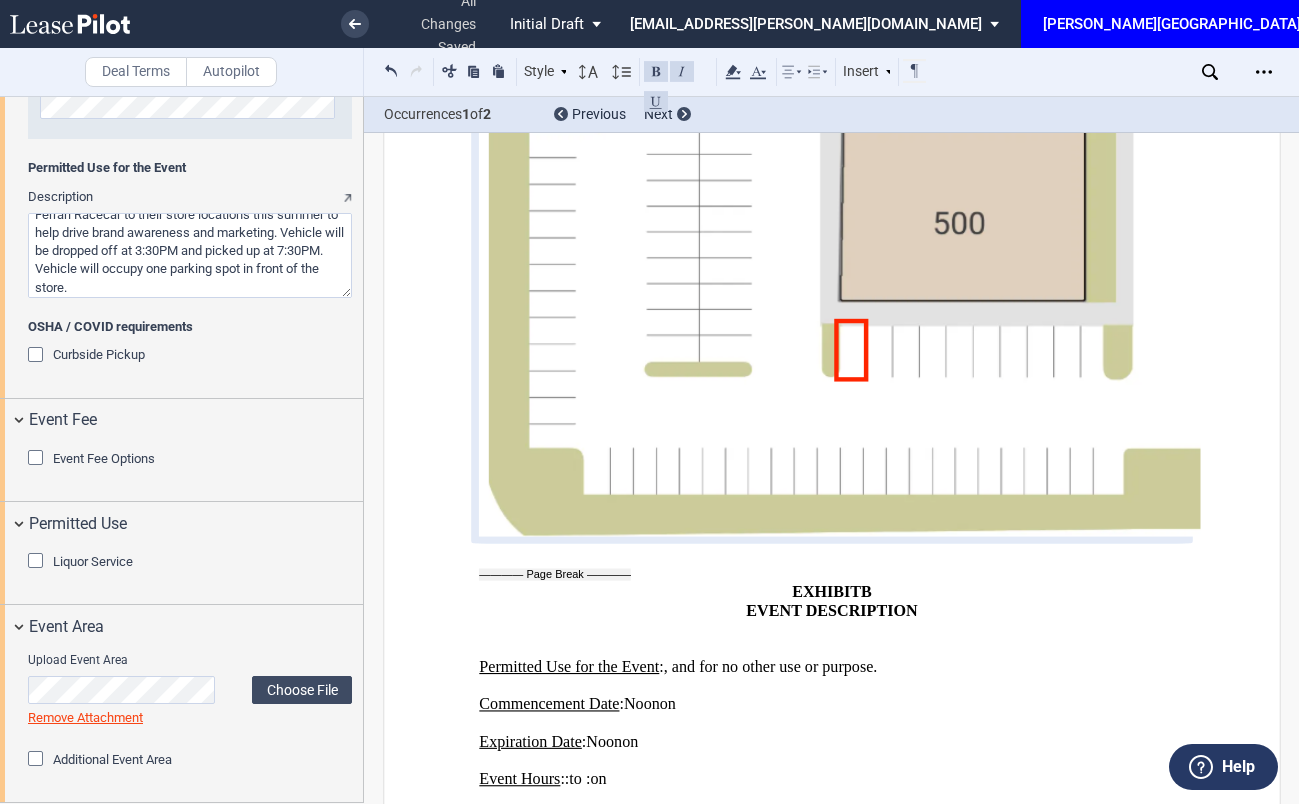 click at bounding box center [840, 251] 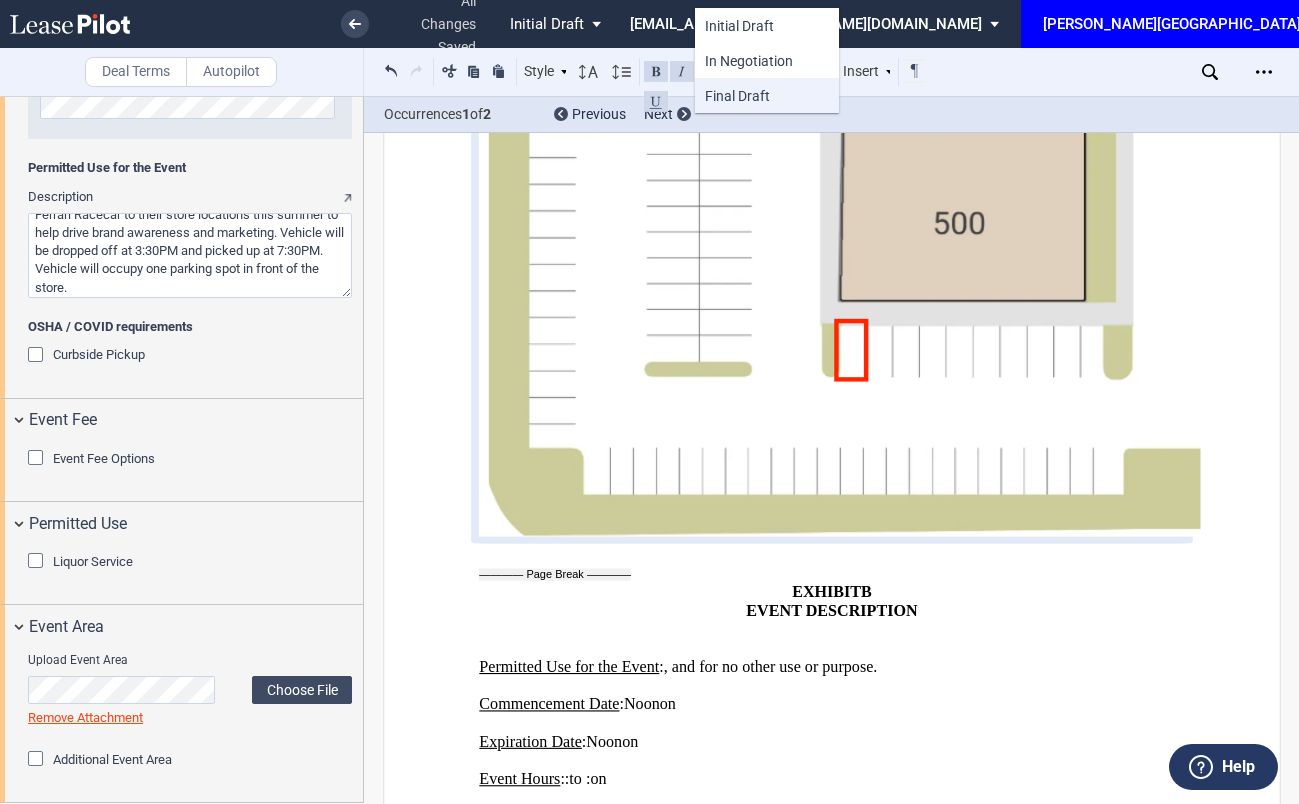 click on "Final Draft" at bounding box center [767, 96] 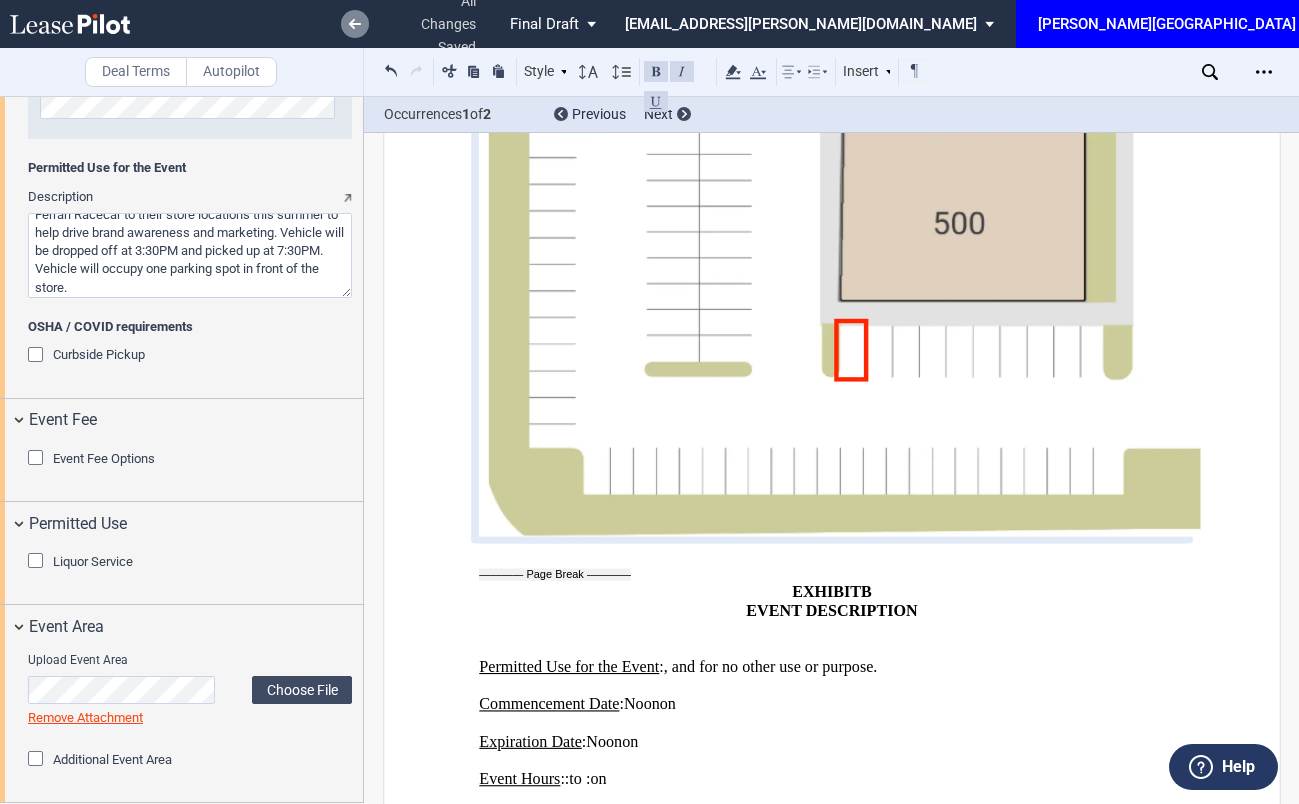 click 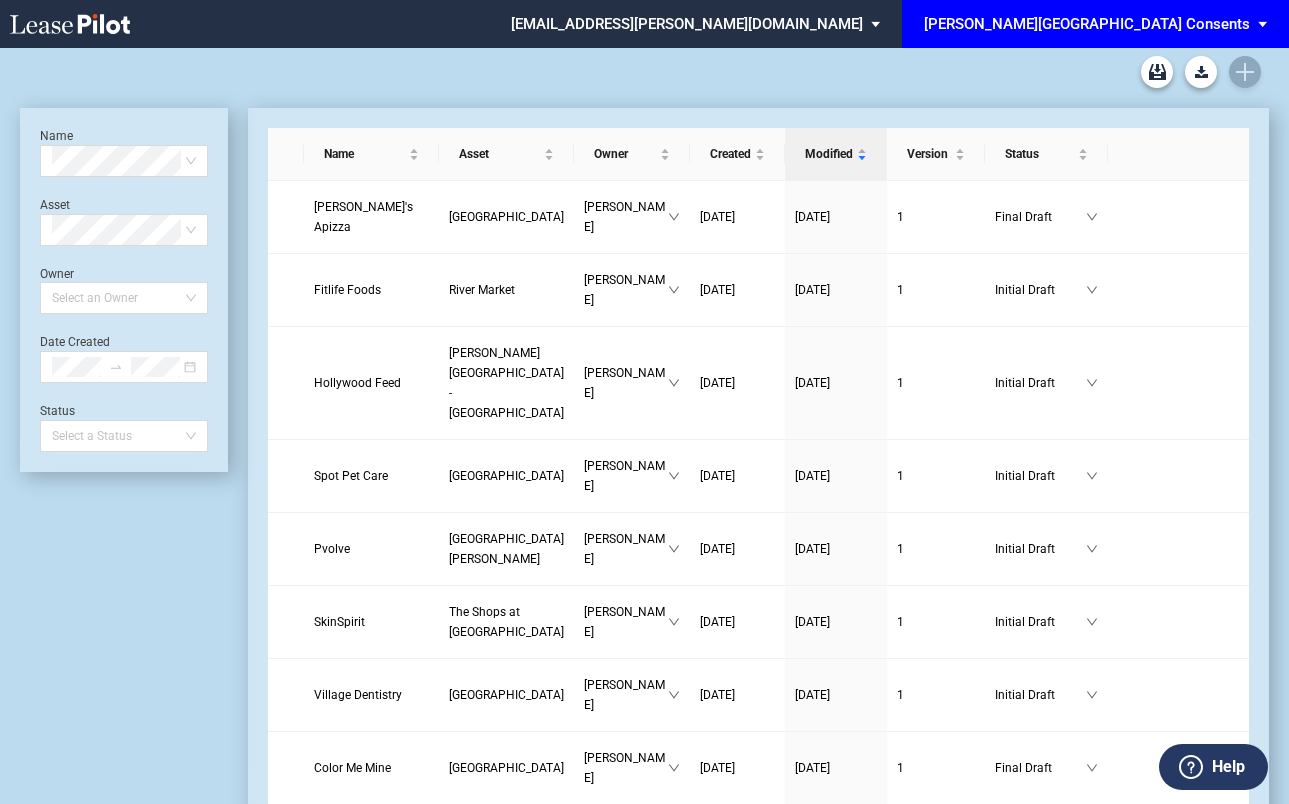 scroll, scrollTop: 0, scrollLeft: 0, axis: both 